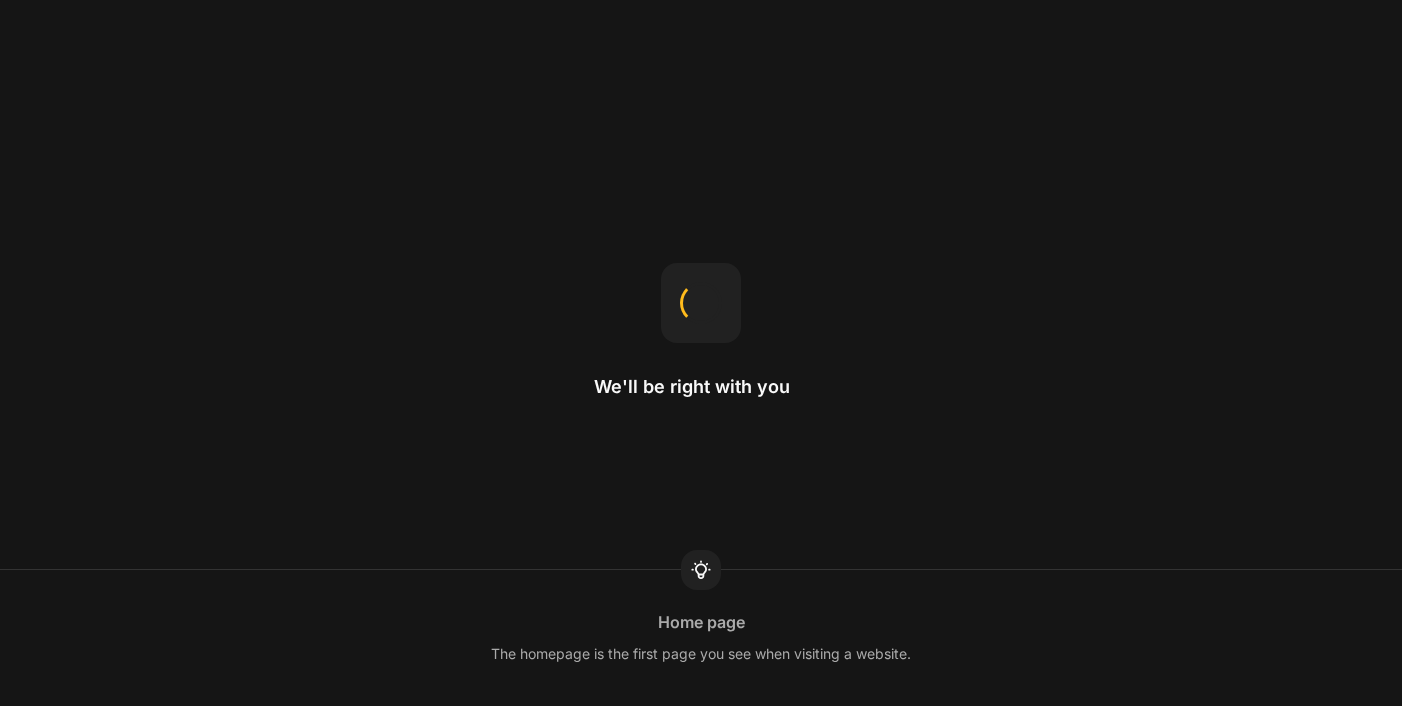 scroll, scrollTop: 0, scrollLeft: 0, axis: both 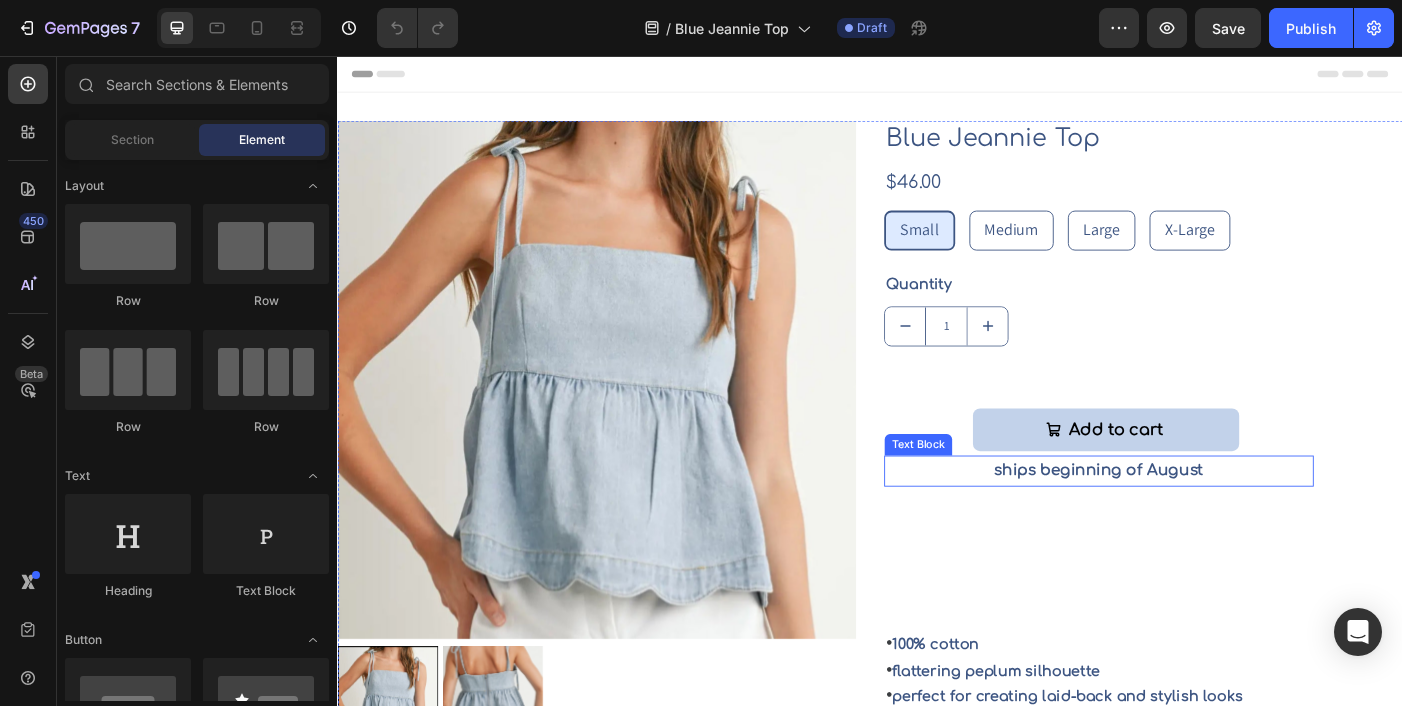 click on "ships beginning of August" at bounding box center [1195, 523] 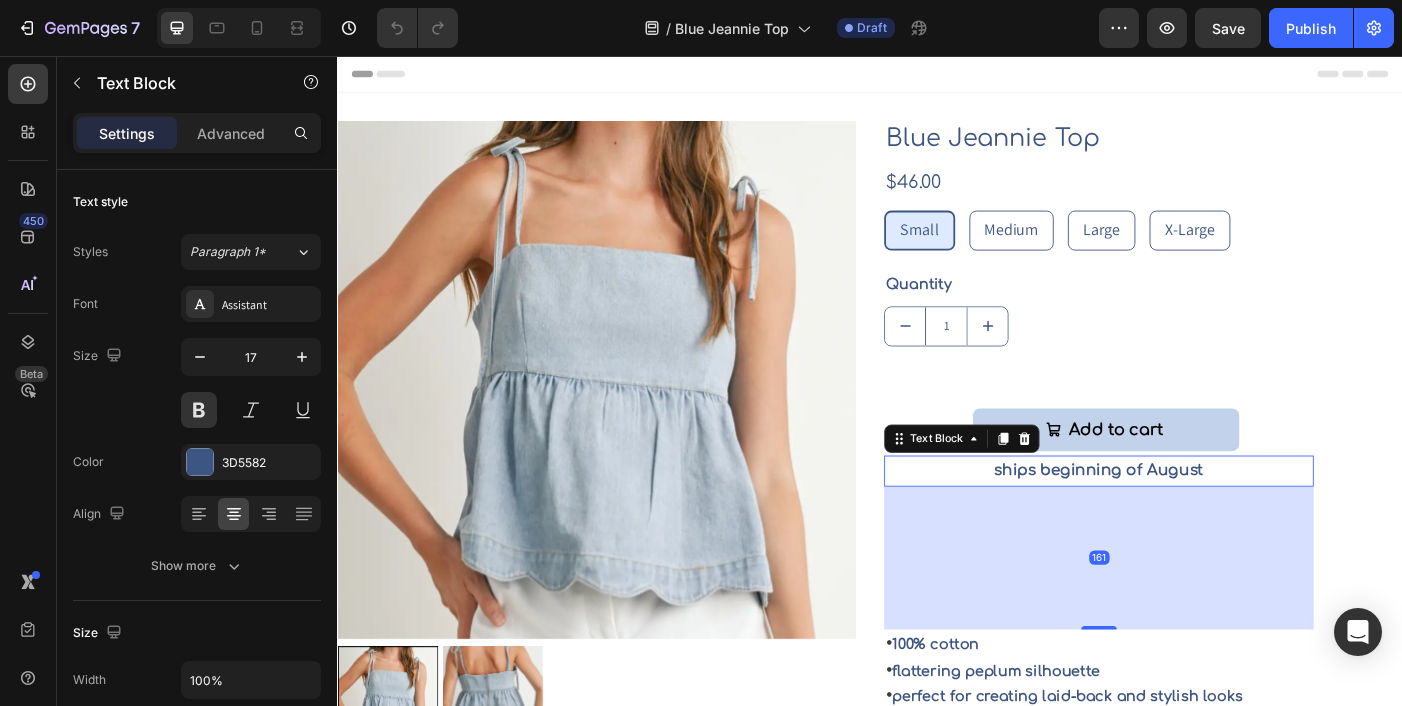 click on "ships beginning of August" at bounding box center [1195, 523] 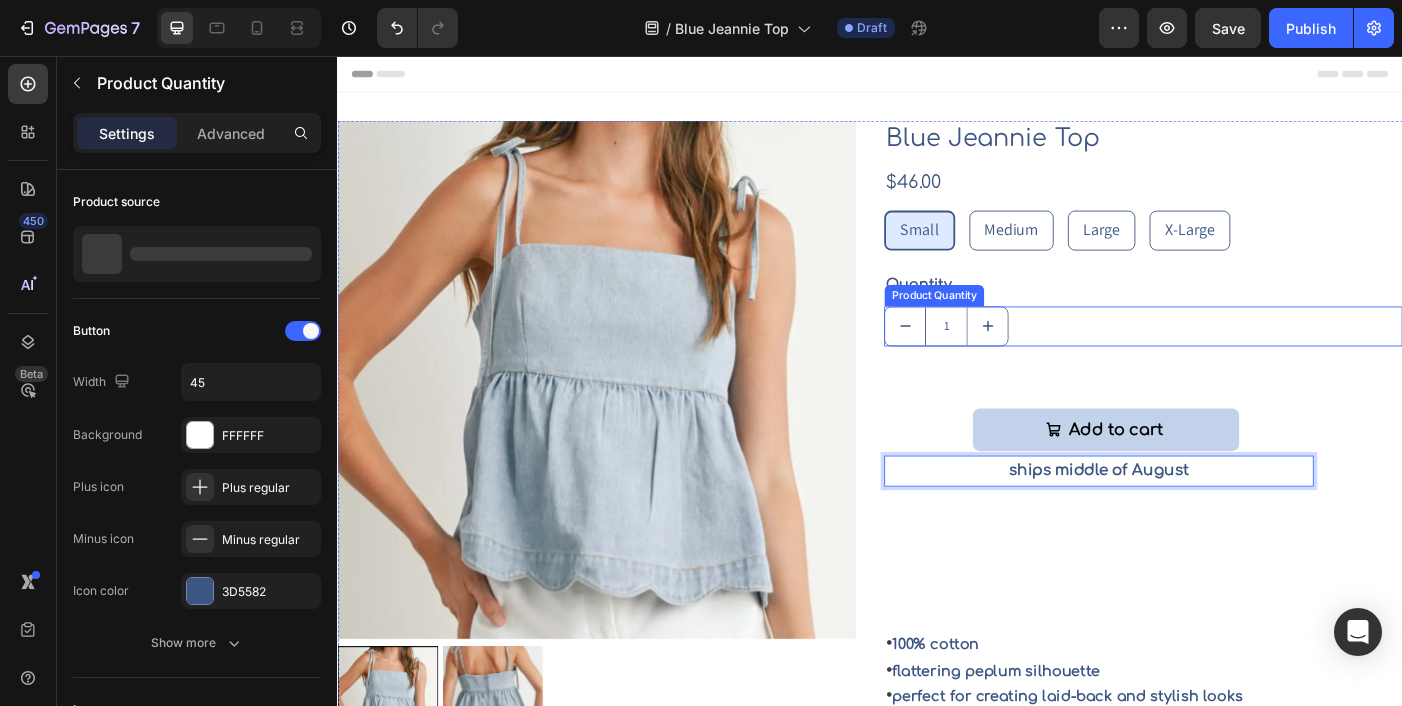 click on "1" at bounding box center (1245, 360) 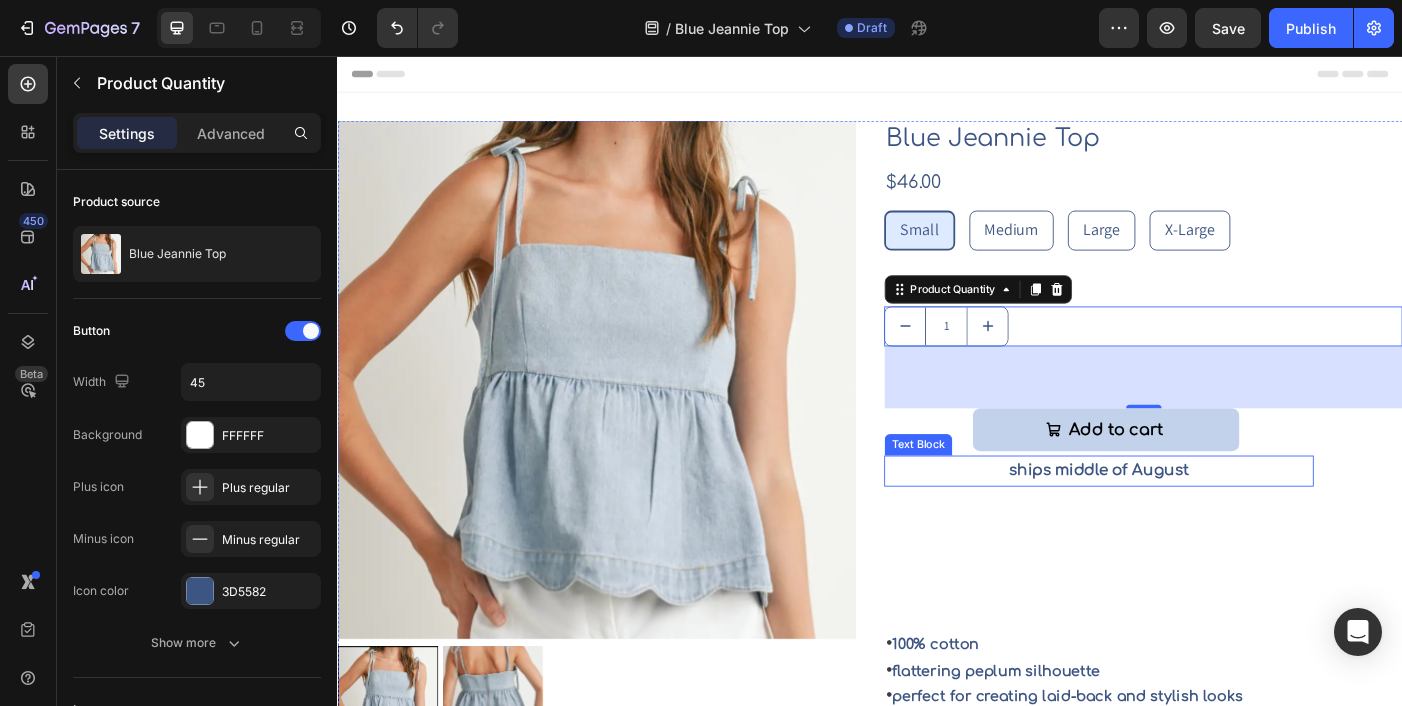 click on "ships middle of August" at bounding box center (1195, 523) 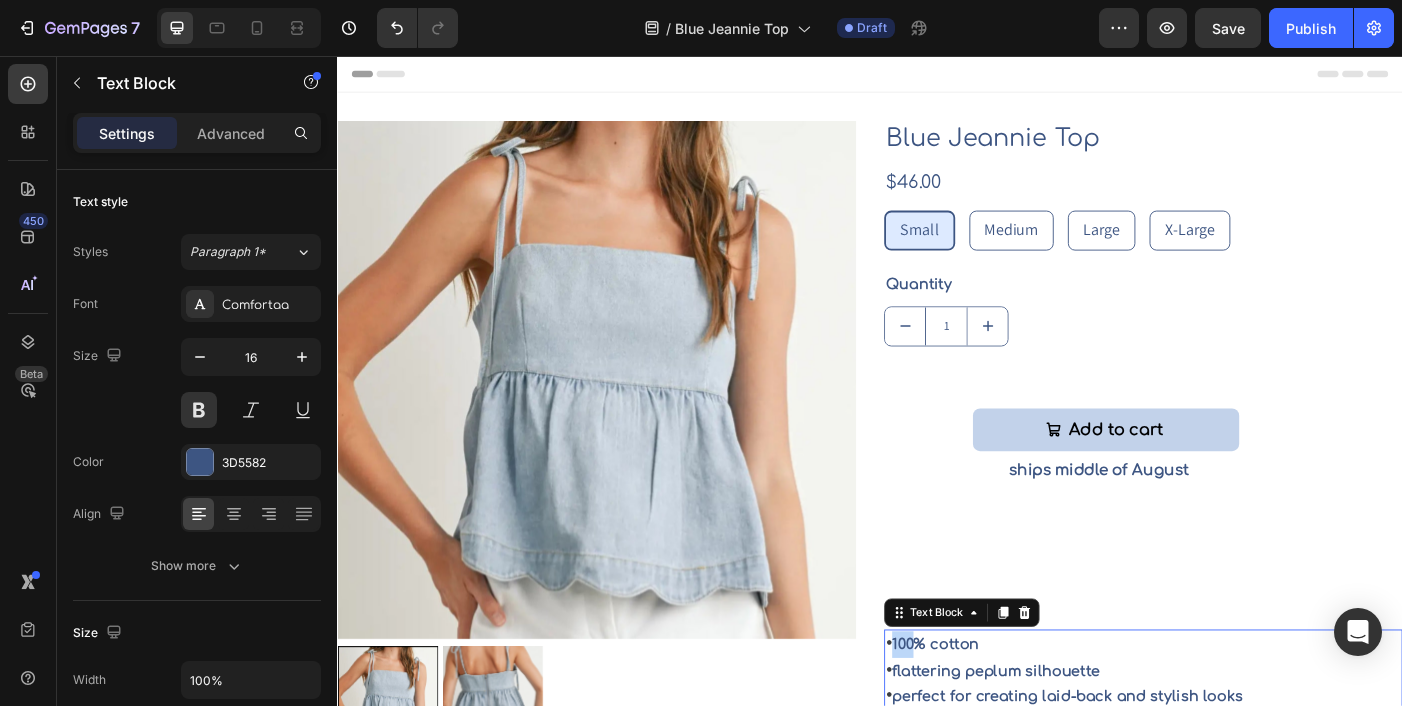 click on "•  100% cotton" at bounding box center [1245, 719] 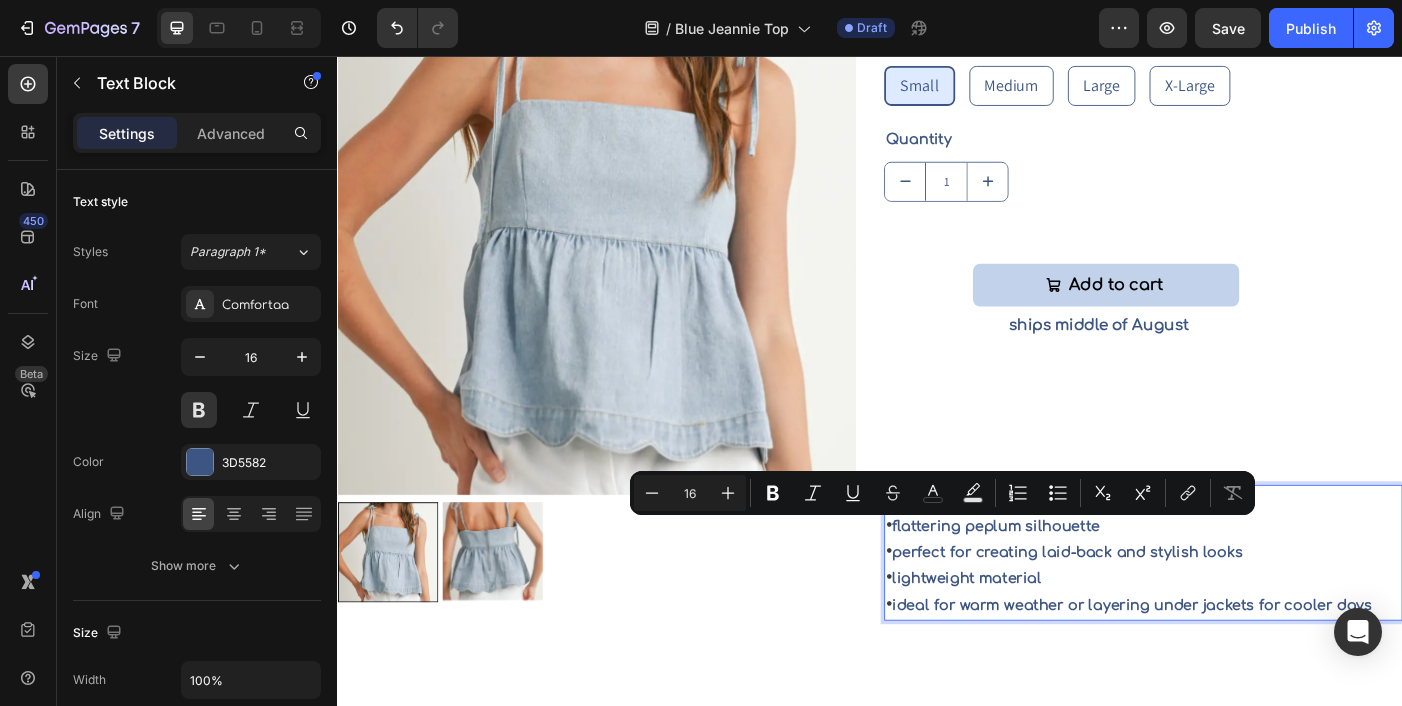 scroll, scrollTop: 178, scrollLeft: 0, axis: vertical 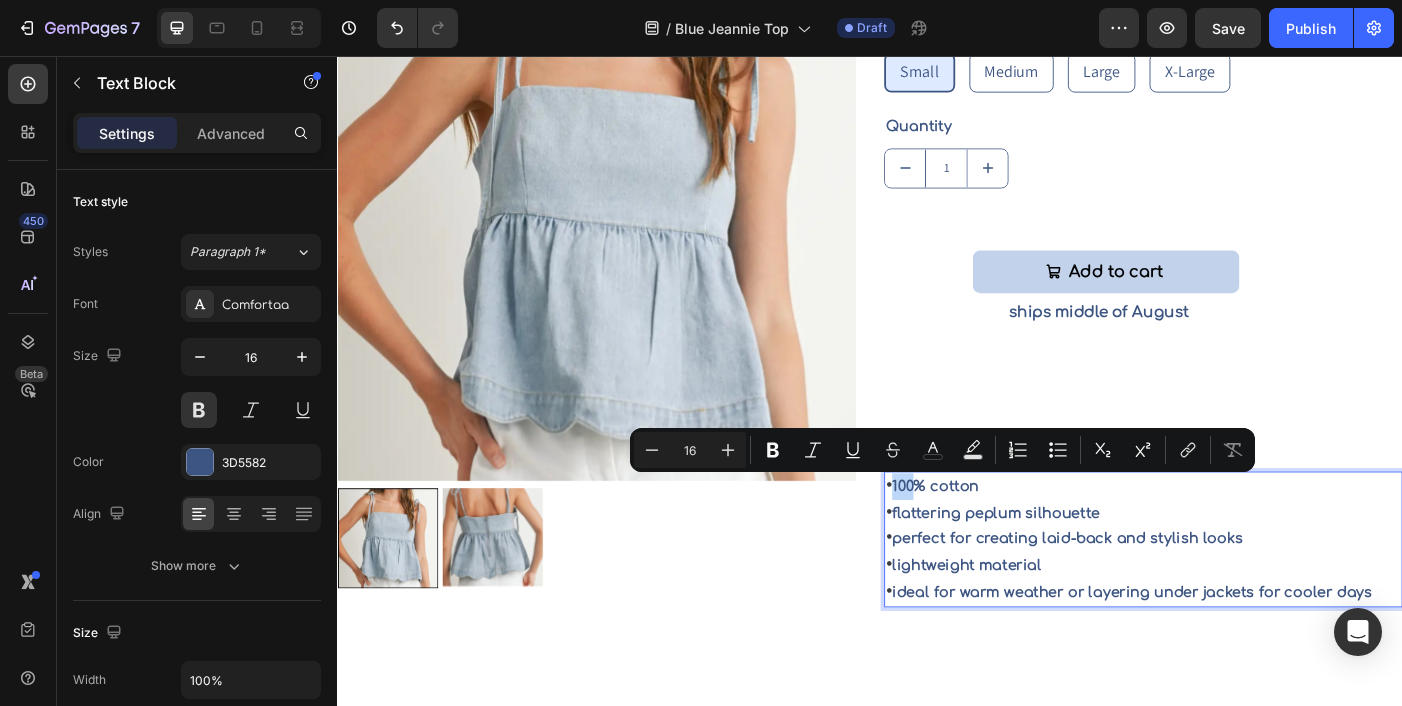 click on "•  100% cotton" at bounding box center [1245, 541] 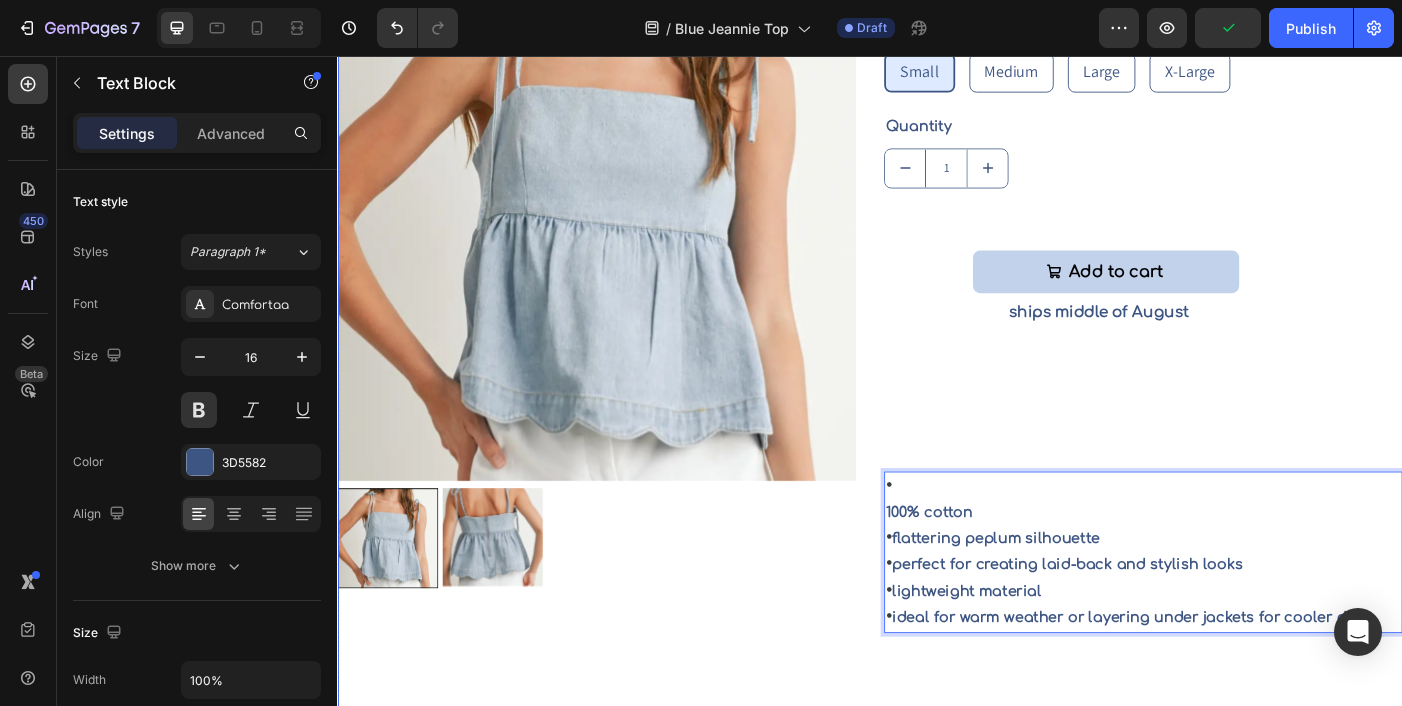 drag, startPoint x: 967, startPoint y: 545, endPoint x: 952, endPoint y: 545, distance: 15 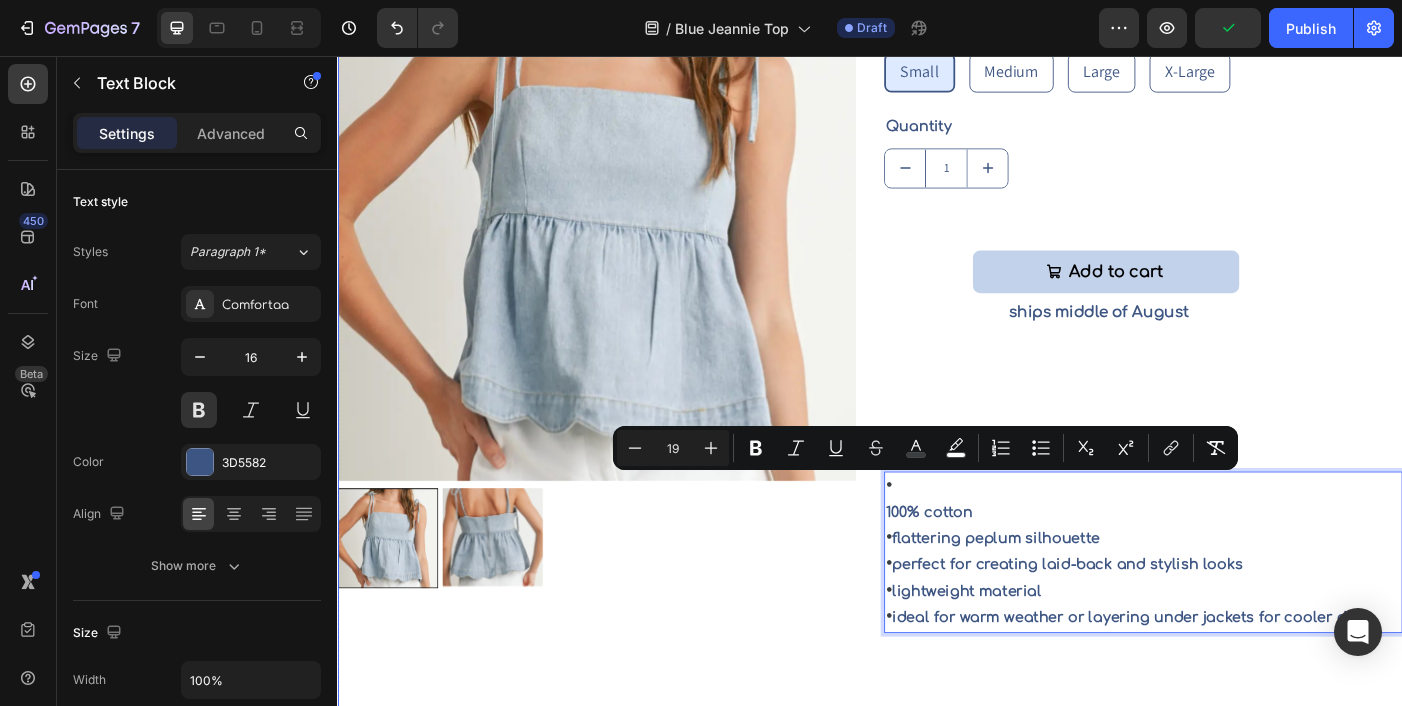 copy on "•" 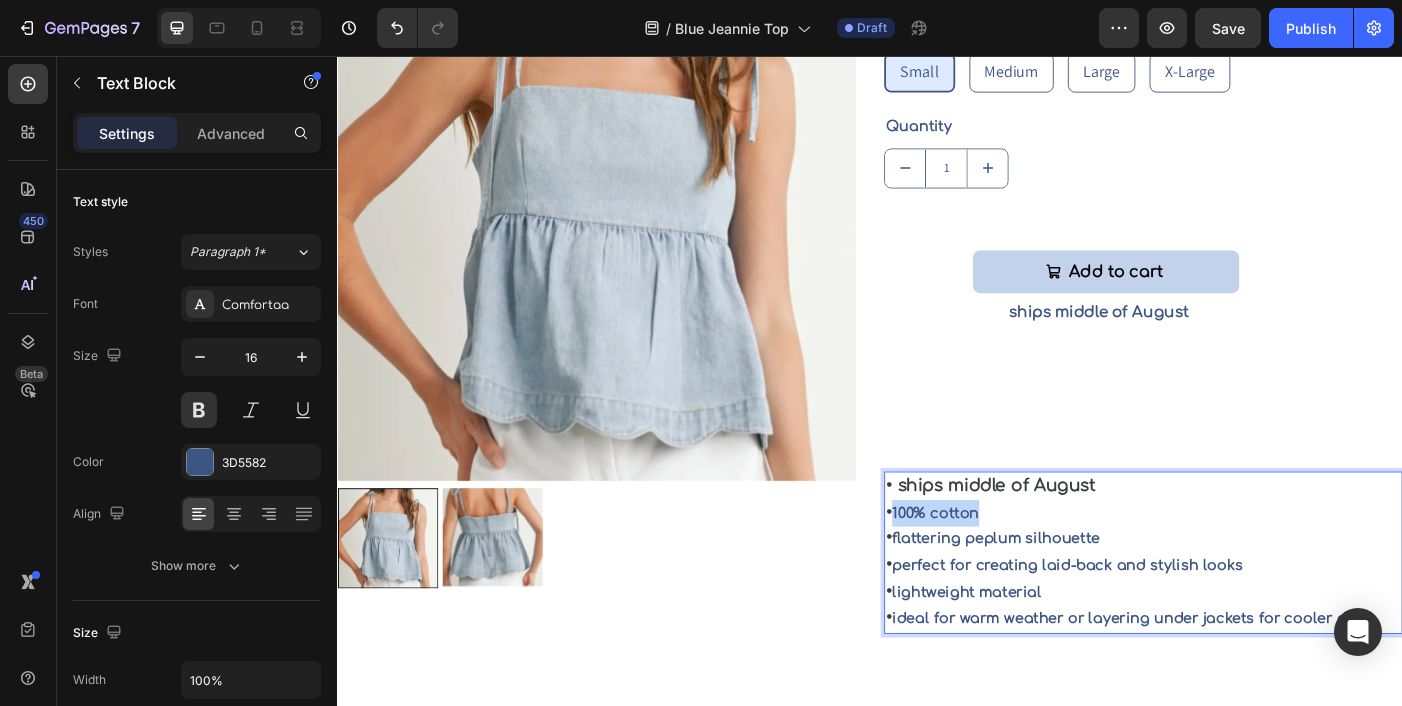 drag, startPoint x: 1076, startPoint y: 563, endPoint x: 970, endPoint y: 565, distance: 106.01887 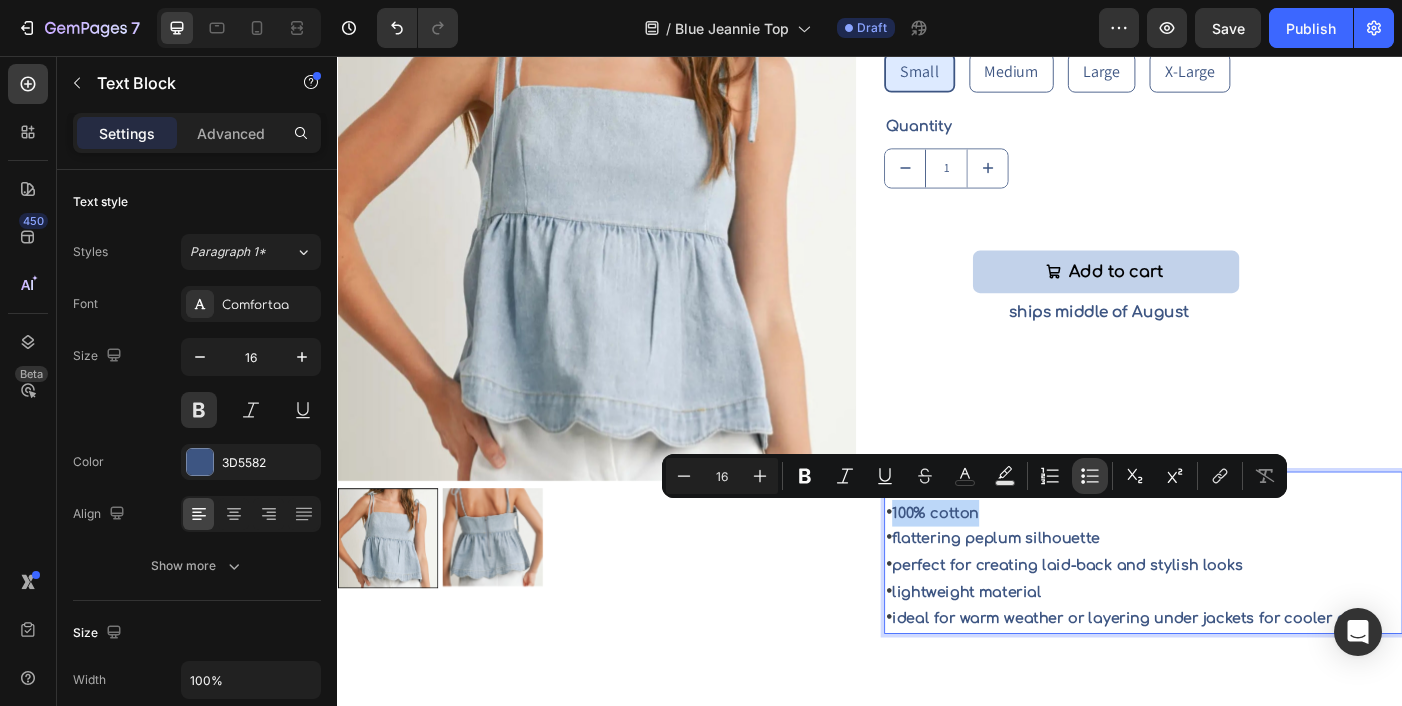 copy on "100% cotton" 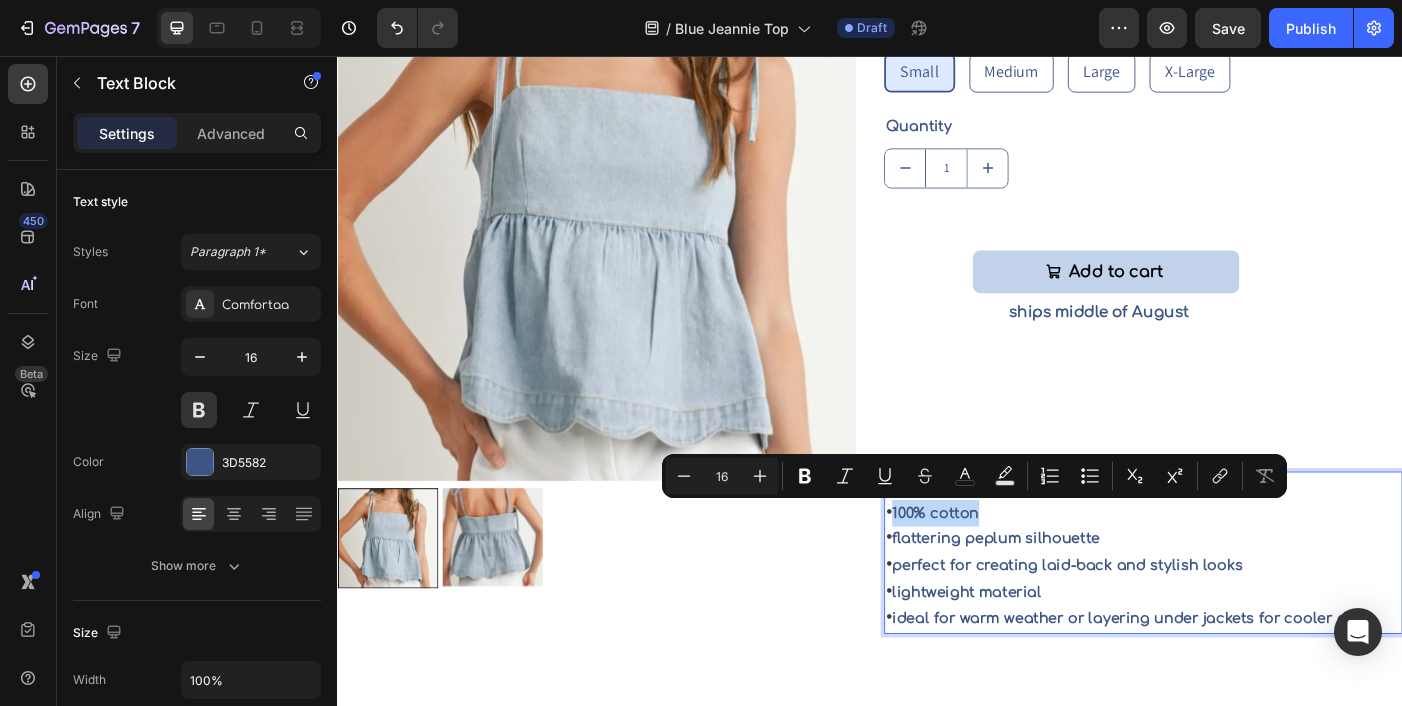 click on "•  100% cotton" at bounding box center [1245, 571] 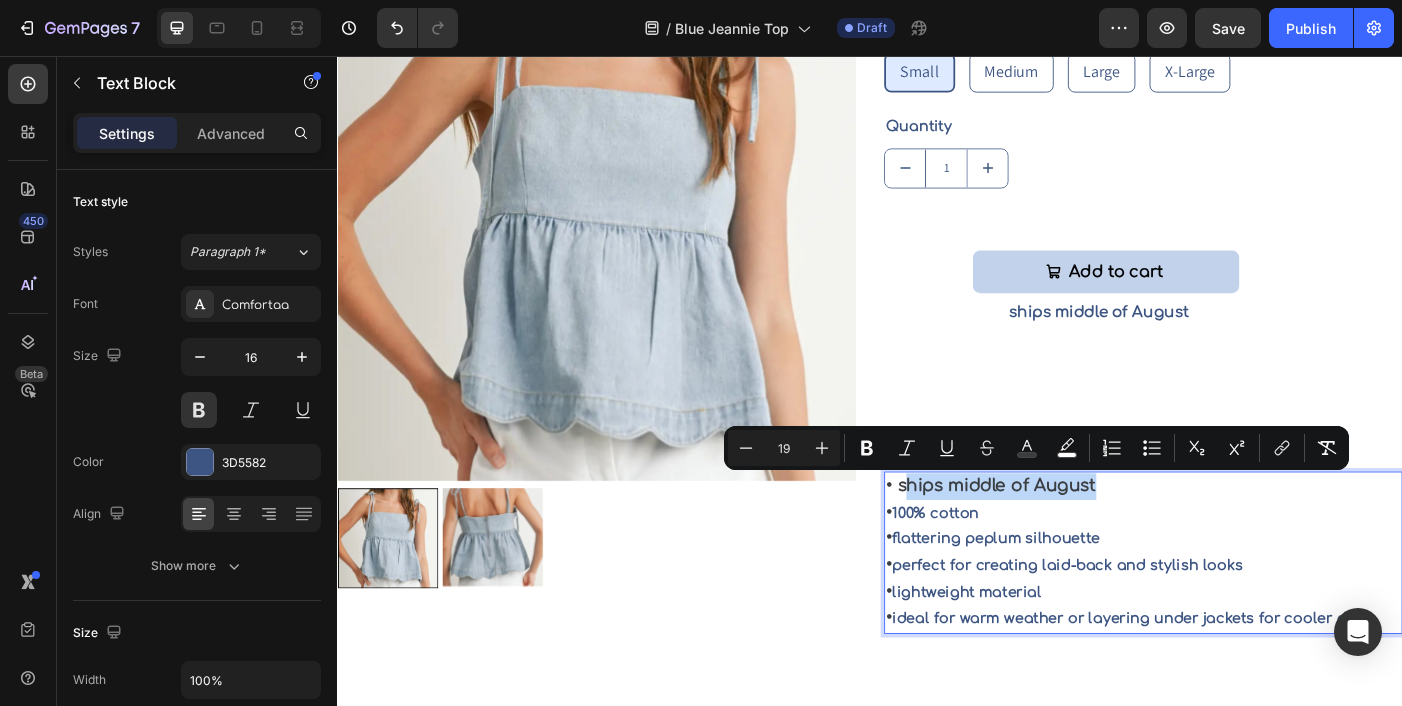 drag, startPoint x: 1195, startPoint y: 544, endPoint x: 975, endPoint y: 542, distance: 220.0091 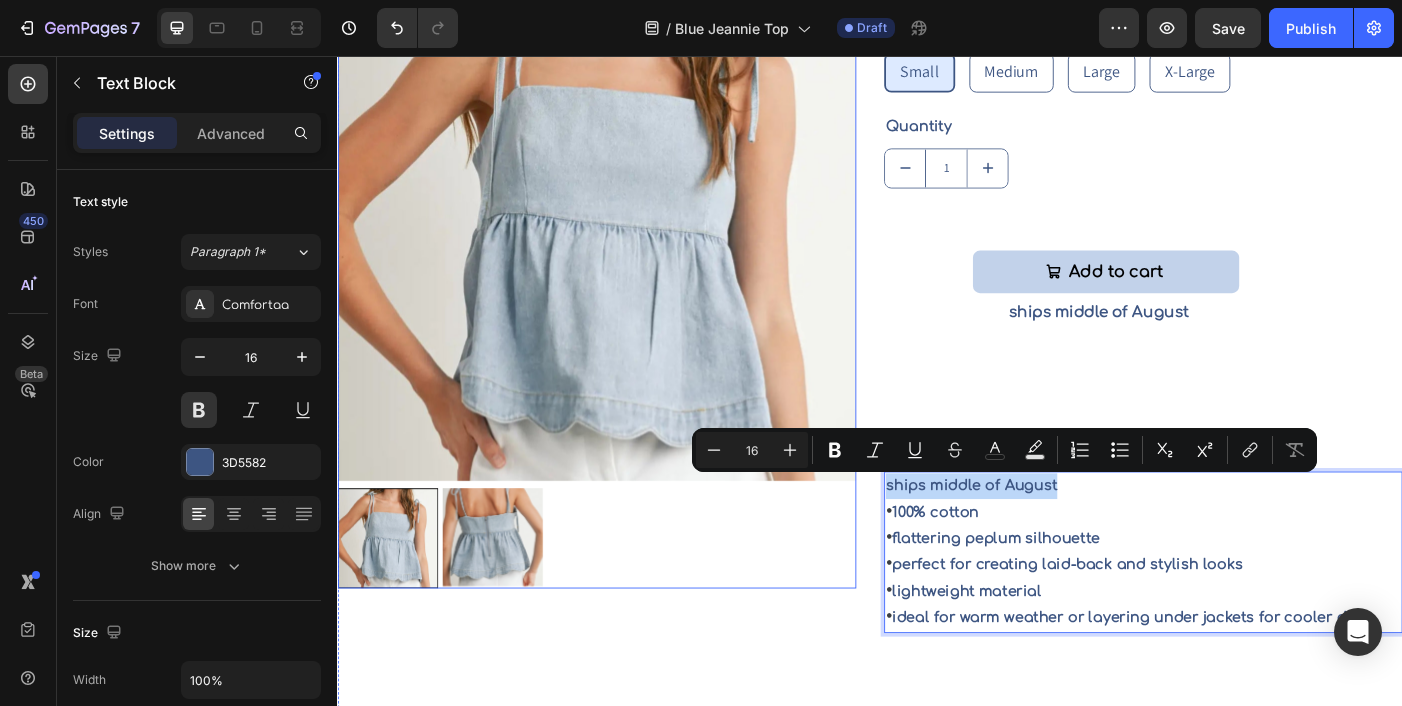drag, startPoint x: 1171, startPoint y: 538, endPoint x: 919, endPoint y: 535, distance: 252.01785 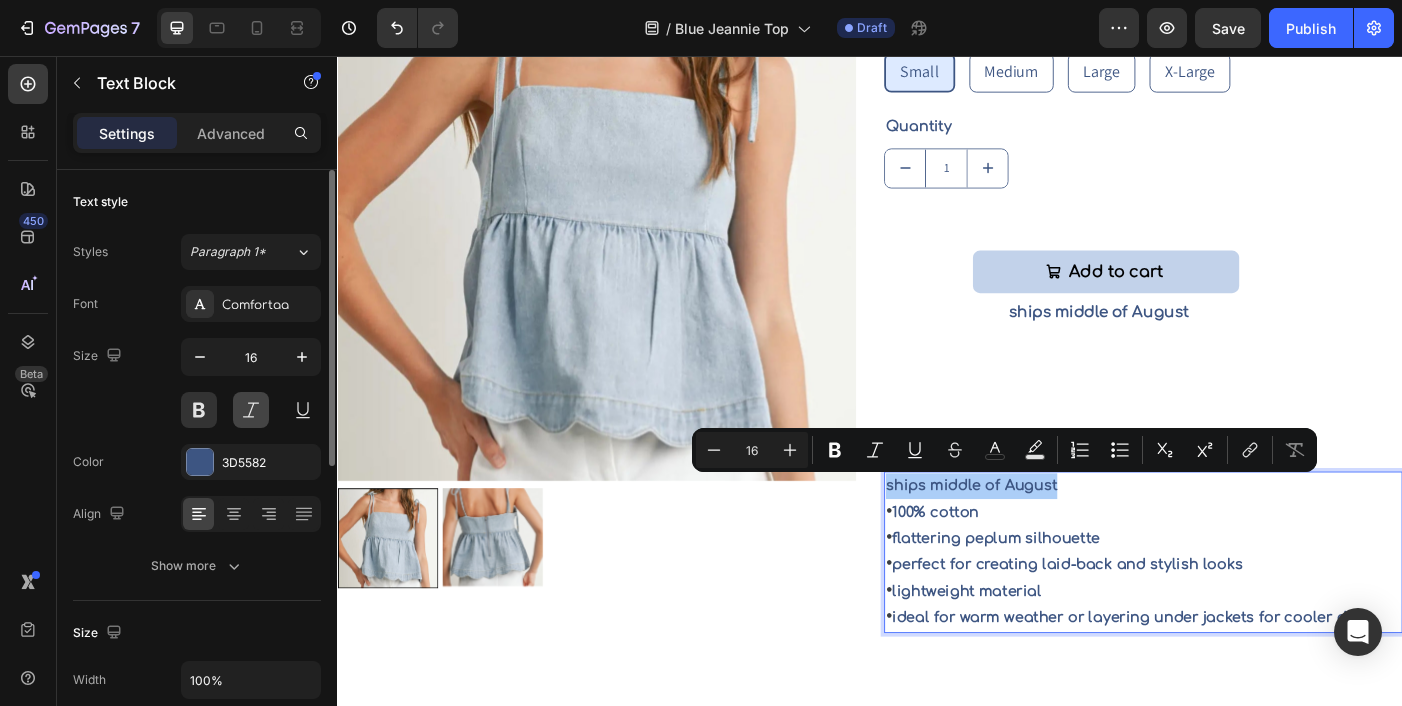 click at bounding box center [251, 410] 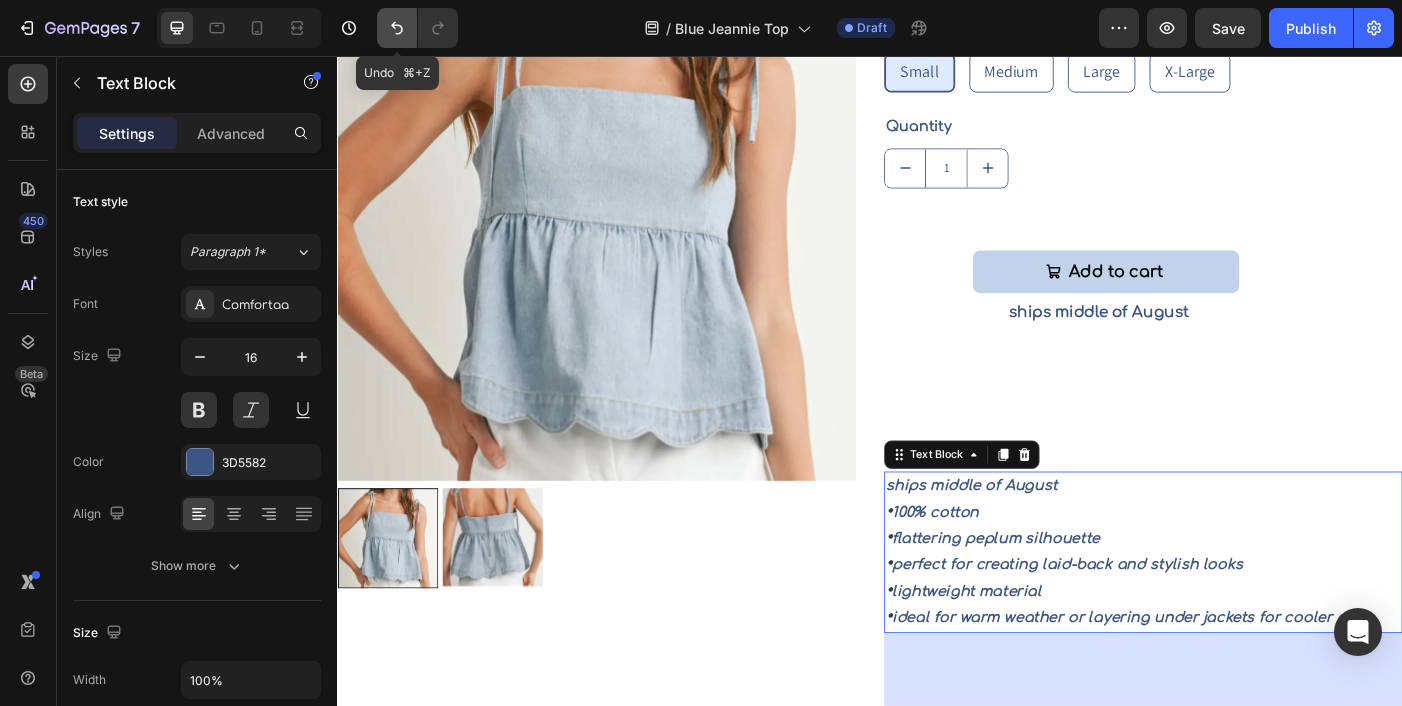 click 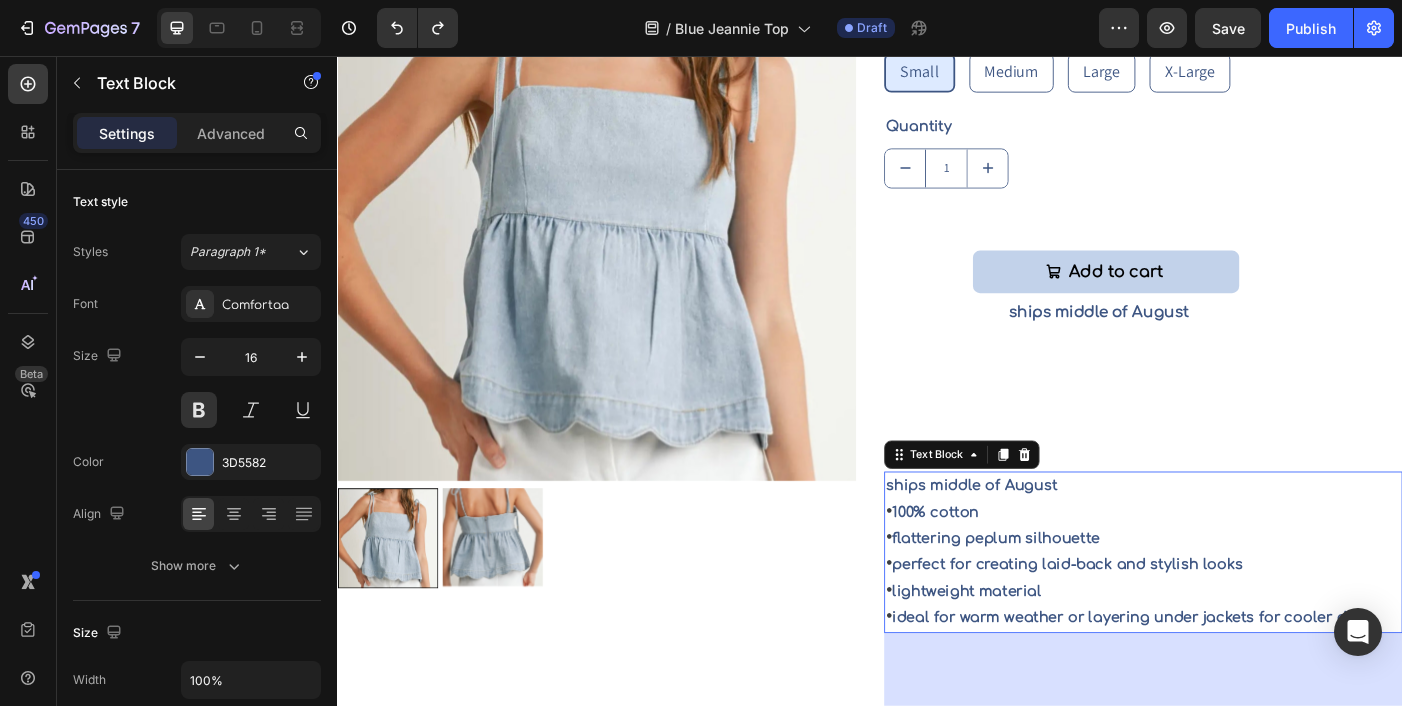click on "ships middle of August" at bounding box center [1245, 540] 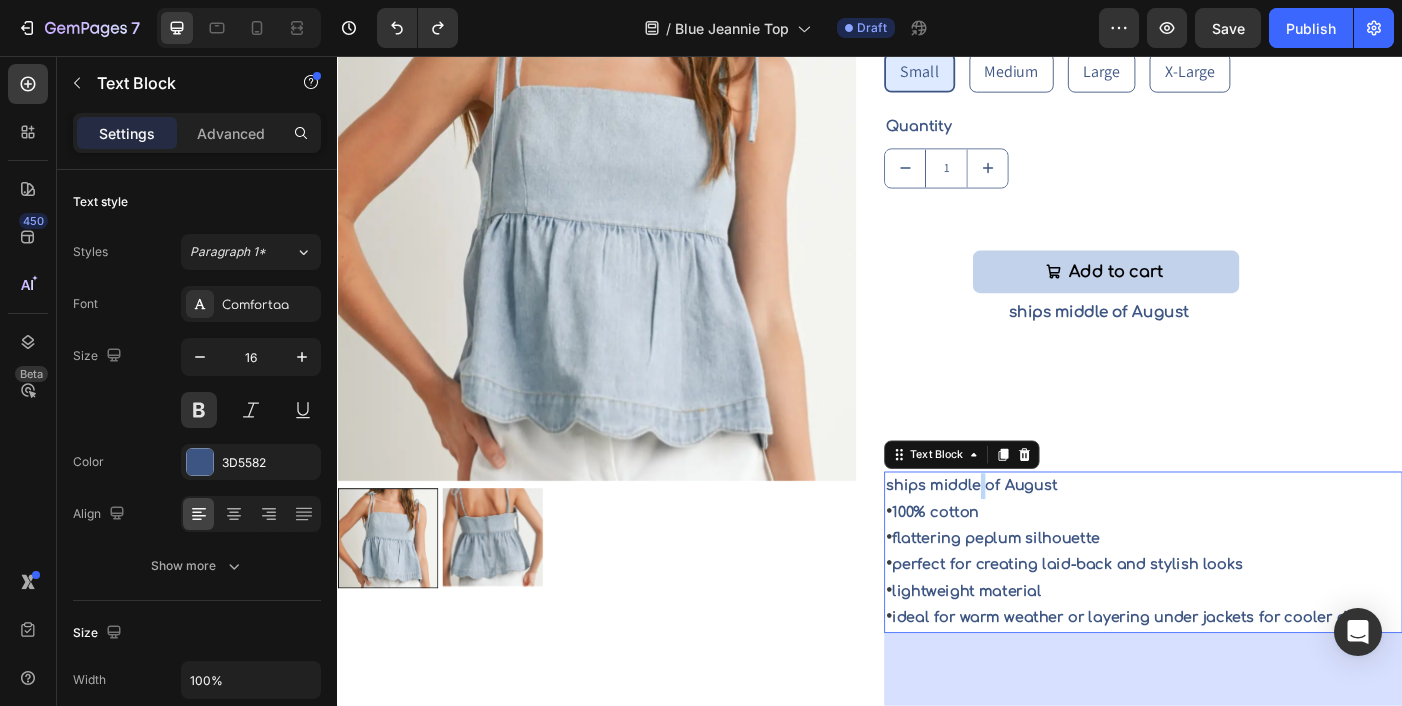 click on "ships middle of August" at bounding box center [1245, 540] 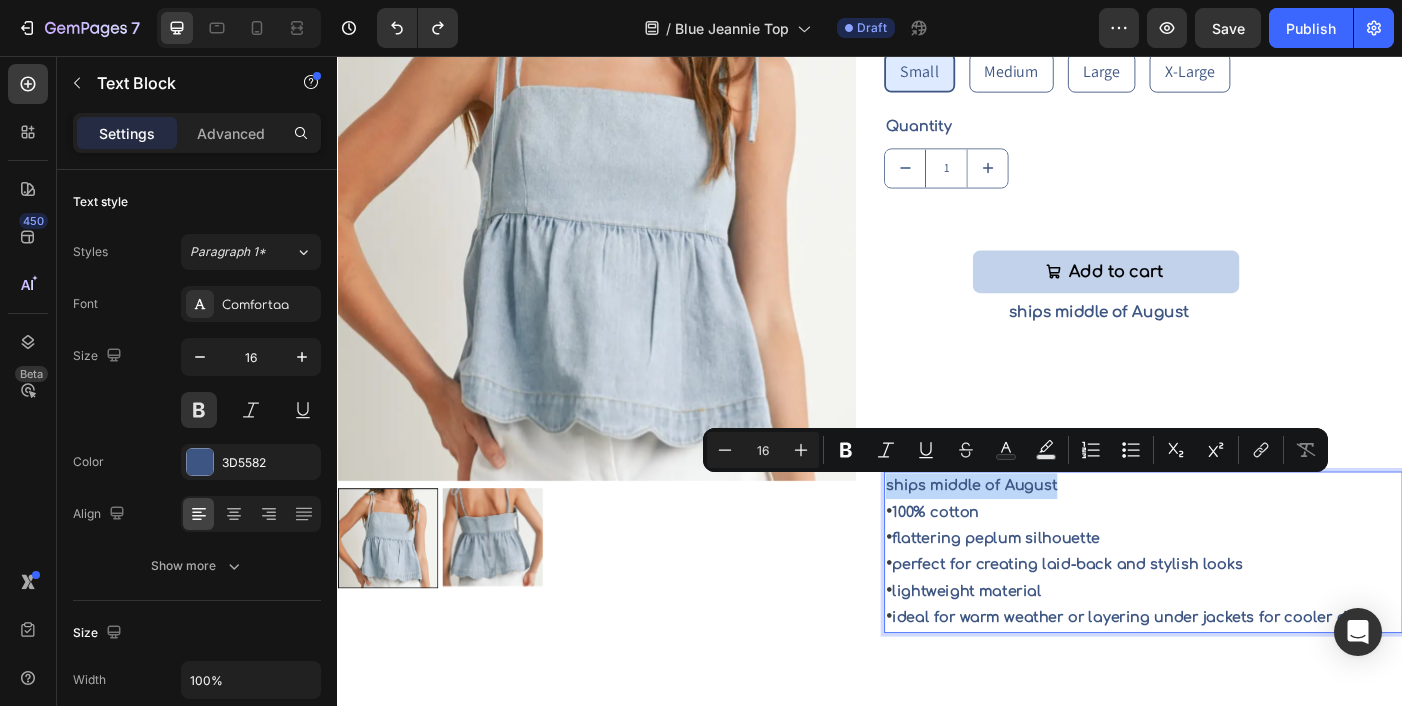 click on "ships middle of August" at bounding box center [1245, 540] 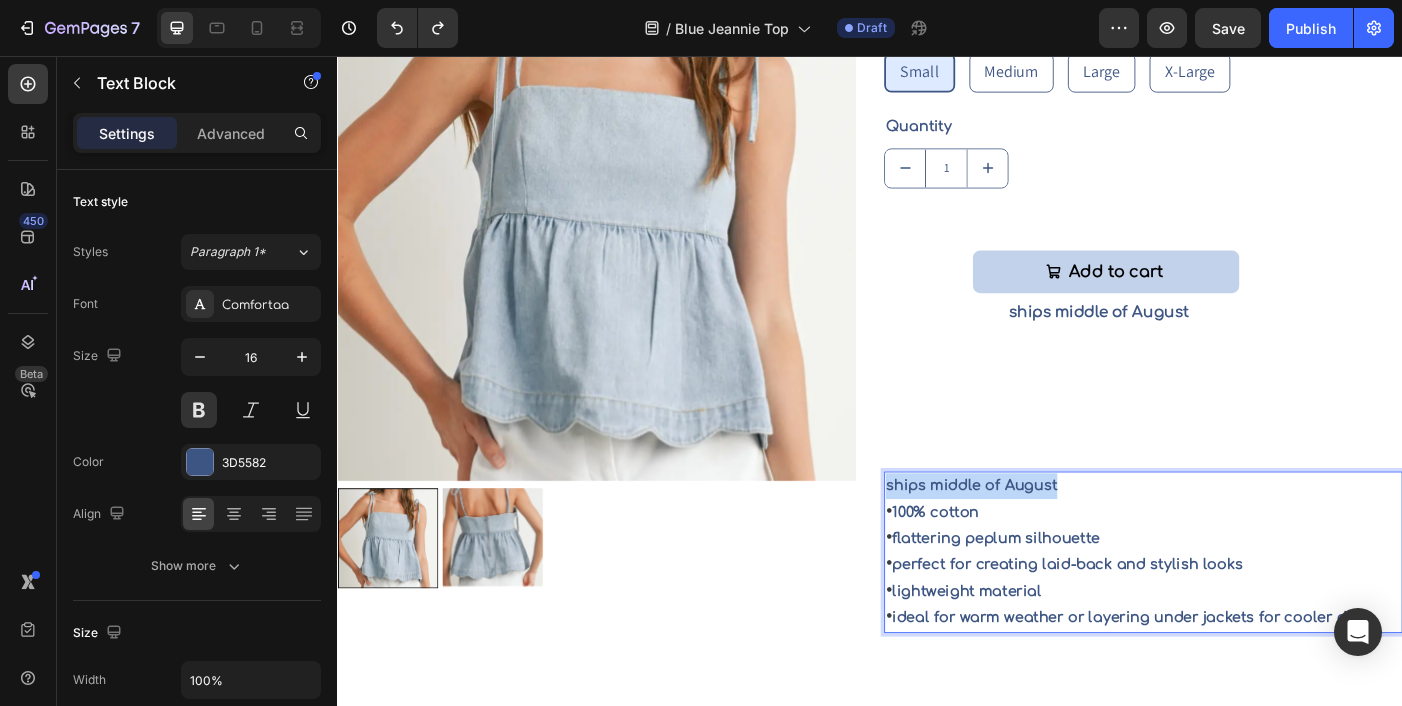 click on "ships middle of August" at bounding box center (1245, 540) 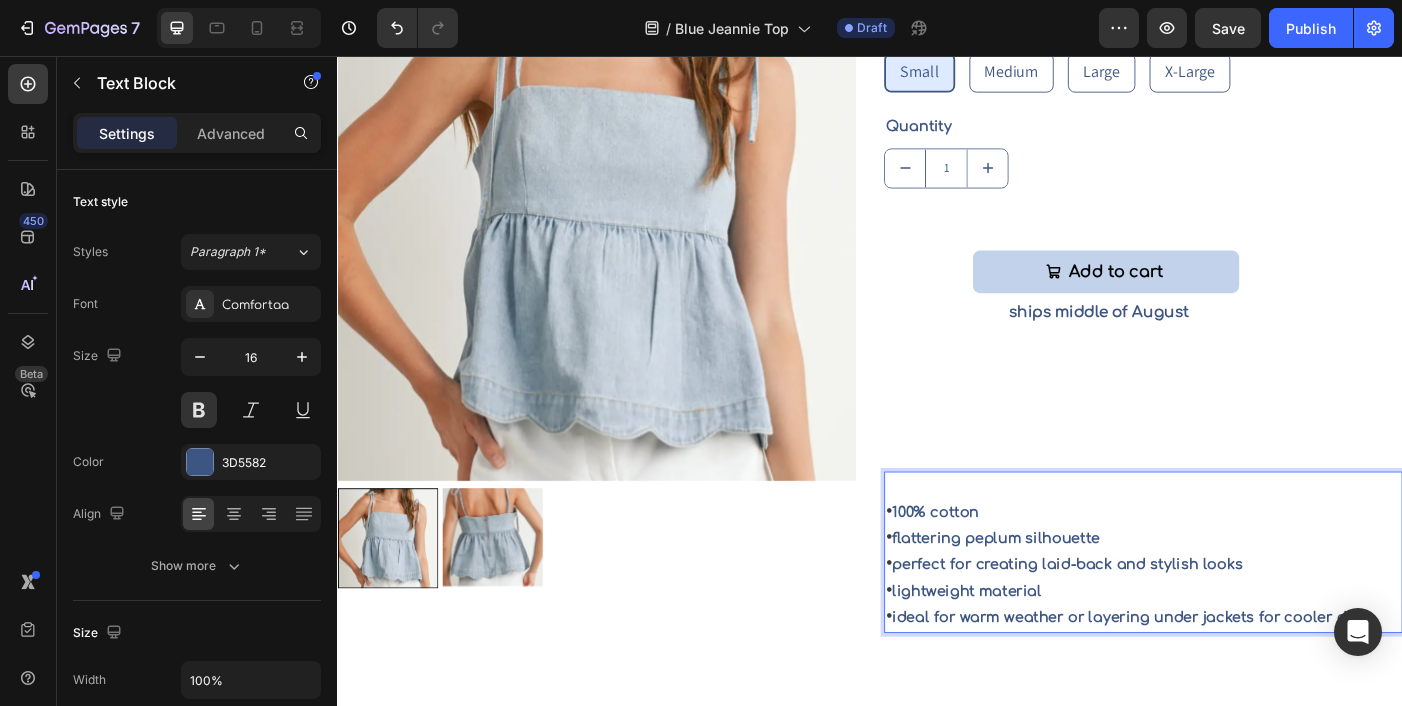 click on "•" at bounding box center [958, 568] 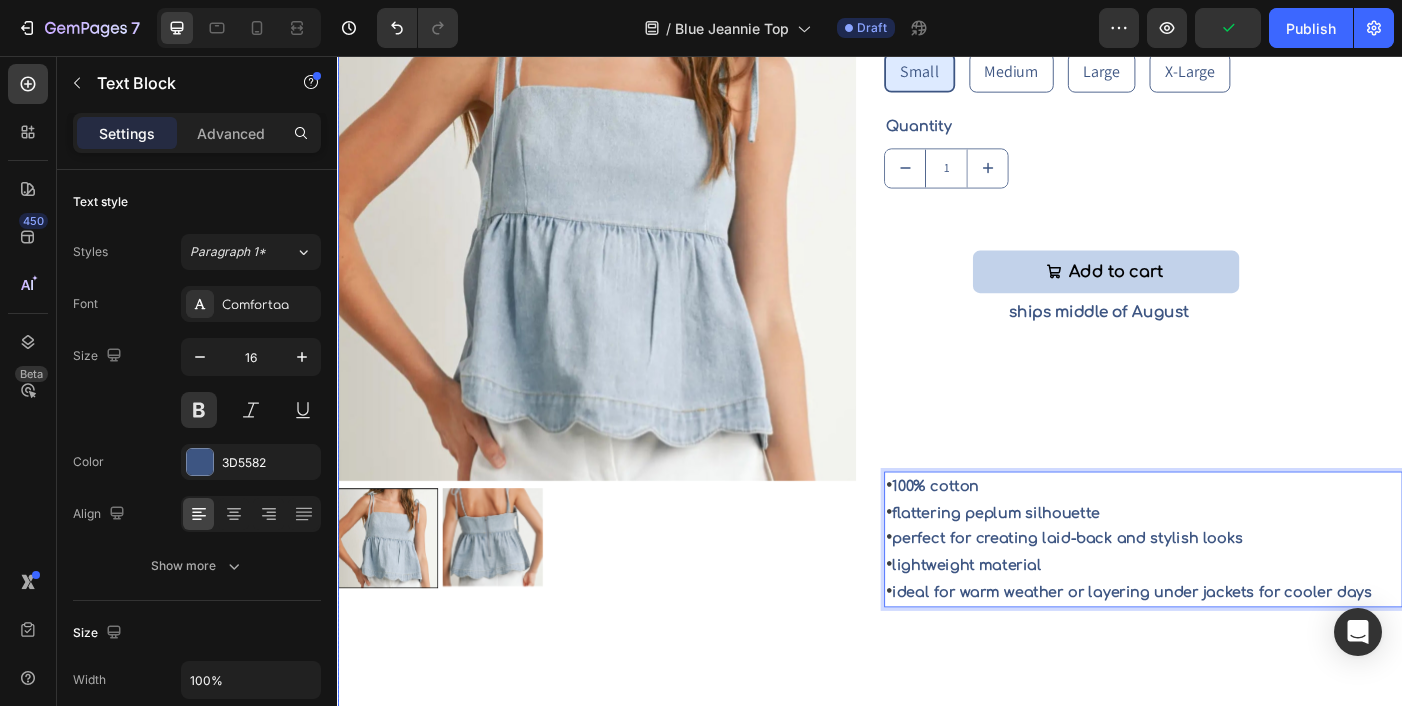 click on "Blue Jeannie Top Product Title $46.00 Product Price Product Price Row Small Small Small Medium Medium Medium Large Large Large X-Large X-Large X-Large Product Variants & Swatches Quantity Text Block
1
Product Quantity
Add to cart Add to Cart ships middle of August Text Block •  100% cotton •  flattering peplum silhouette •  perfect for creating laid-back and stylish looks •  lightweight material •  ideal for warm weather or layering under jackets for cooler days Text Block   190" at bounding box center (1245, 409) 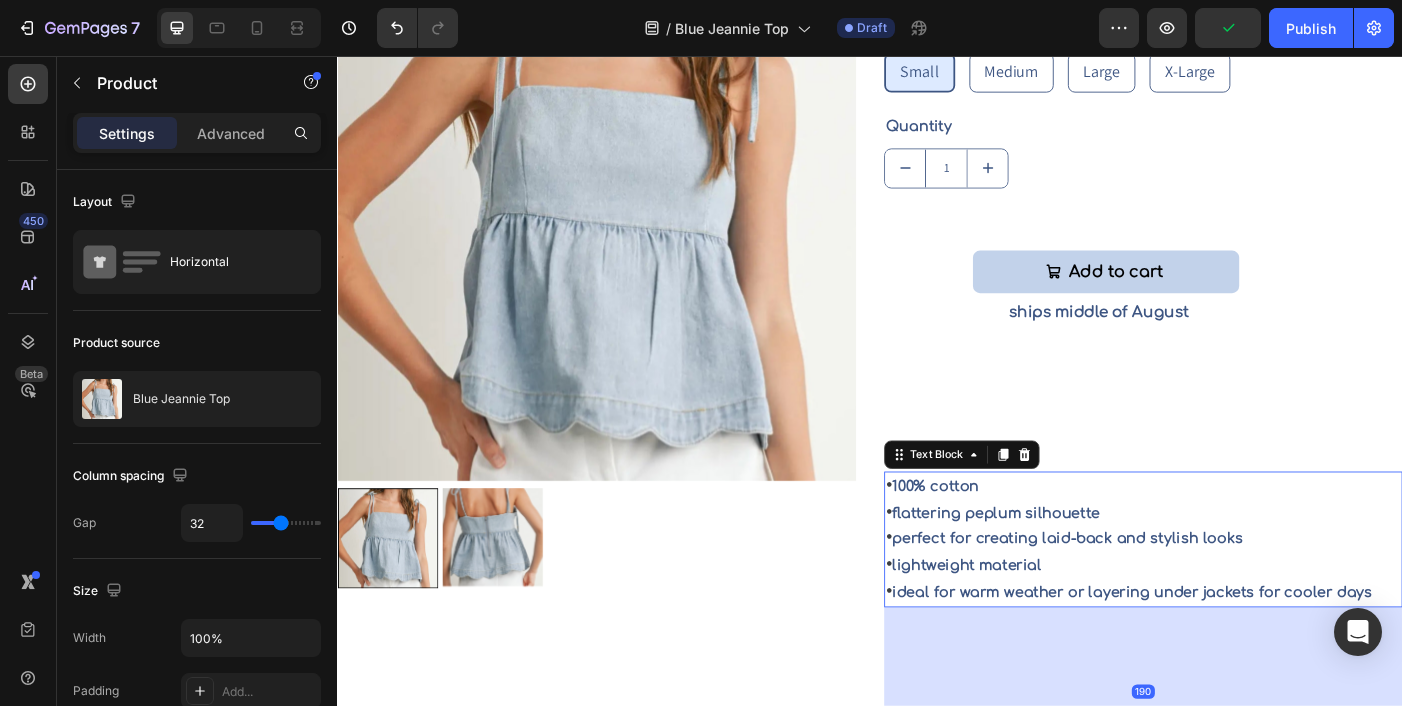 click on "•  100% cotton" at bounding box center [1245, 541] 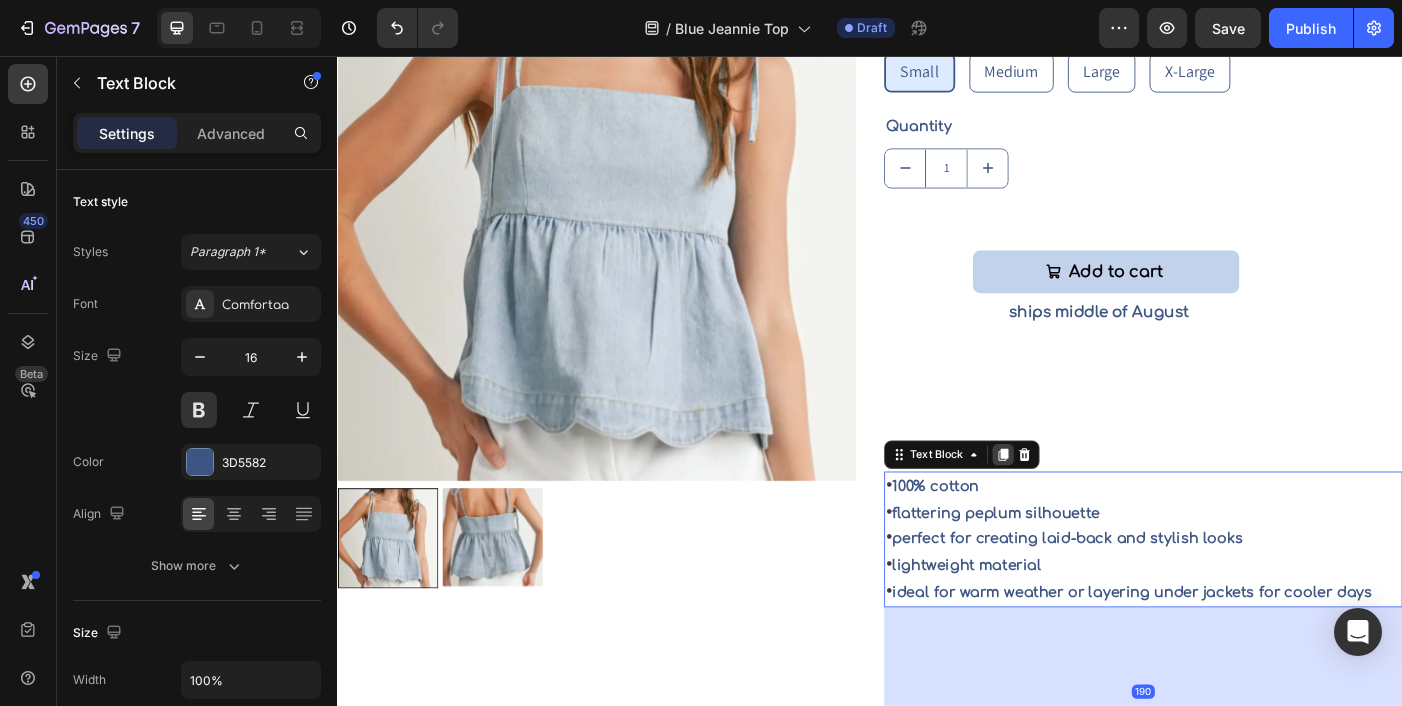 click 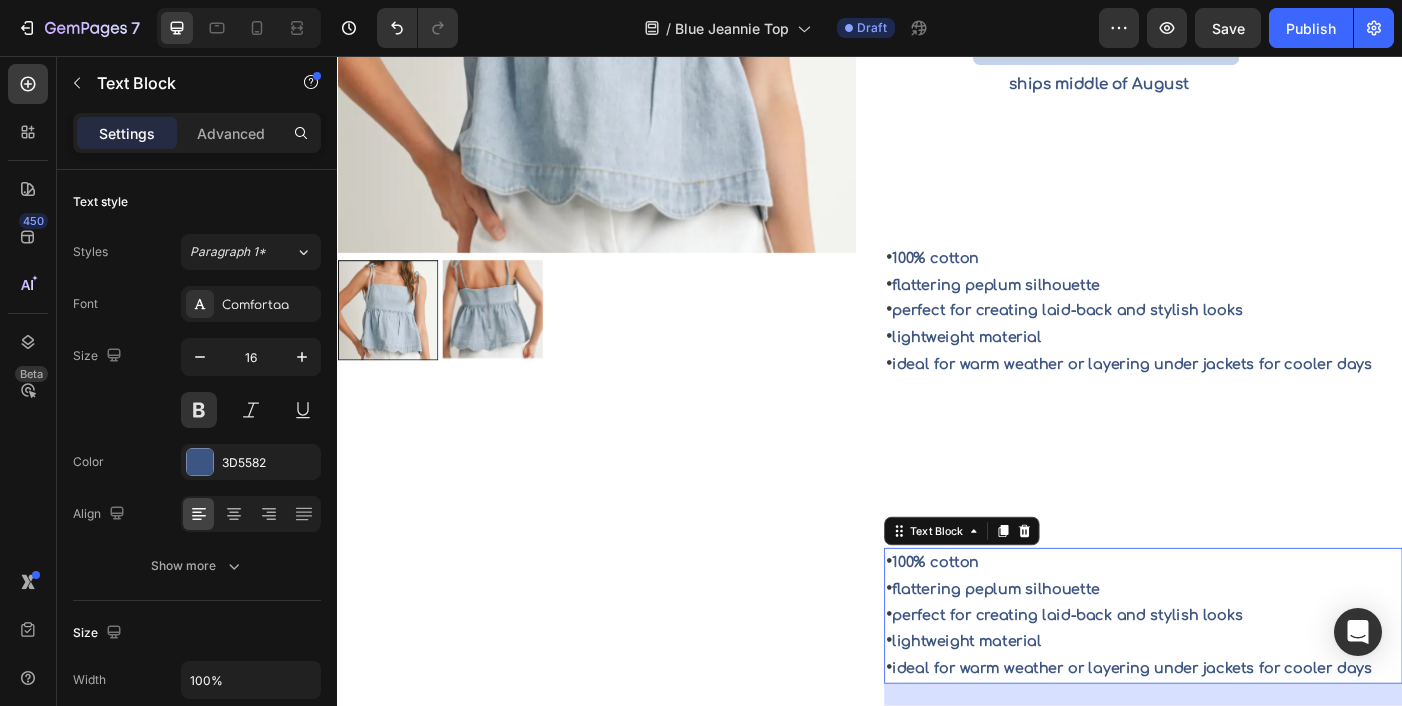 scroll, scrollTop: 364, scrollLeft: 0, axis: vertical 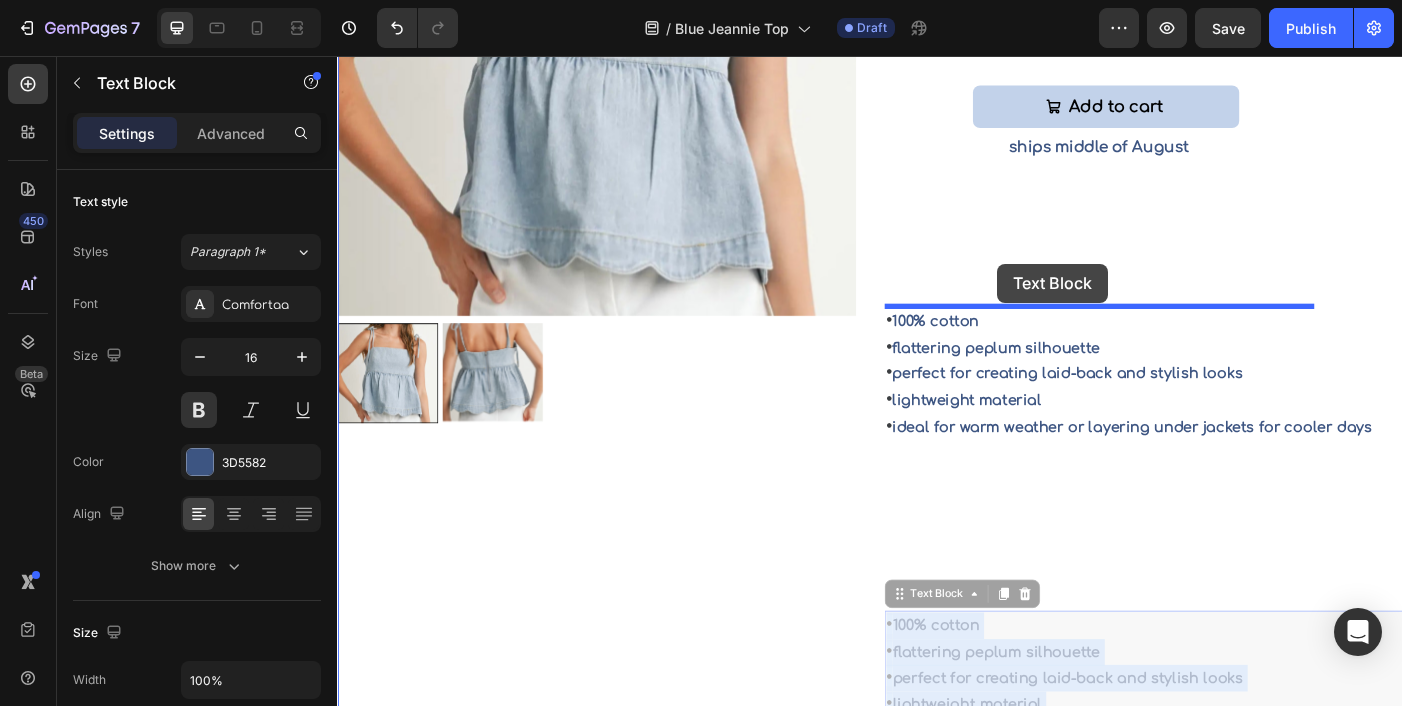 drag, startPoint x: 1089, startPoint y: 719, endPoint x: 1081, endPoint y: 291, distance: 428.07477 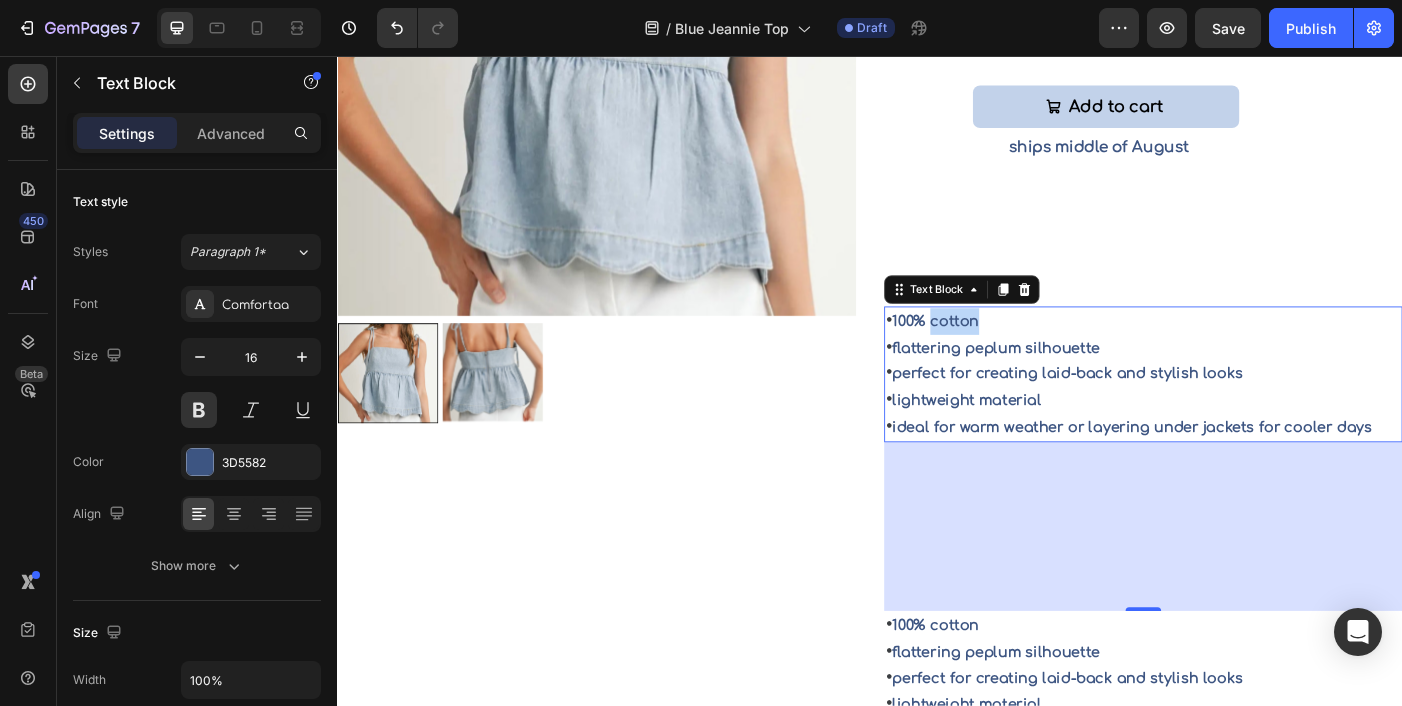 click on "•  100% cotton" at bounding box center (1245, 355) 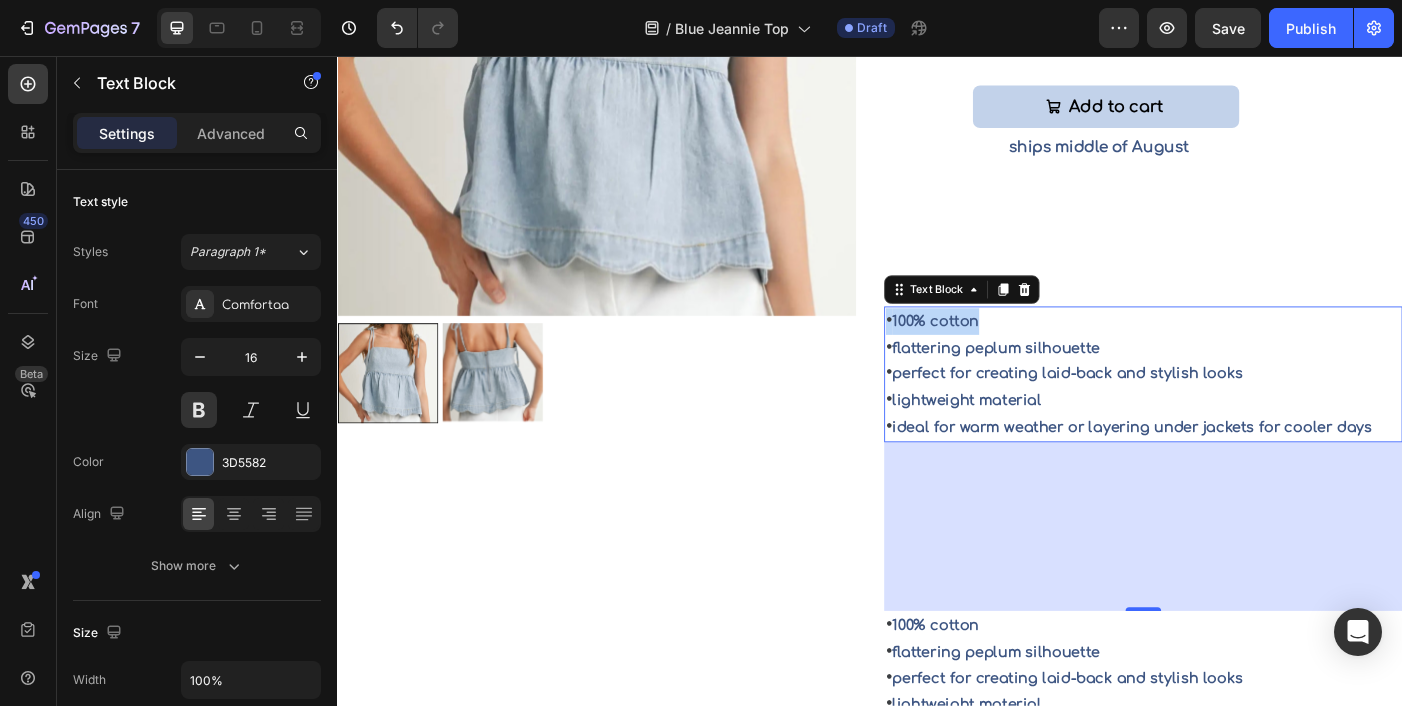 click on "•  100% cotton" at bounding box center [1245, 355] 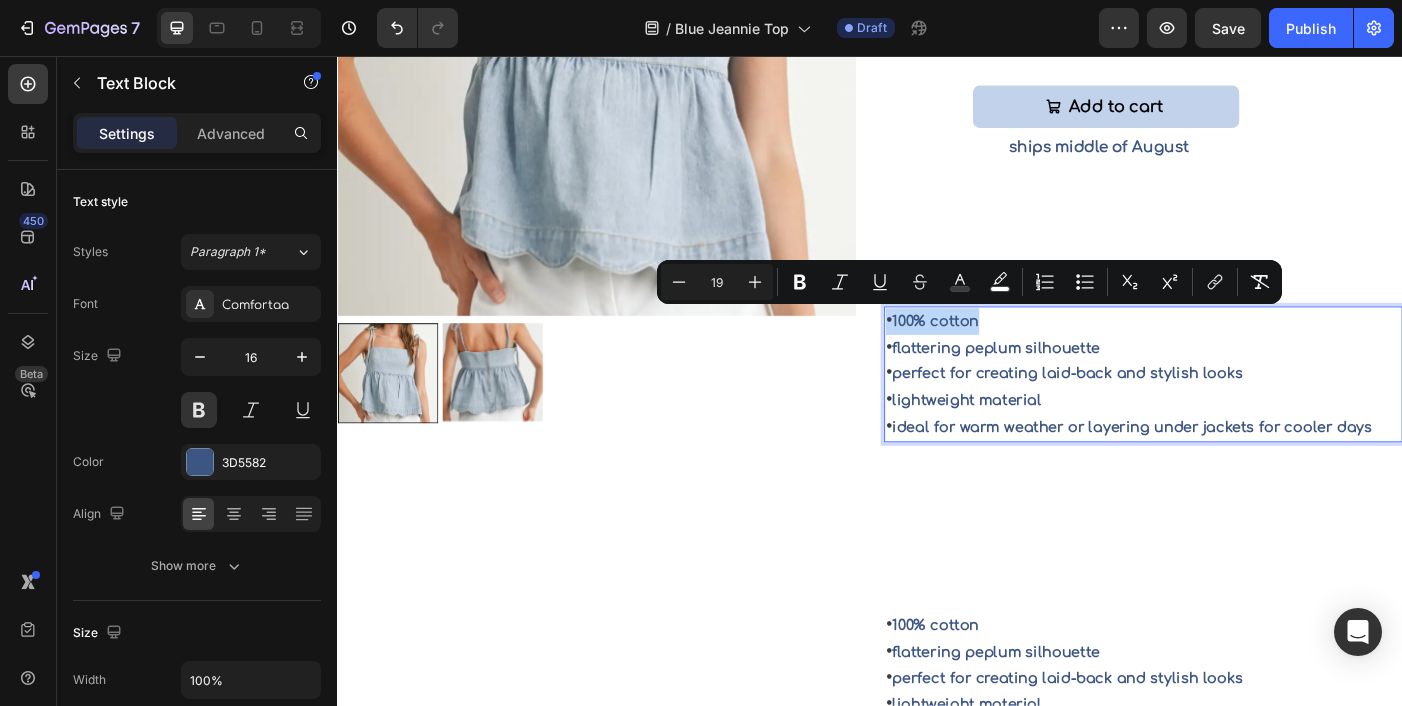 click on "•  100% cotton" at bounding box center (1245, 355) 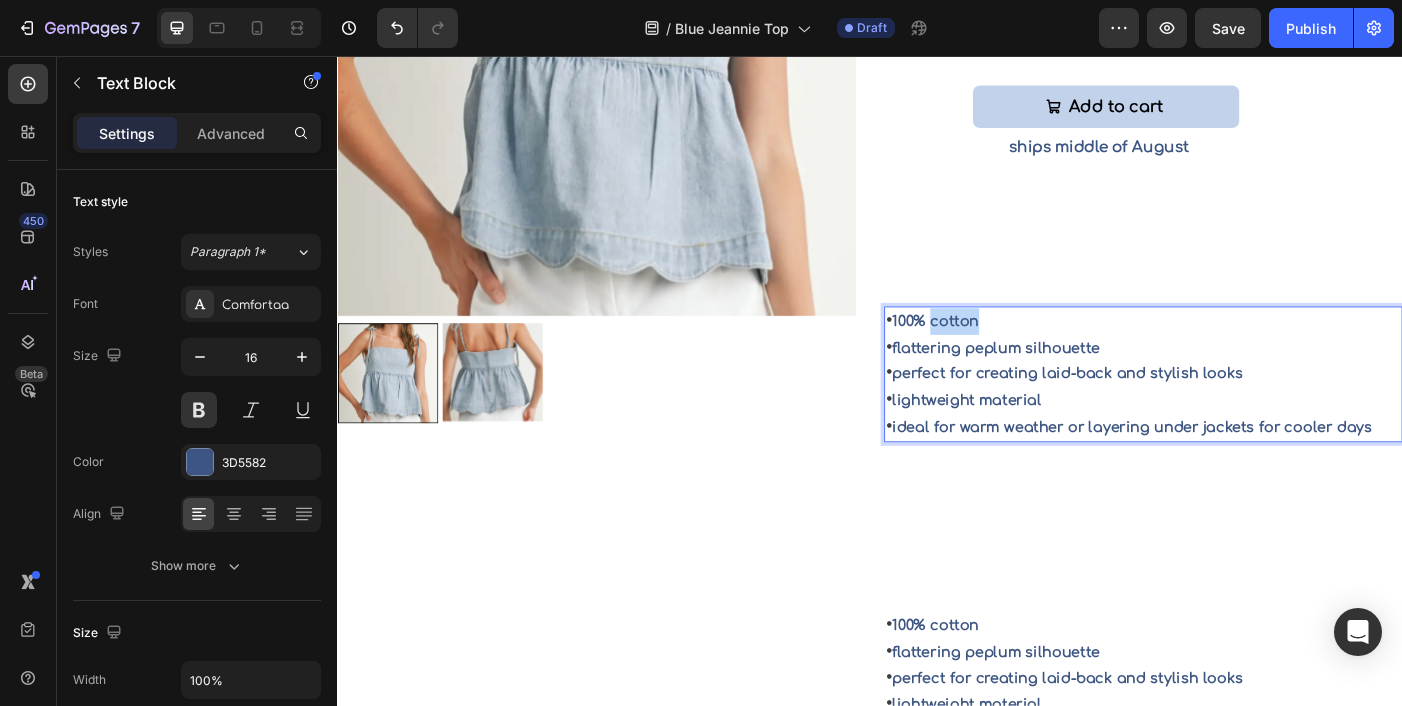 click on "•  100% cotton" at bounding box center [1245, 355] 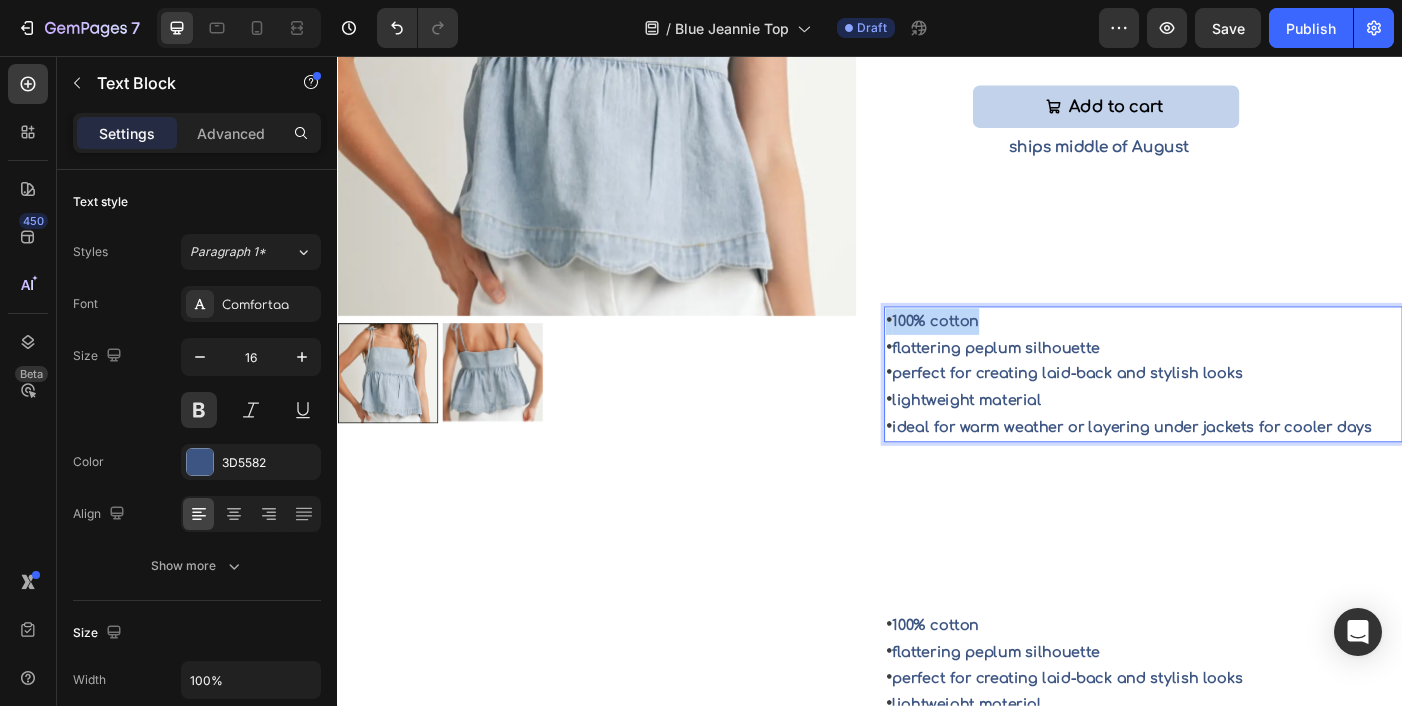 click on "•  100% cotton" at bounding box center (1245, 355) 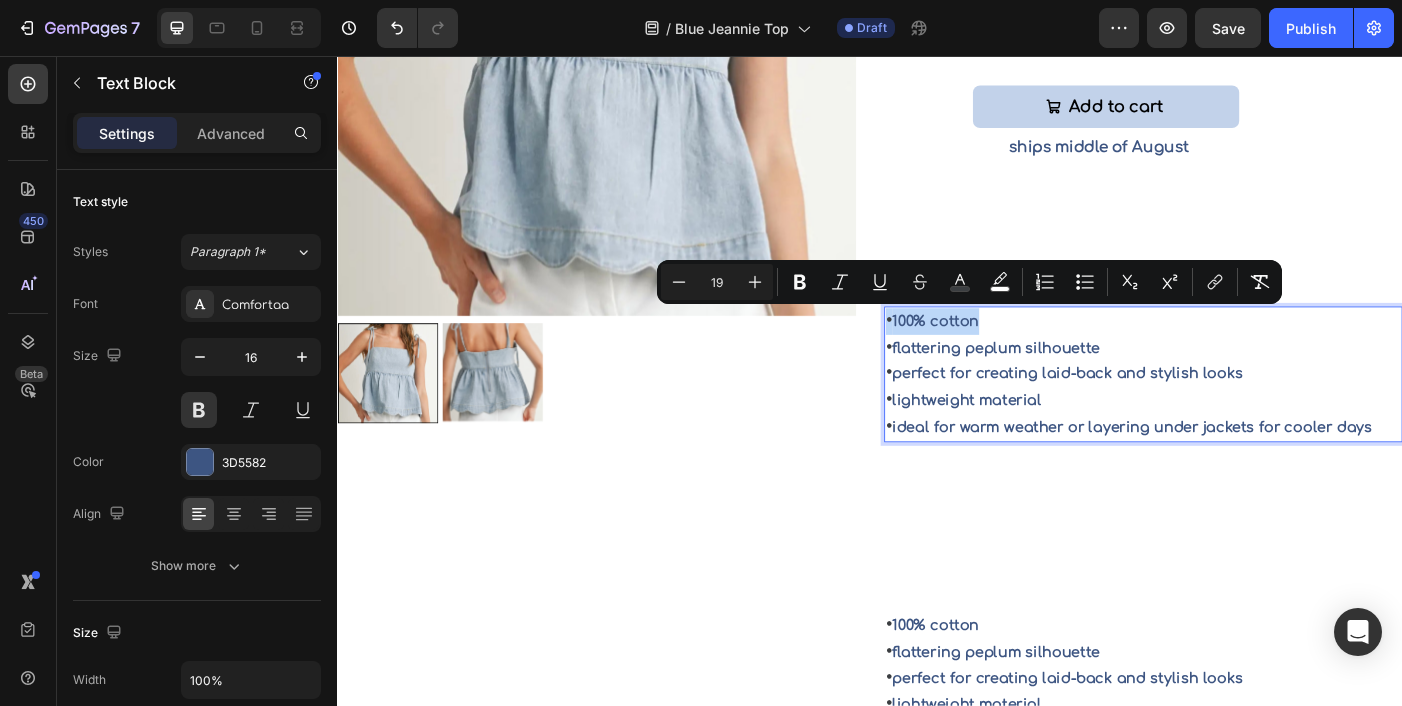 click on "•  100% cotton" at bounding box center (1245, 355) 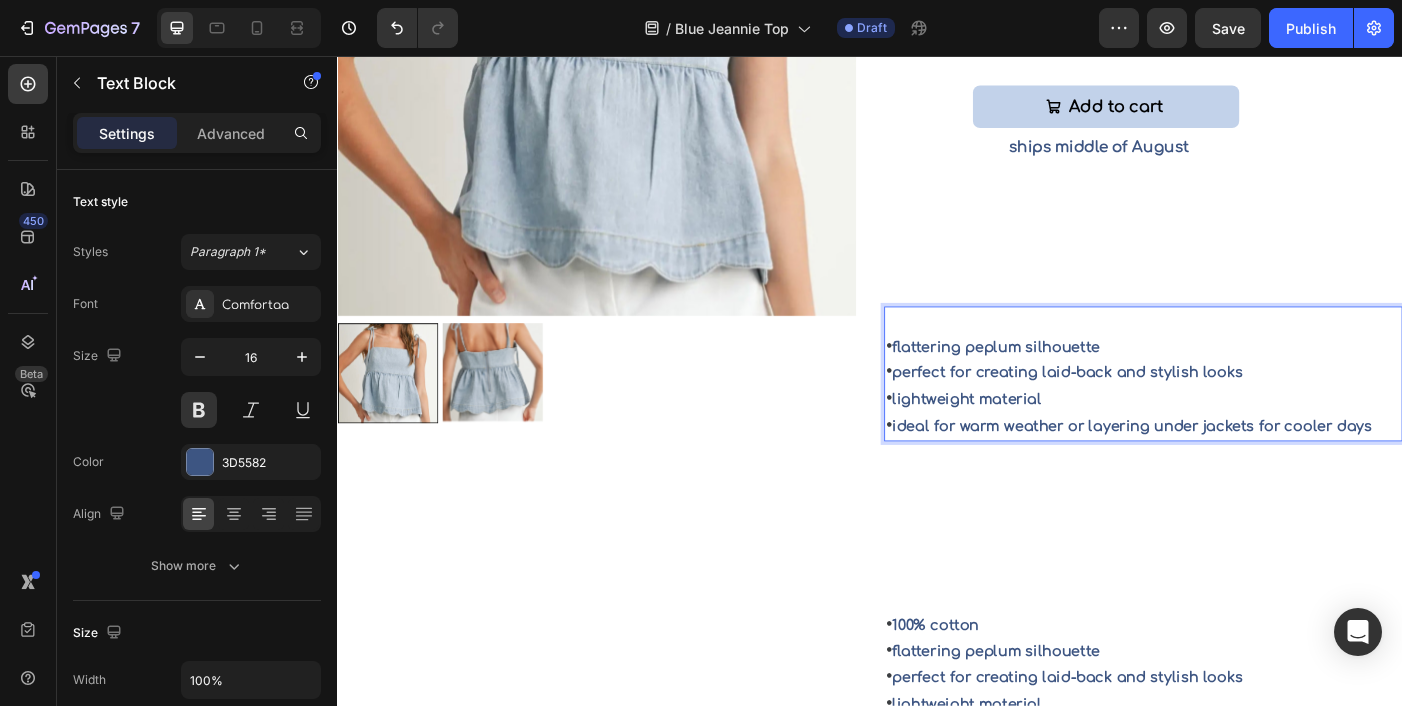 click on "•  ideal for warm weather or layering under jackets for cooler days" at bounding box center [1245, 473] 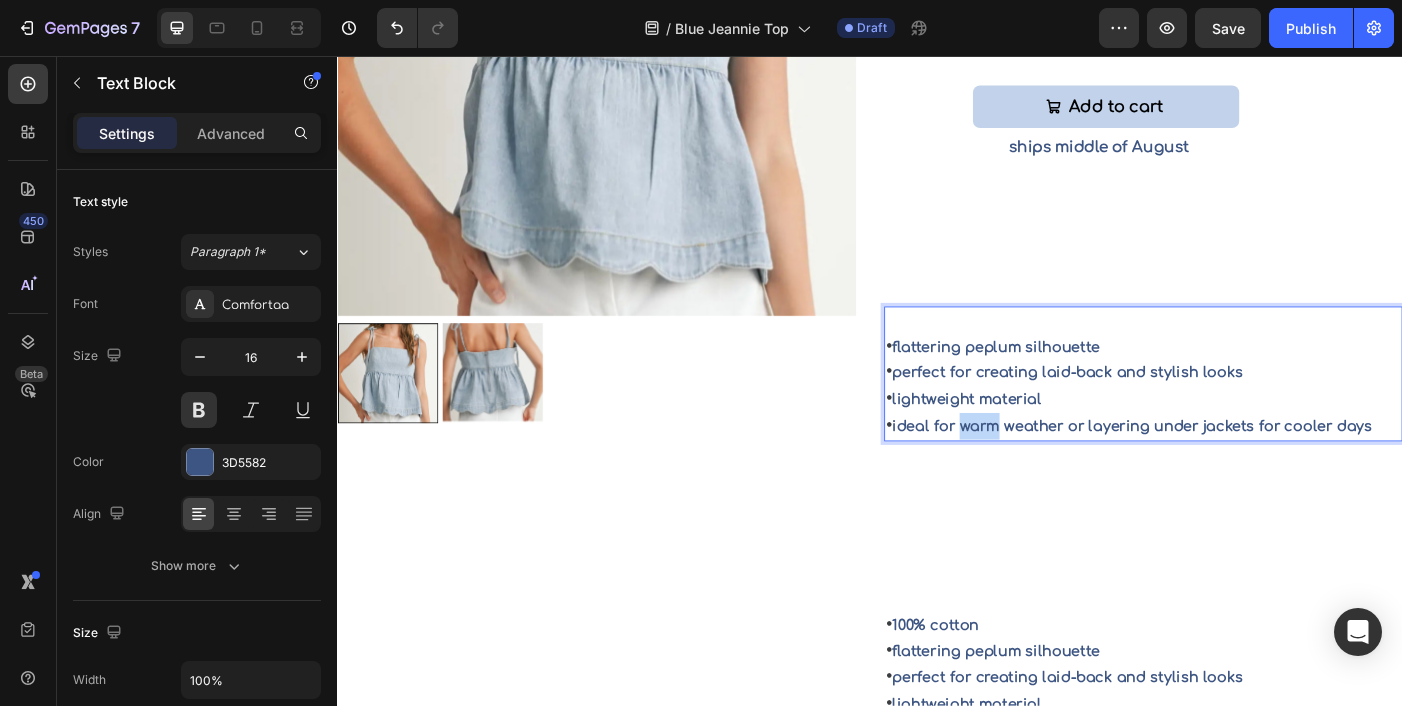 click on "•  ideal for warm weather or layering under jackets for cooler days" at bounding box center [1245, 473] 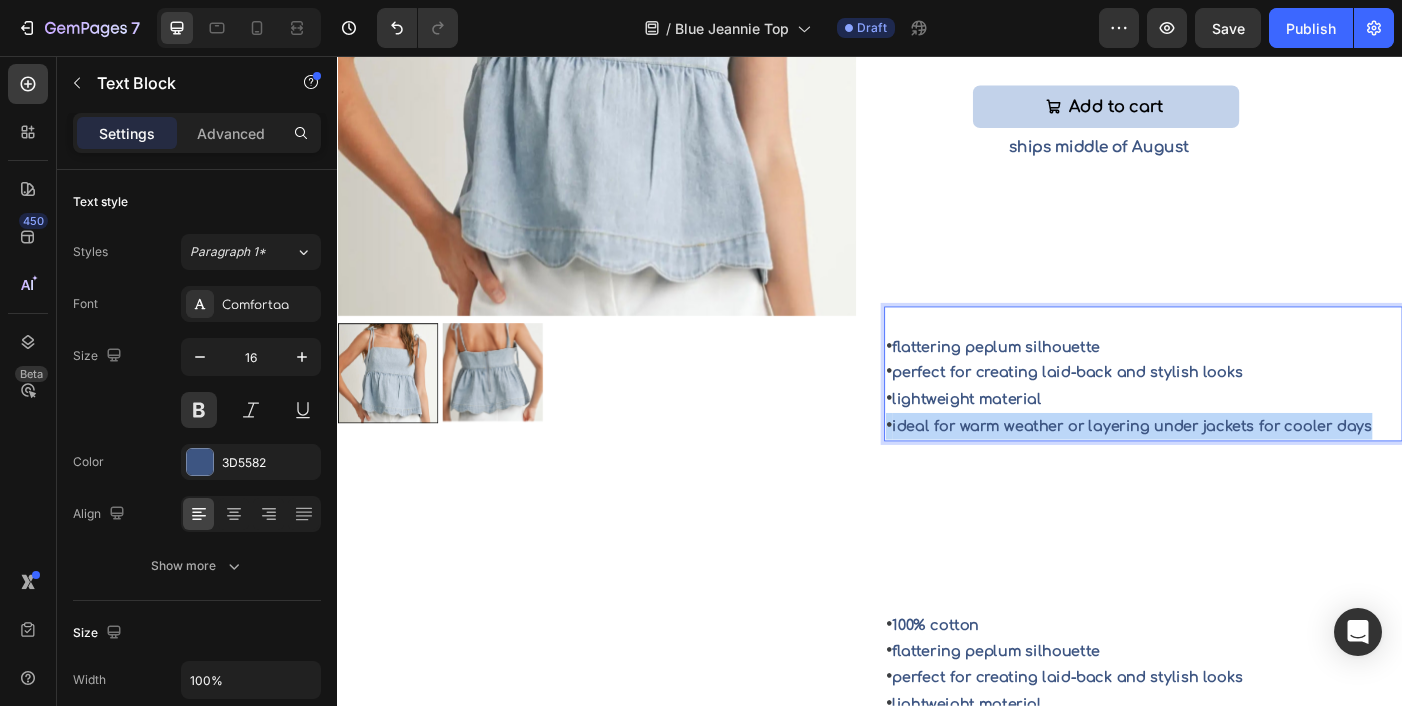 click on "•  ideal for warm weather or layering under jackets for cooler days" at bounding box center (1245, 473) 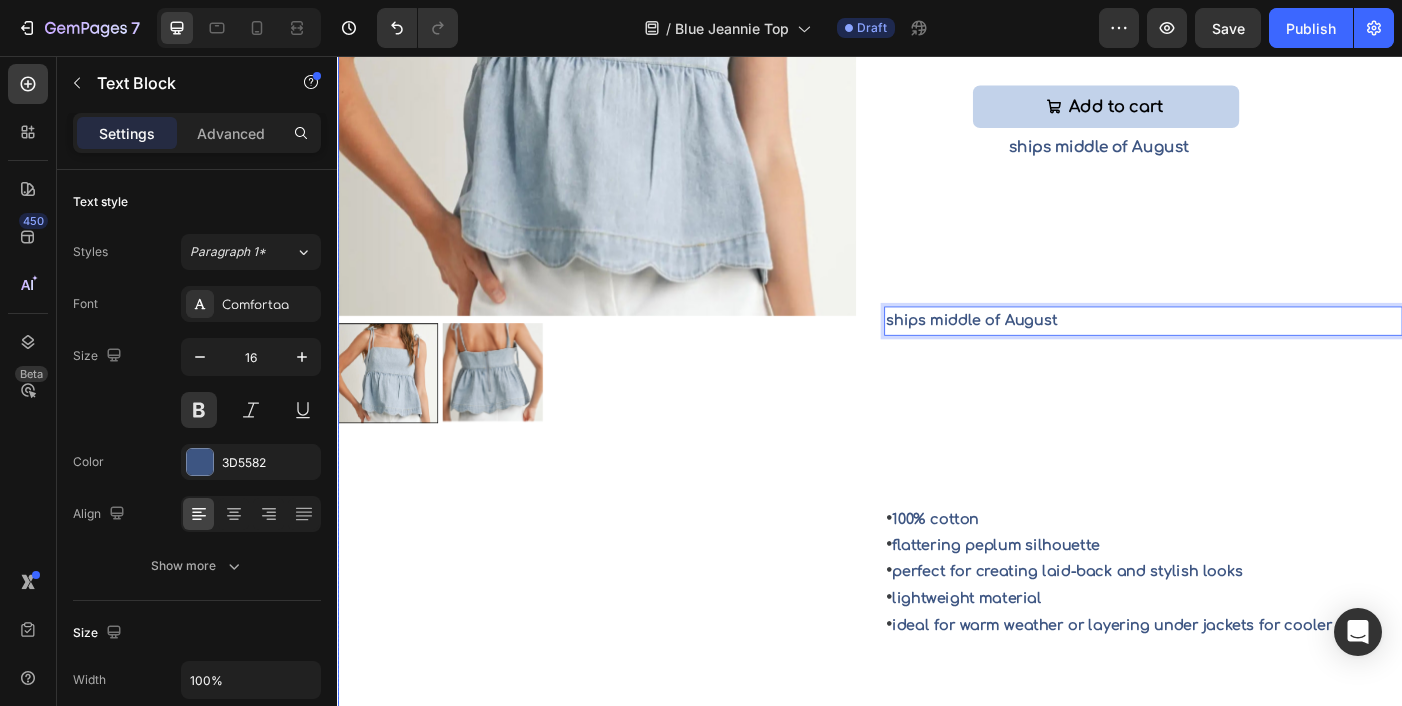click on "Blue Jeannie Top Product Title $46.00 Product Price Product Price Row Small Small Small Medium Medium Medium Large Large Large X-Large X-Large X-Large Product Variants & Swatches Quantity Text Block
1
Product Quantity
Add to cart Add to Cart ships middle of August Text Block ships middle of August Text Block   190 •  100% cotton •  flattering peplum silhouette •  perfect for creating laid-back and stylish looks •  lightweight material •  ideal for warm weather or layering under jackets for cooler days Text Block" at bounding box center (1245, 334) 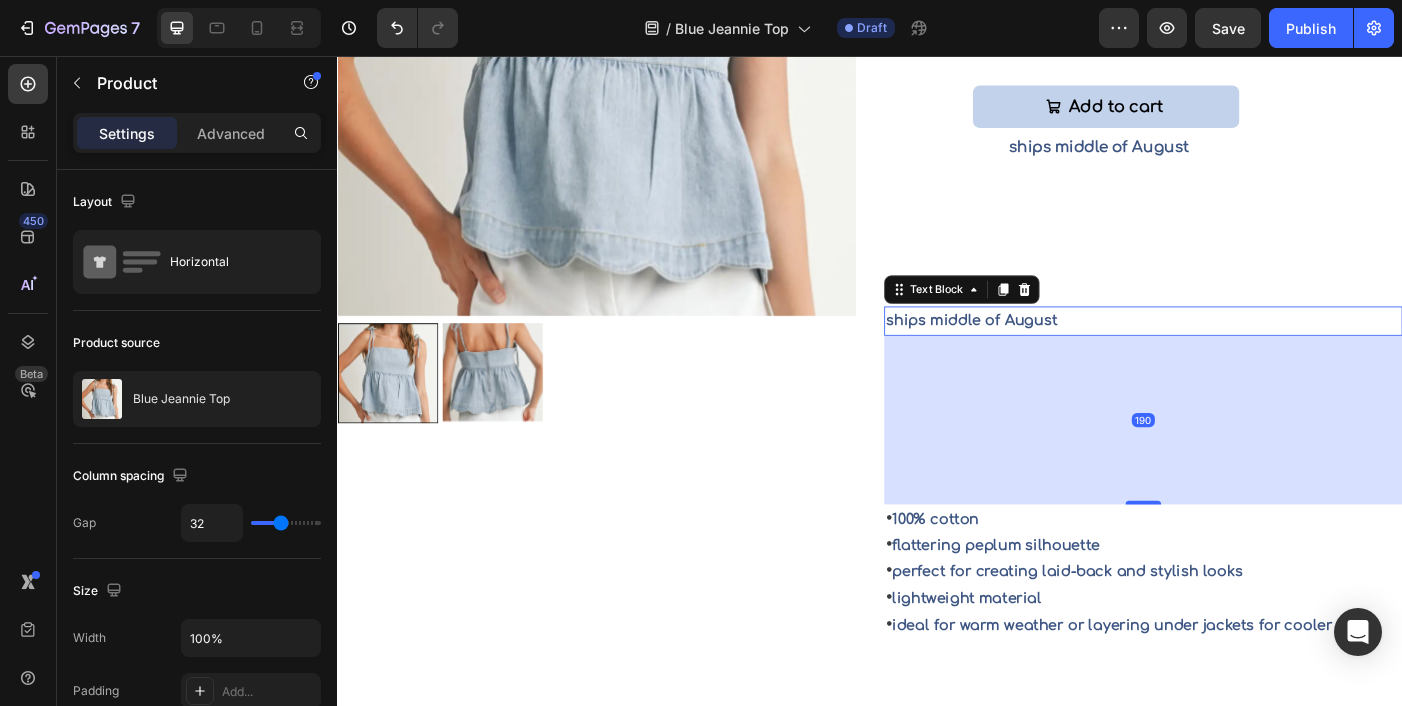 click on "ships middle of August" at bounding box center (1245, 354) 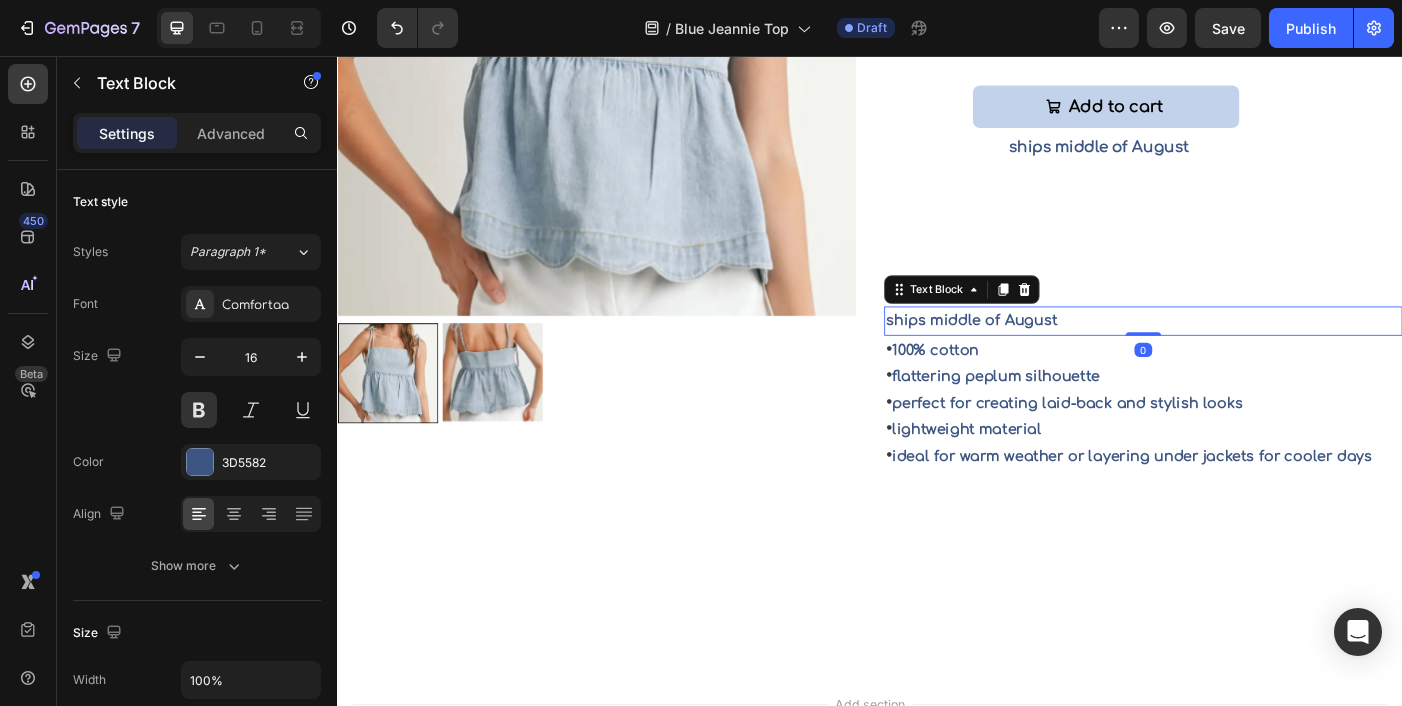 drag, startPoint x: 1247, startPoint y: 556, endPoint x: 1247, endPoint y: 363, distance: 193 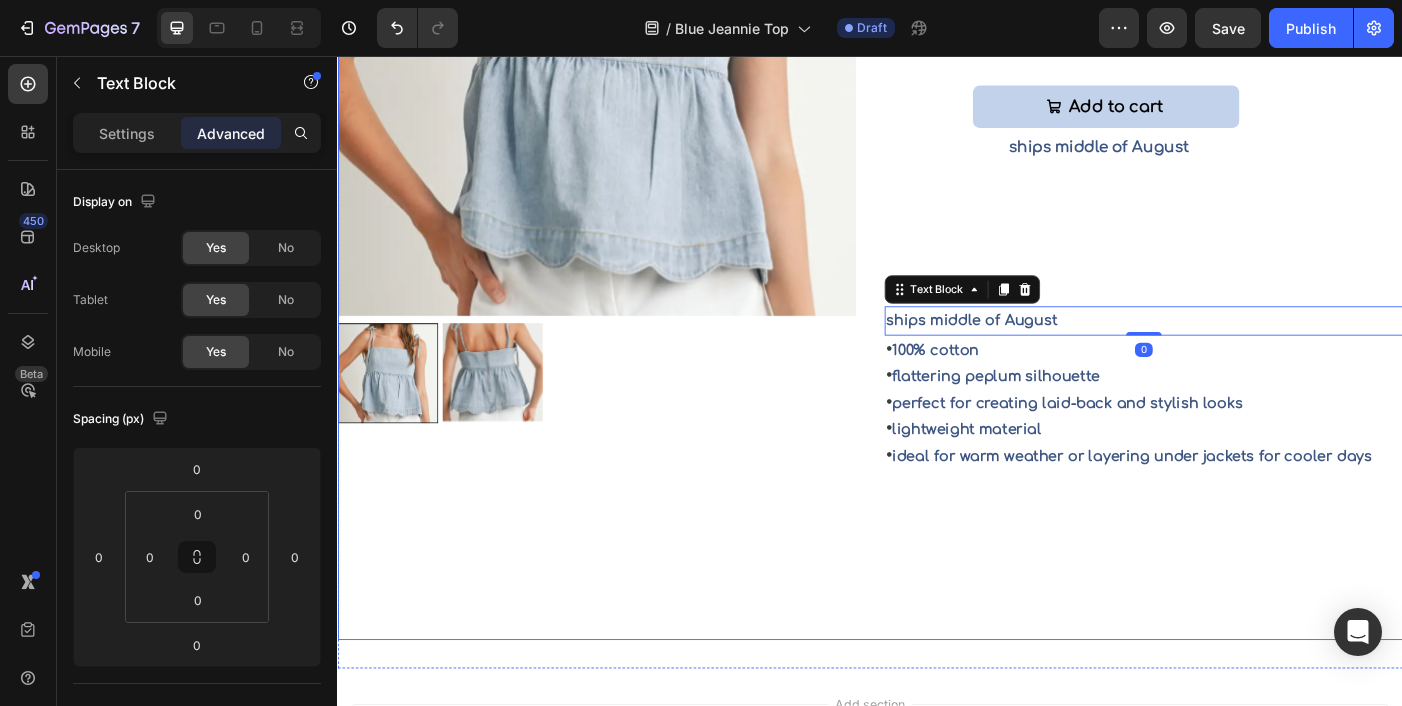 click on "Blue Jeannie Top Product Title $46.00 Product Price Product Price Row Small Small Small Medium Medium Medium Large Large Large X-Large X-Large X-Large Product Variants & Swatches Quantity Text Block
1
Product Quantity
Add to cart Add to Cart ships middle of August Text Block ships middle of August Text Block   0 •  100% cotton •  flattering peplum silhouette •  perfect for creating laid-back and stylish looks •  lightweight material •  ideal for warm weather or layering under jackets for cooler days Text Block" at bounding box center (1245, 239) 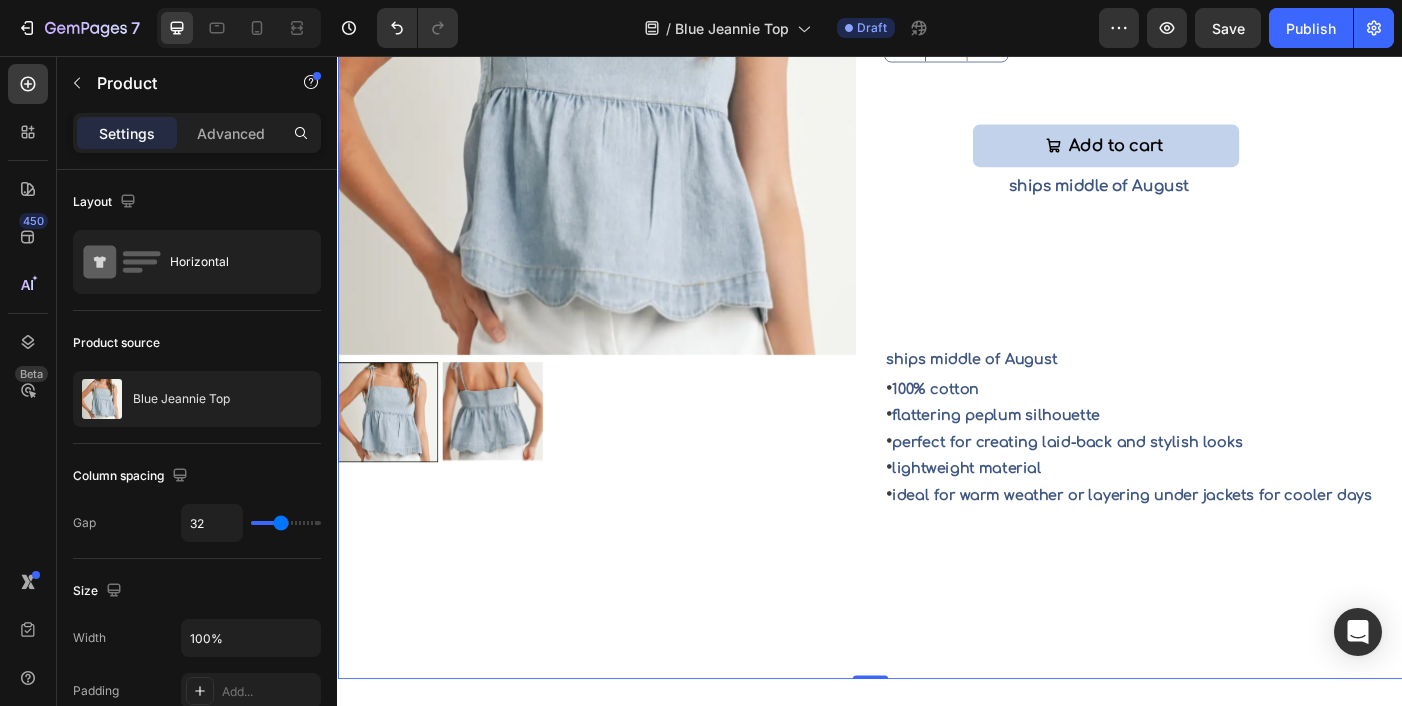 scroll, scrollTop: 297, scrollLeft: 0, axis: vertical 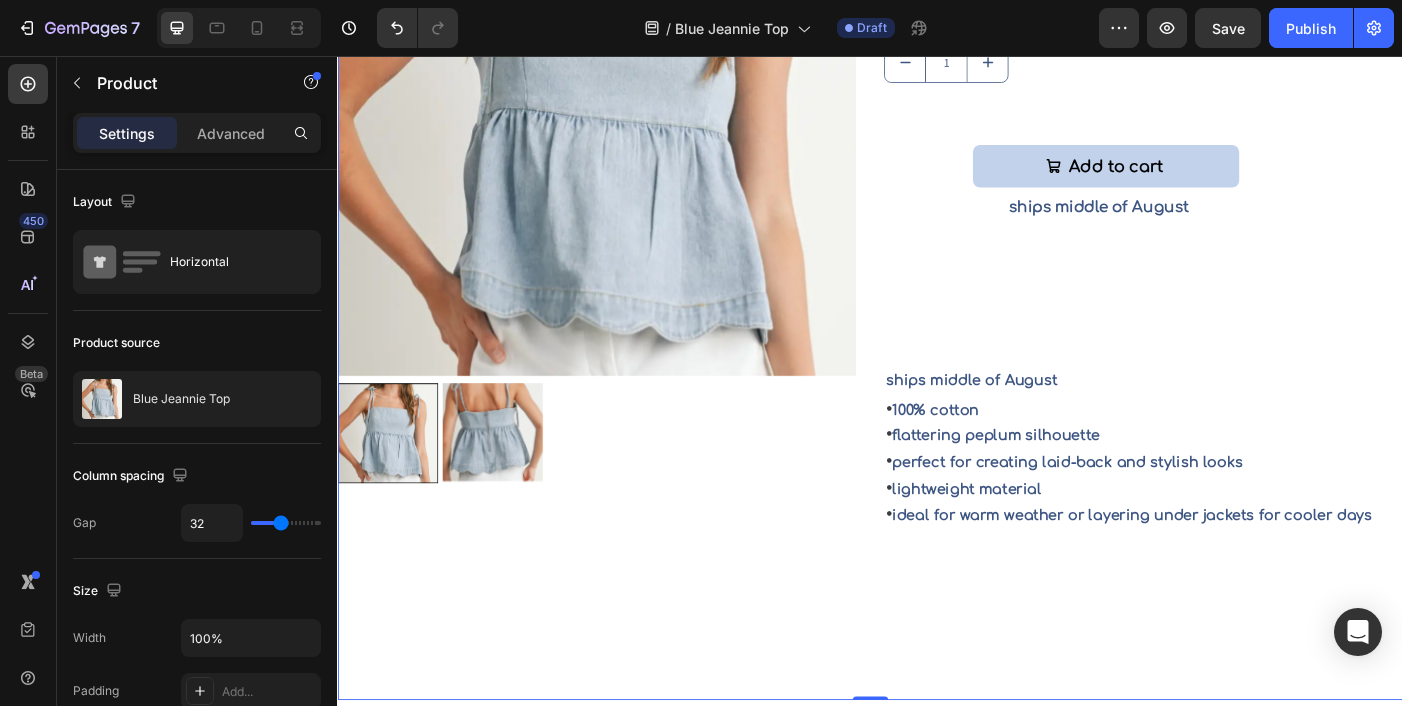 click on "Blue Jeannie Top Product Title $46.00 Product Price Product Price Row Small Small Small Medium Medium Medium Large Large Large X-Large X-Large X-Large Product Variants & Swatches Quantity Text Block
1
Product Quantity
Add to cart Add to Cart ships middle of August Text Block ships middle of August Text Block •  100% cotton •  flattering peplum silhouette •  perfect for creating laid-back and stylish looks •  lightweight material •  ideal for warm weather or layering under jackets for cooler days Text Block" at bounding box center [1245, 306] 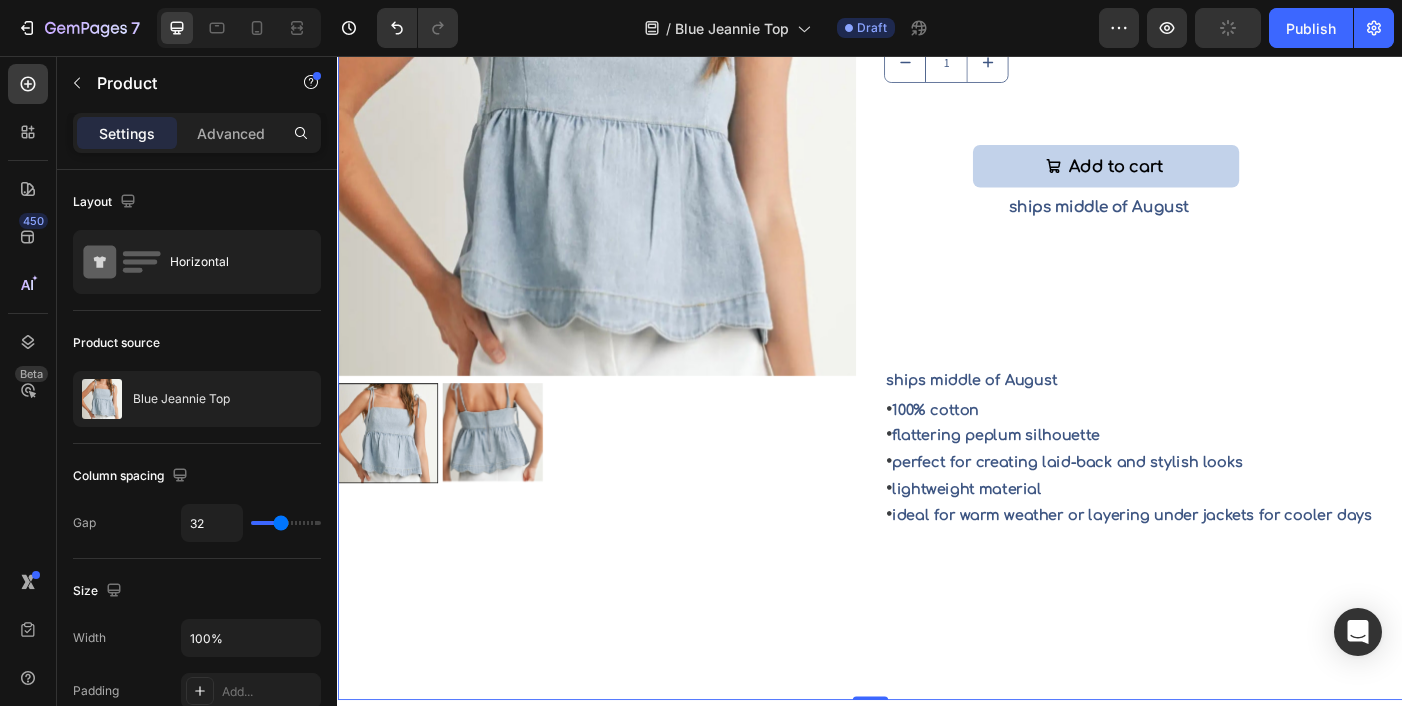 click on "ships middle of August" at bounding box center [1195, 226] 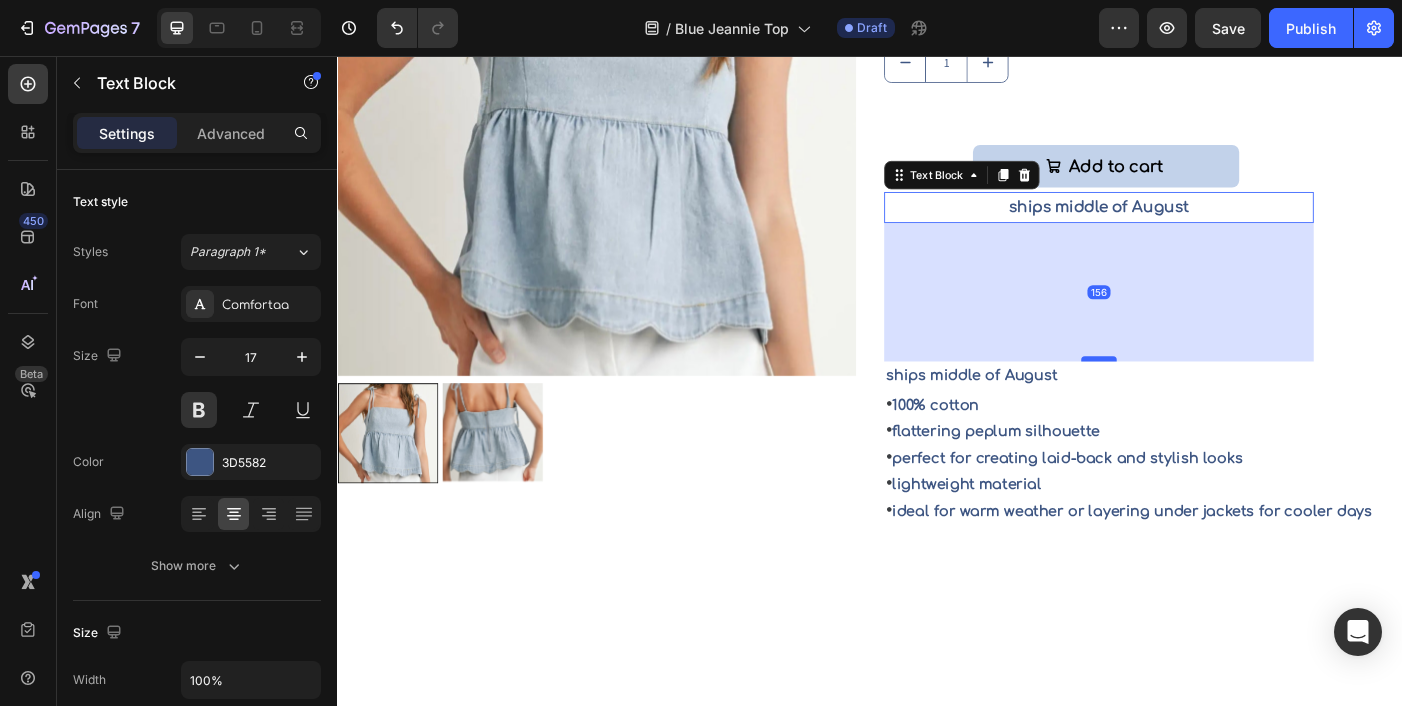 click at bounding box center [1195, 397] 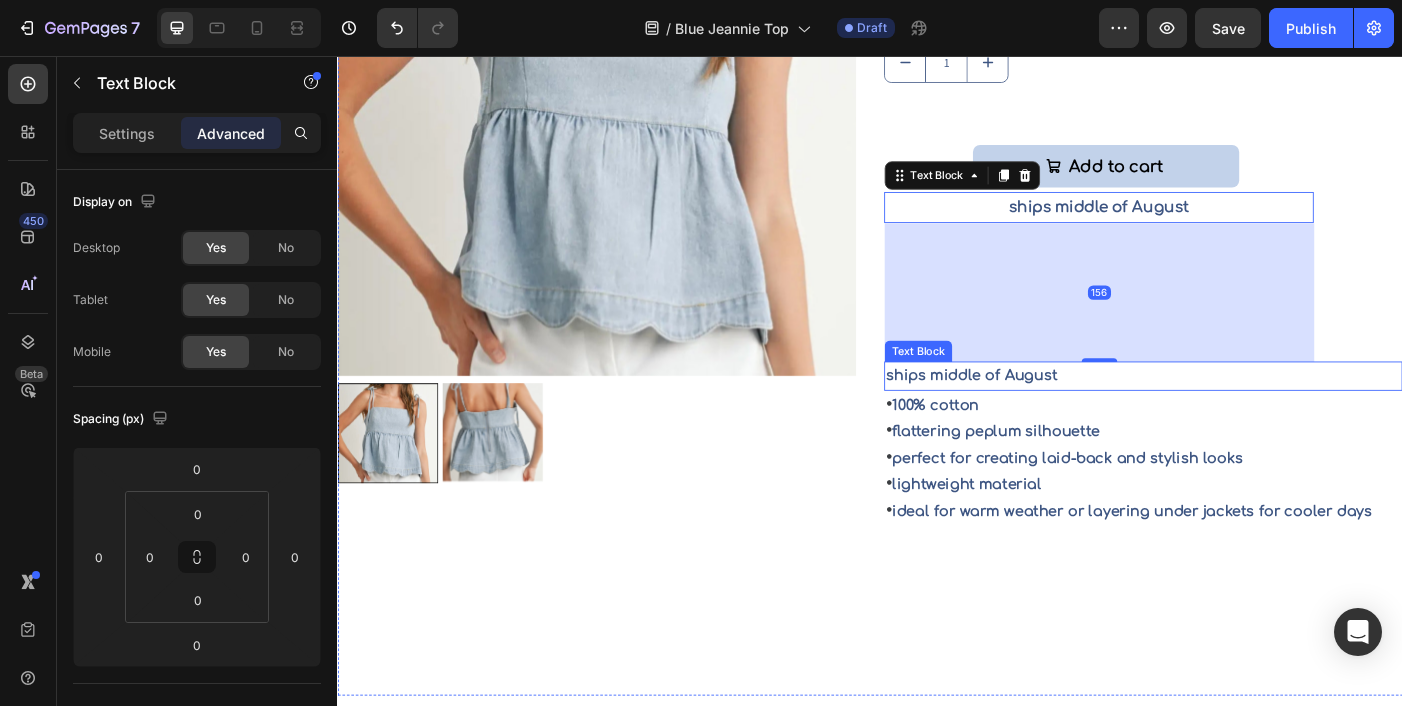 click on "ships middle of August" at bounding box center (1245, 416) 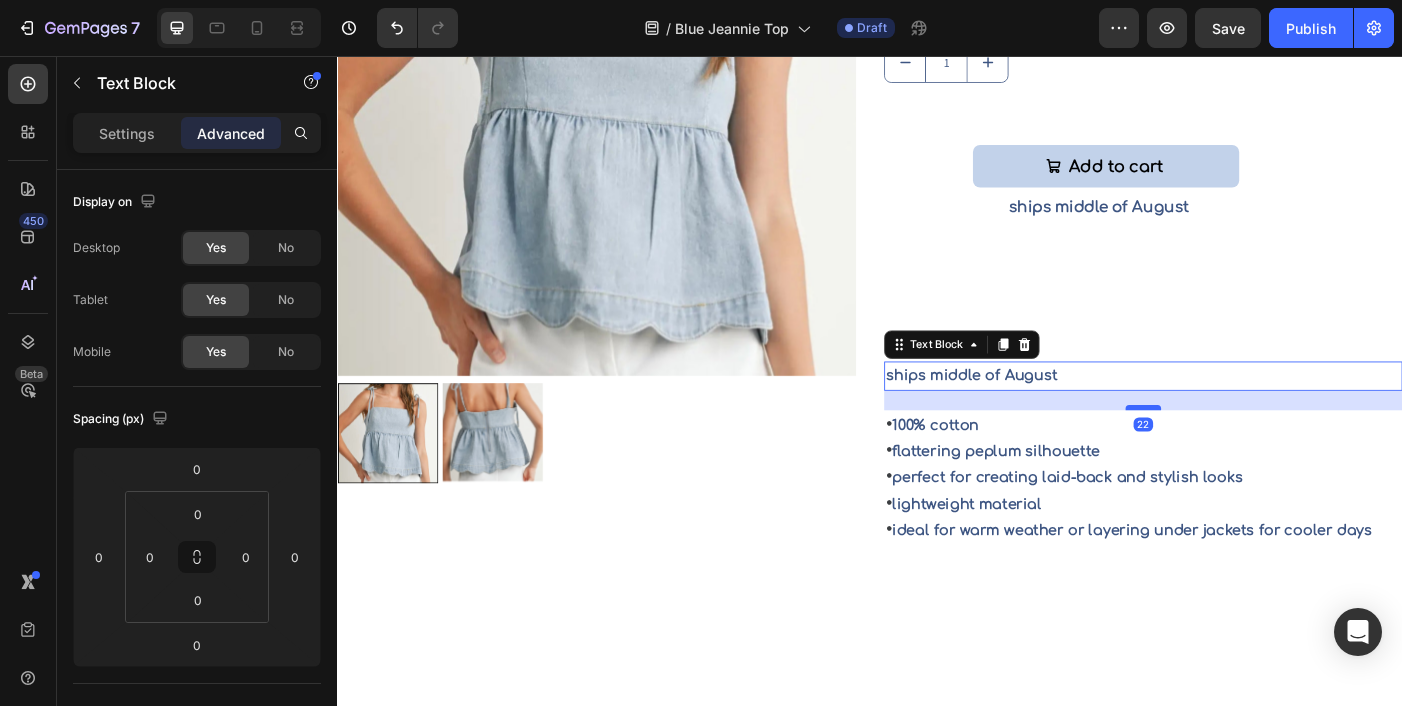 drag, startPoint x: 1248, startPoint y: 430, endPoint x: 1249, endPoint y: 453, distance: 23.021729 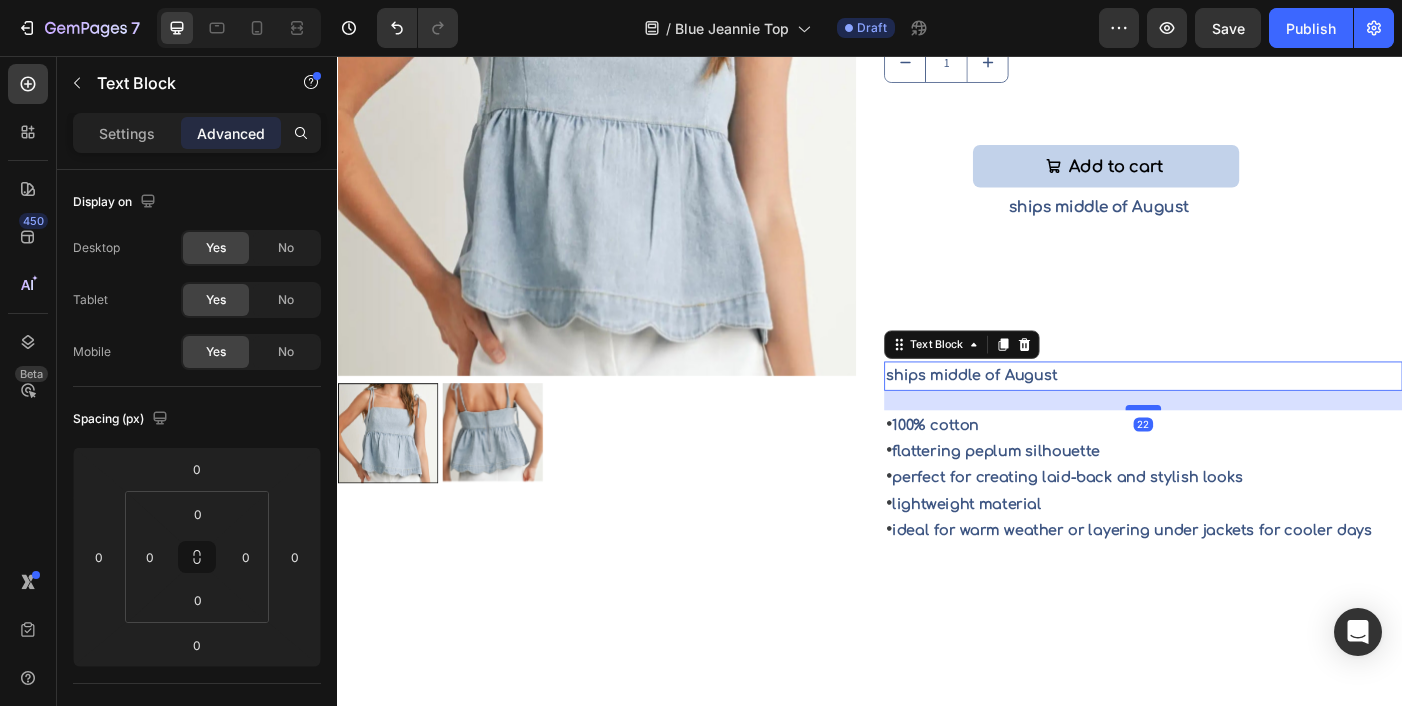 type on "23" 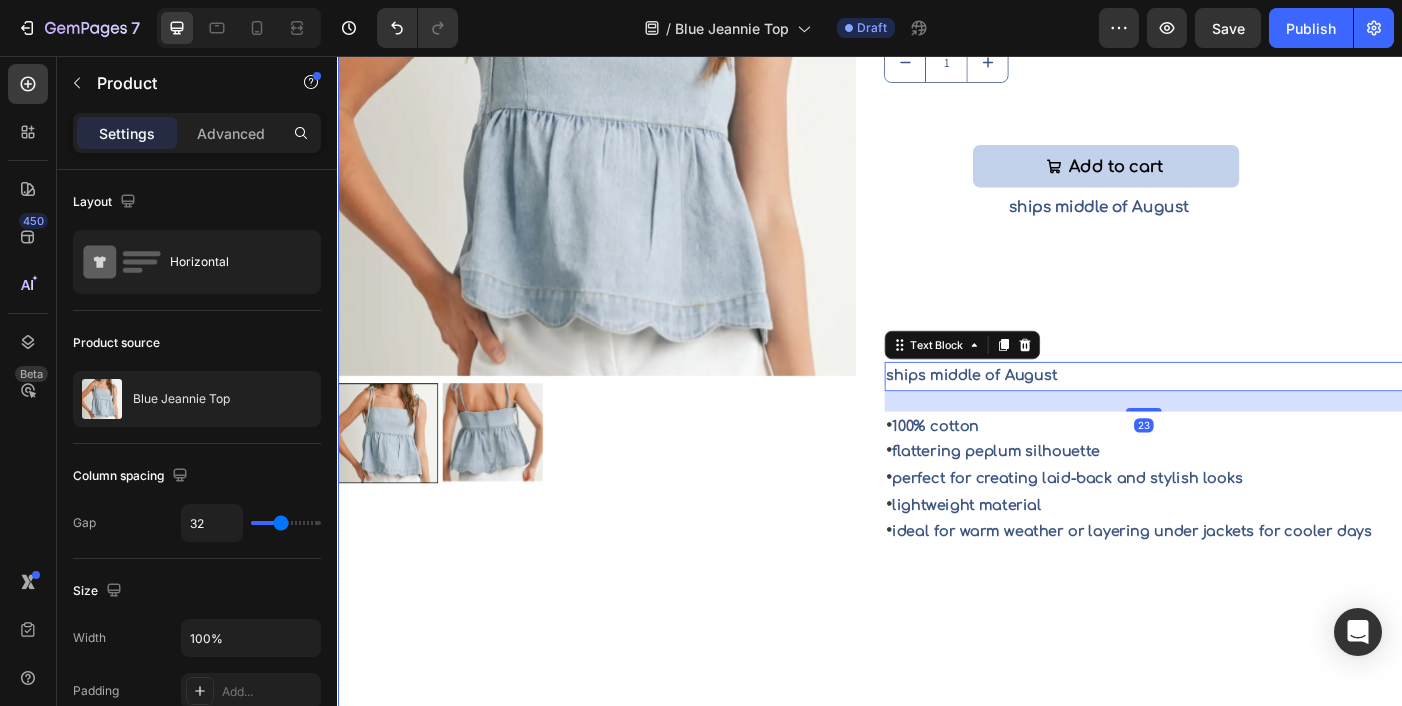 click on "Product Images" at bounding box center (629, 315) 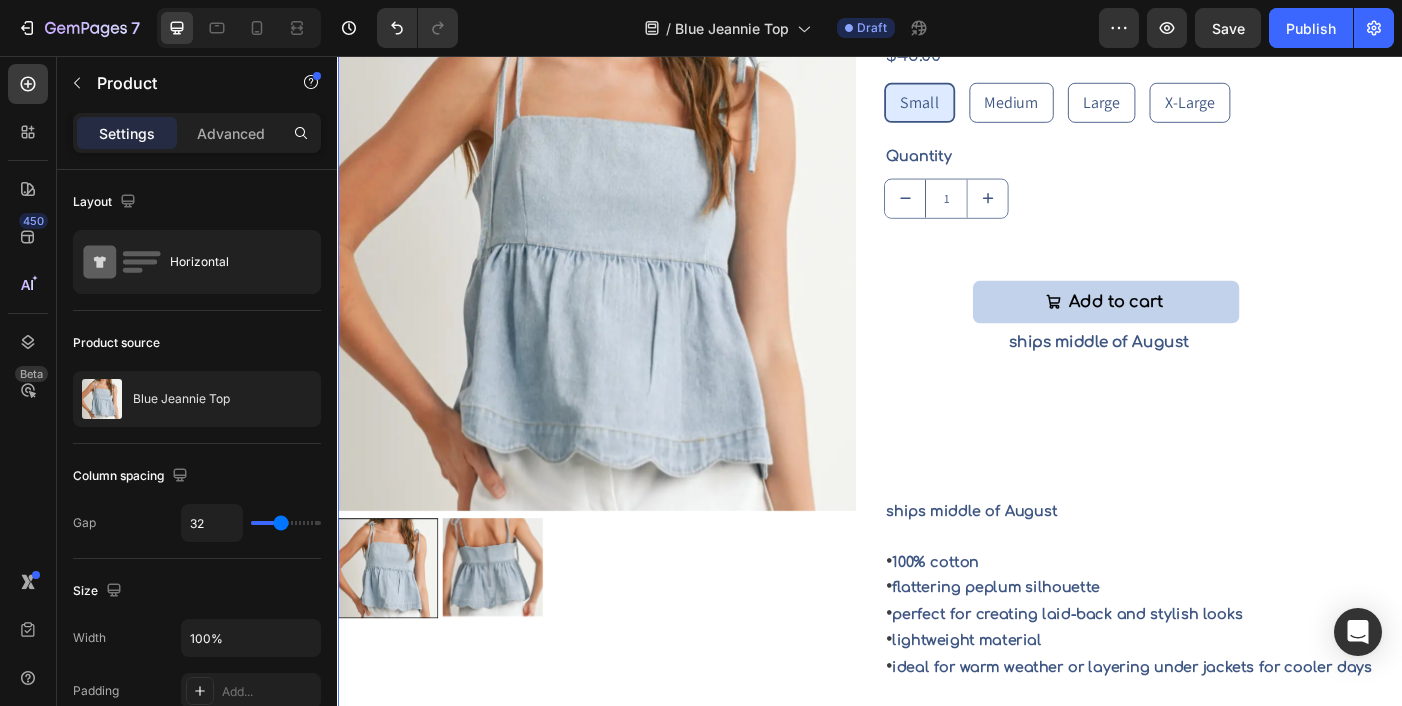 scroll, scrollTop: 105, scrollLeft: 0, axis: vertical 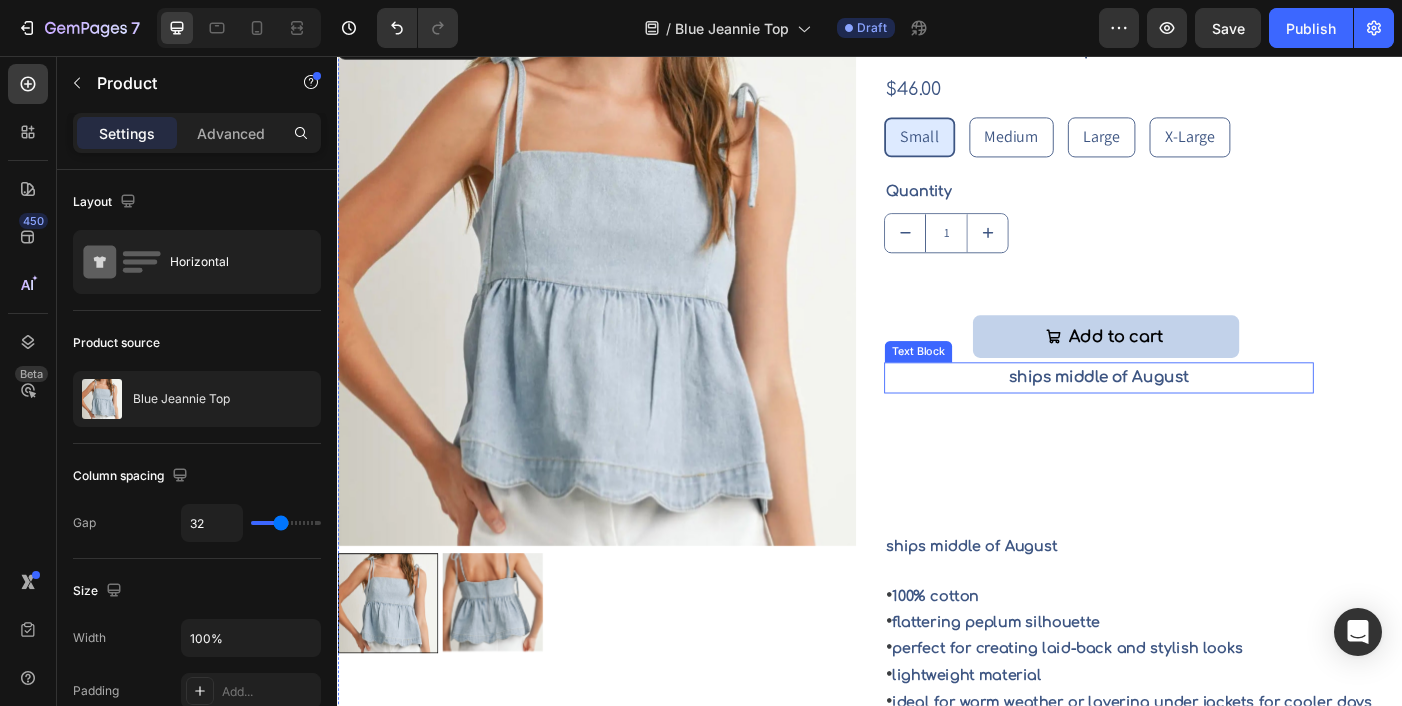 click on "ships middle of August" at bounding box center [1195, 418] 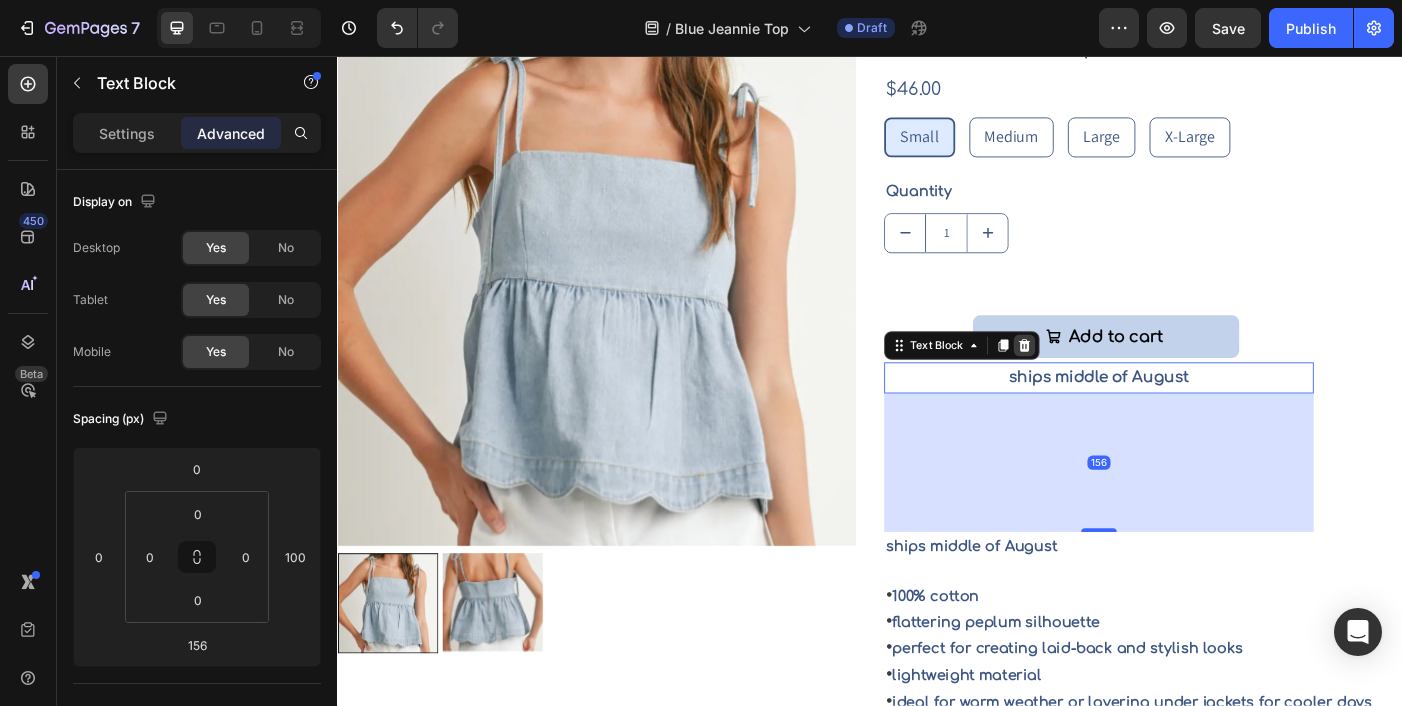 click 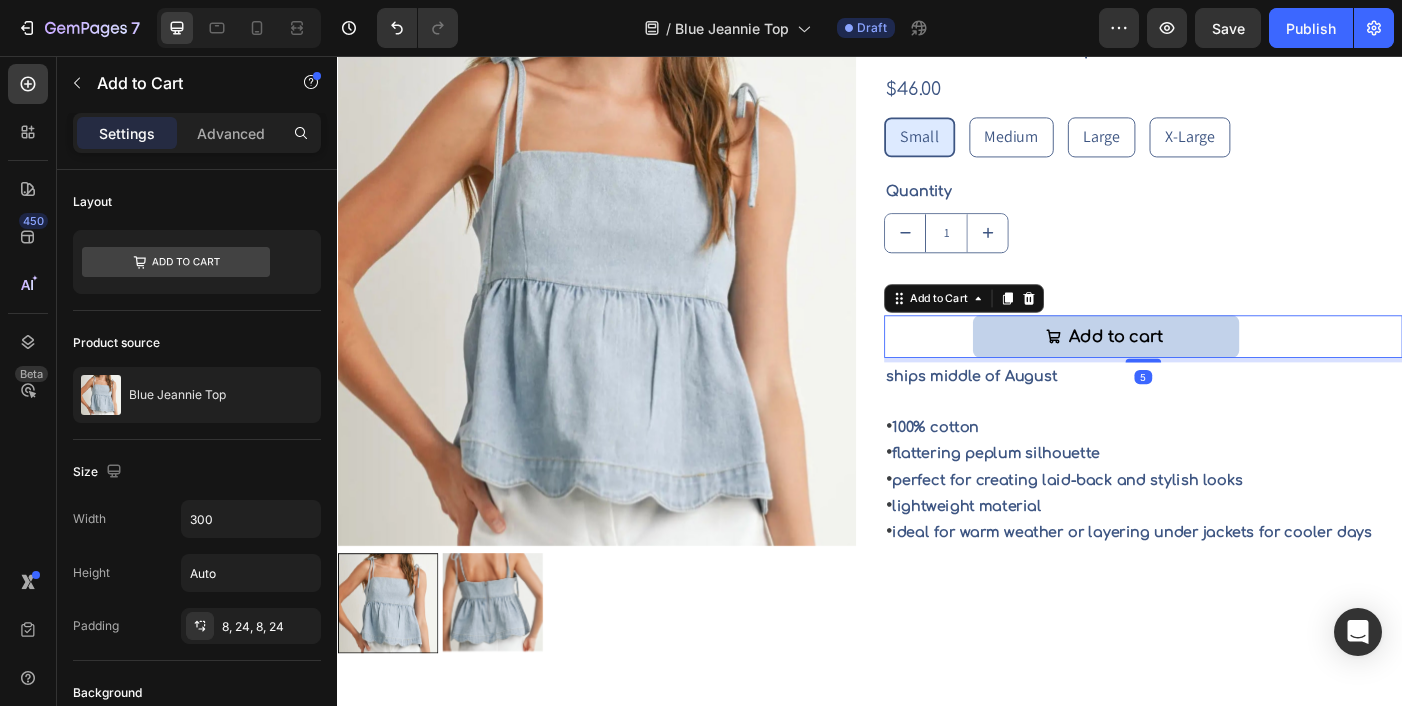 click on "Add to cart Add to Cart   5" at bounding box center (1245, 372) 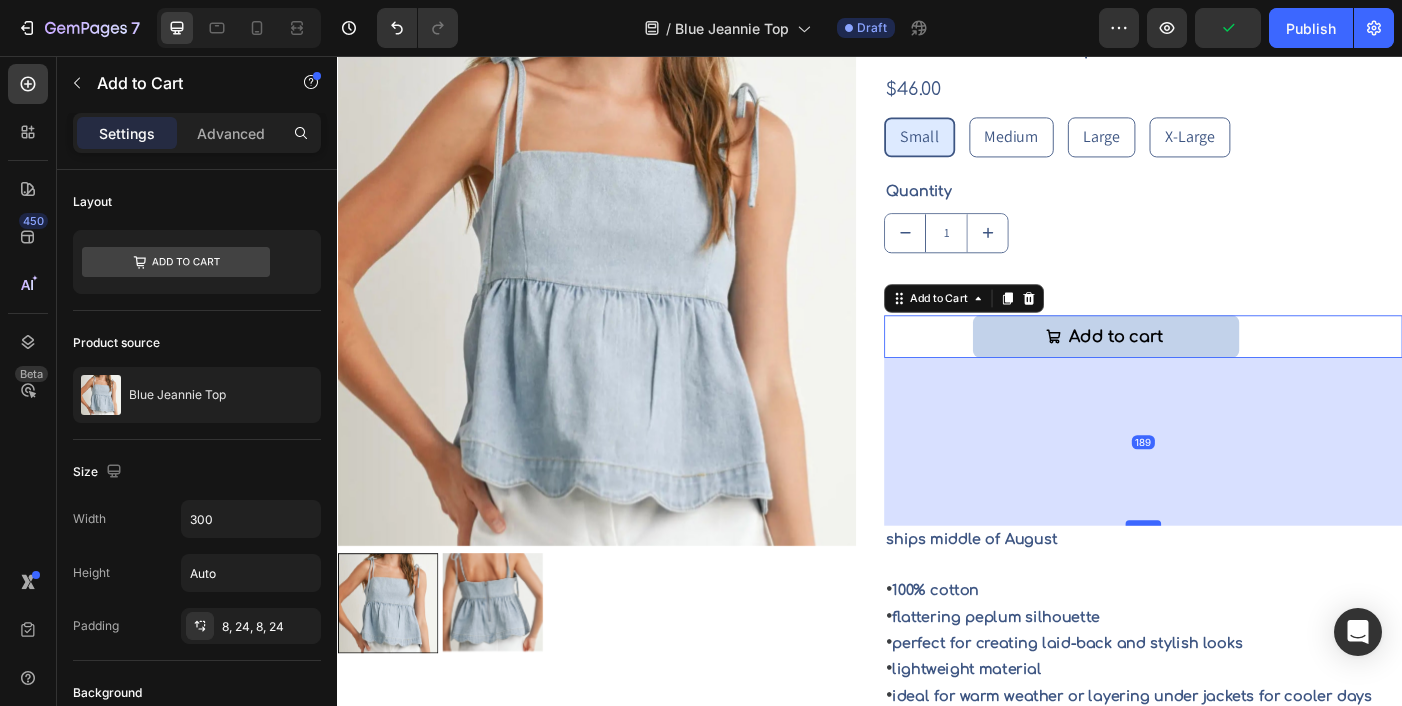 drag, startPoint x: 1251, startPoint y: 400, endPoint x: 1241, endPoint y: 584, distance: 184.27155 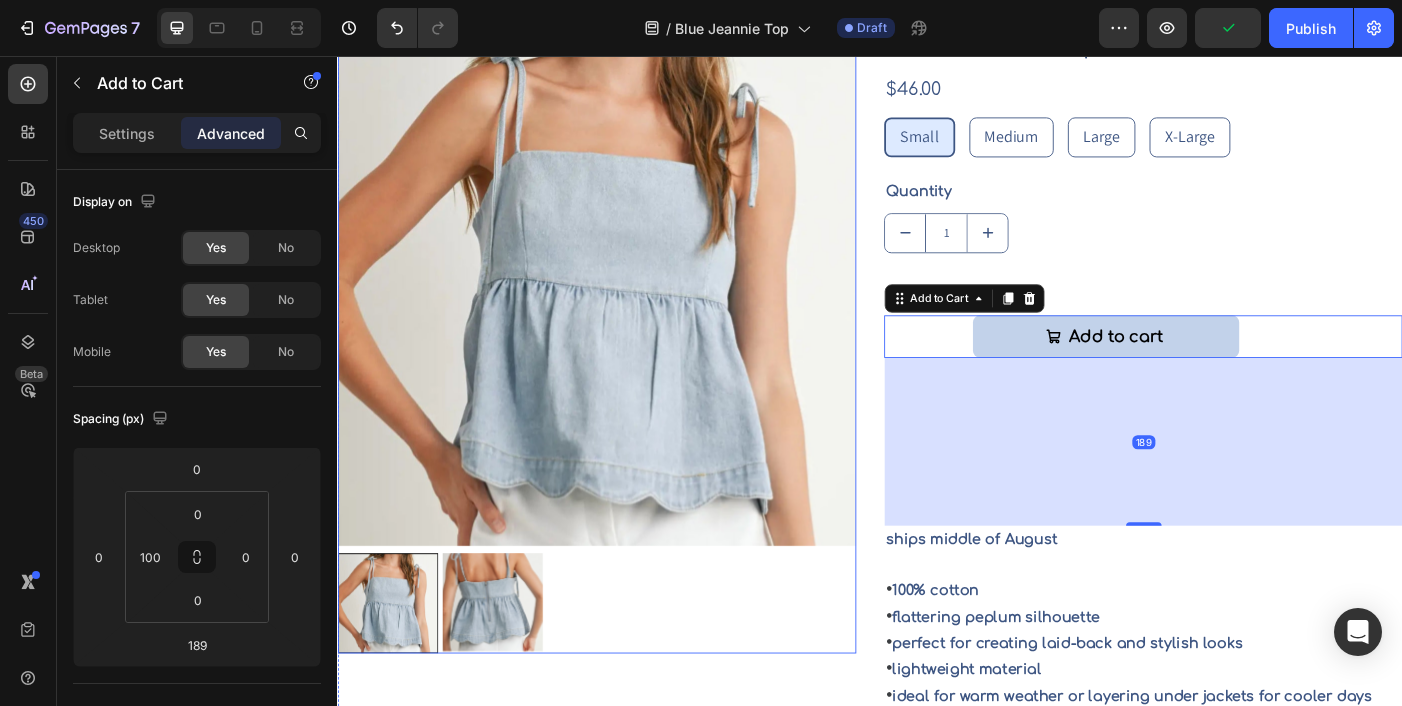 click at bounding box center (629, 672) 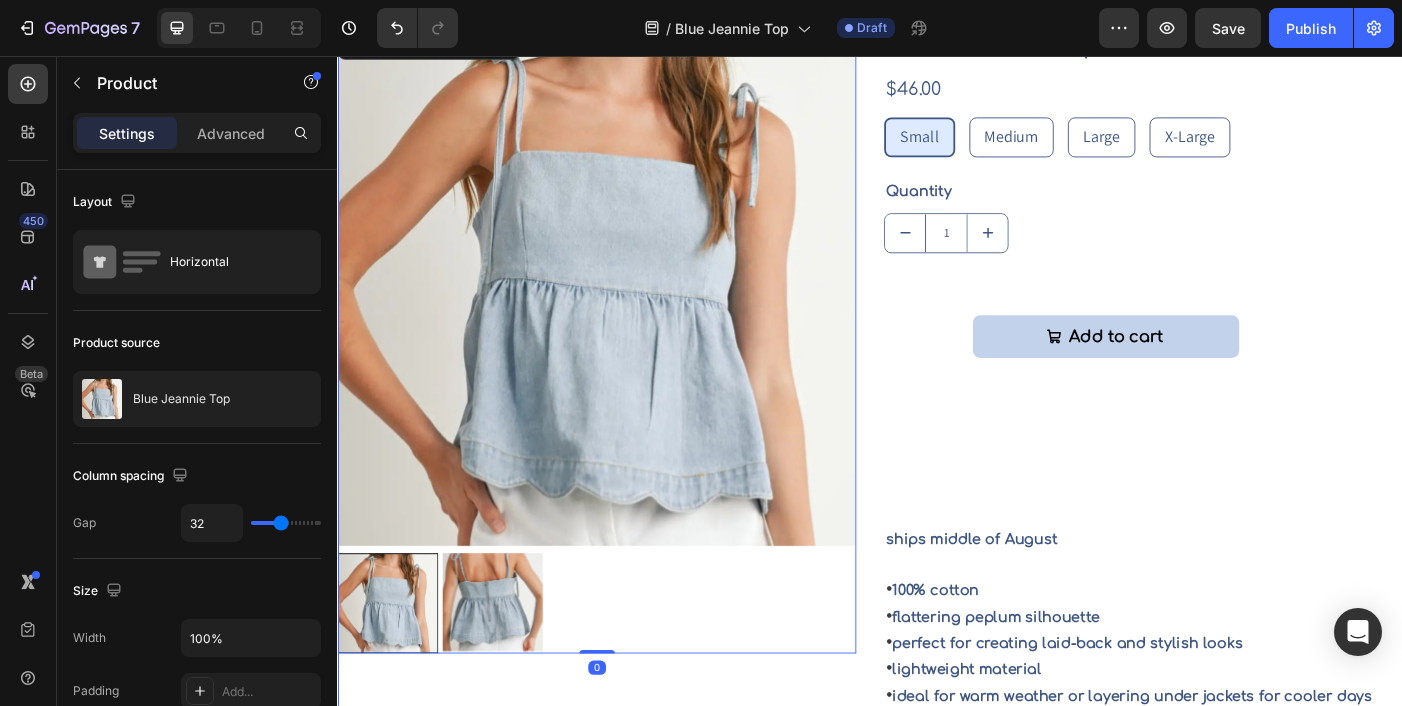 click on "Add to cart Add to Cart" at bounding box center [1245, 466] 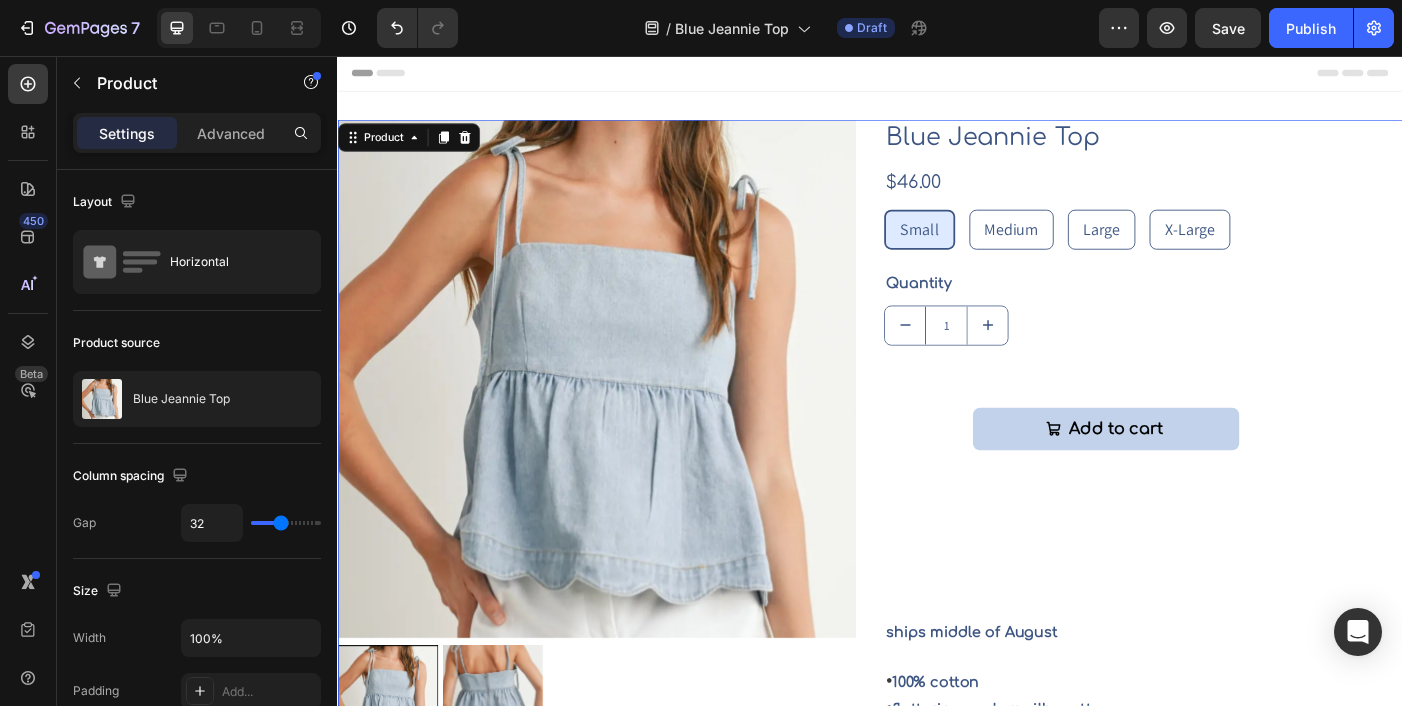 scroll, scrollTop: 0, scrollLeft: 0, axis: both 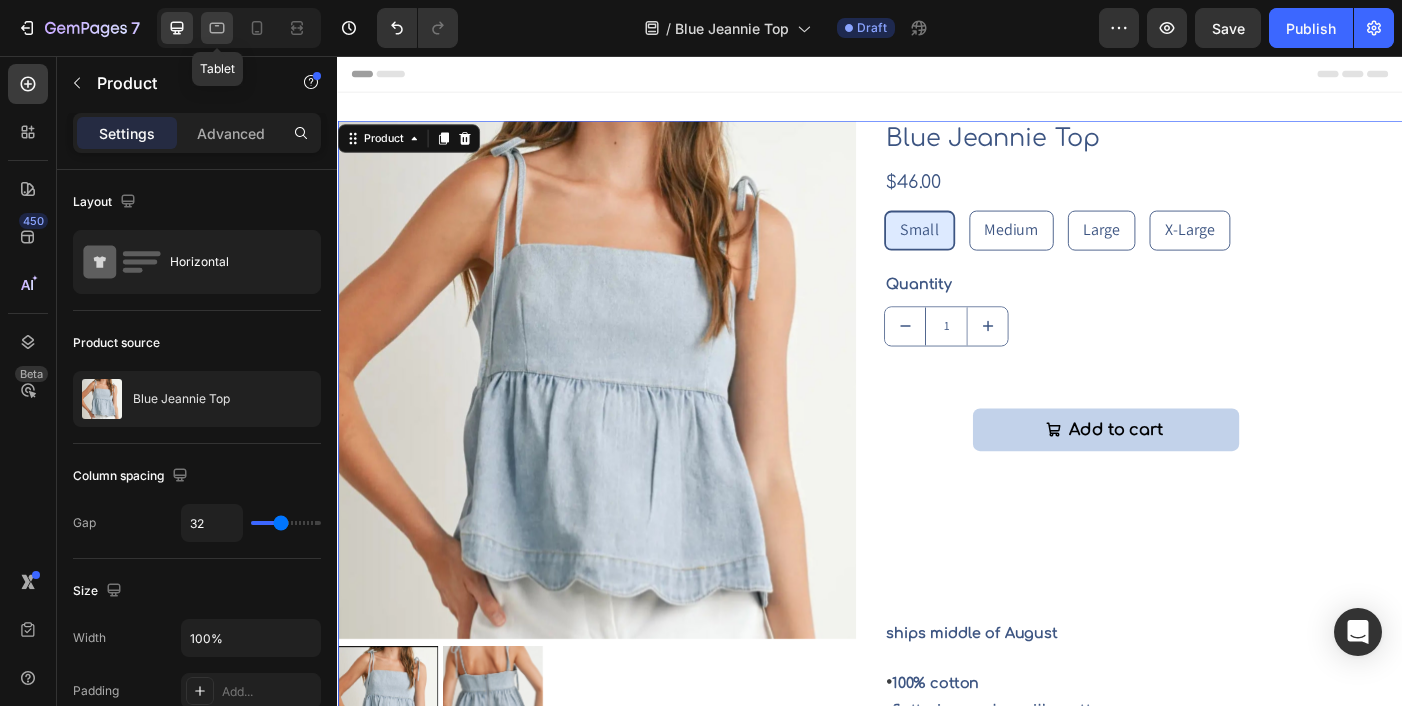click 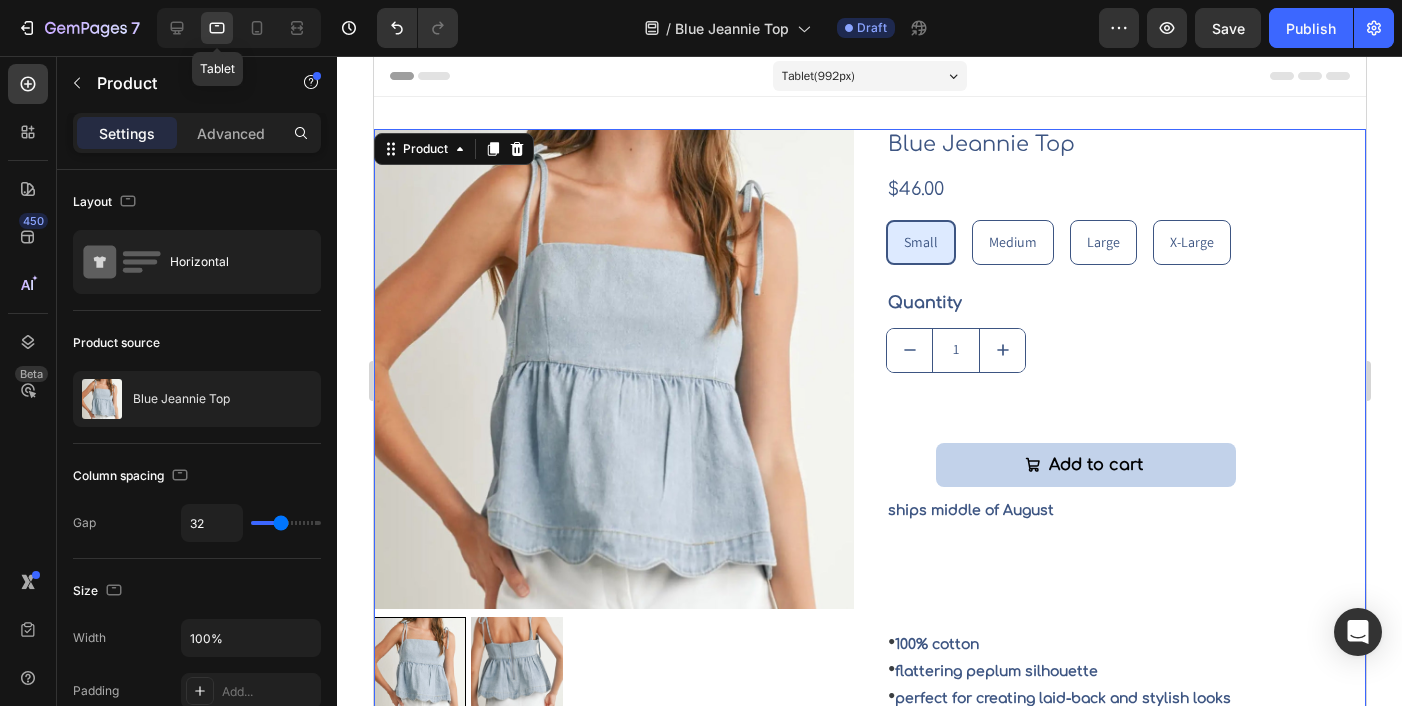 scroll, scrollTop: 3, scrollLeft: 0, axis: vertical 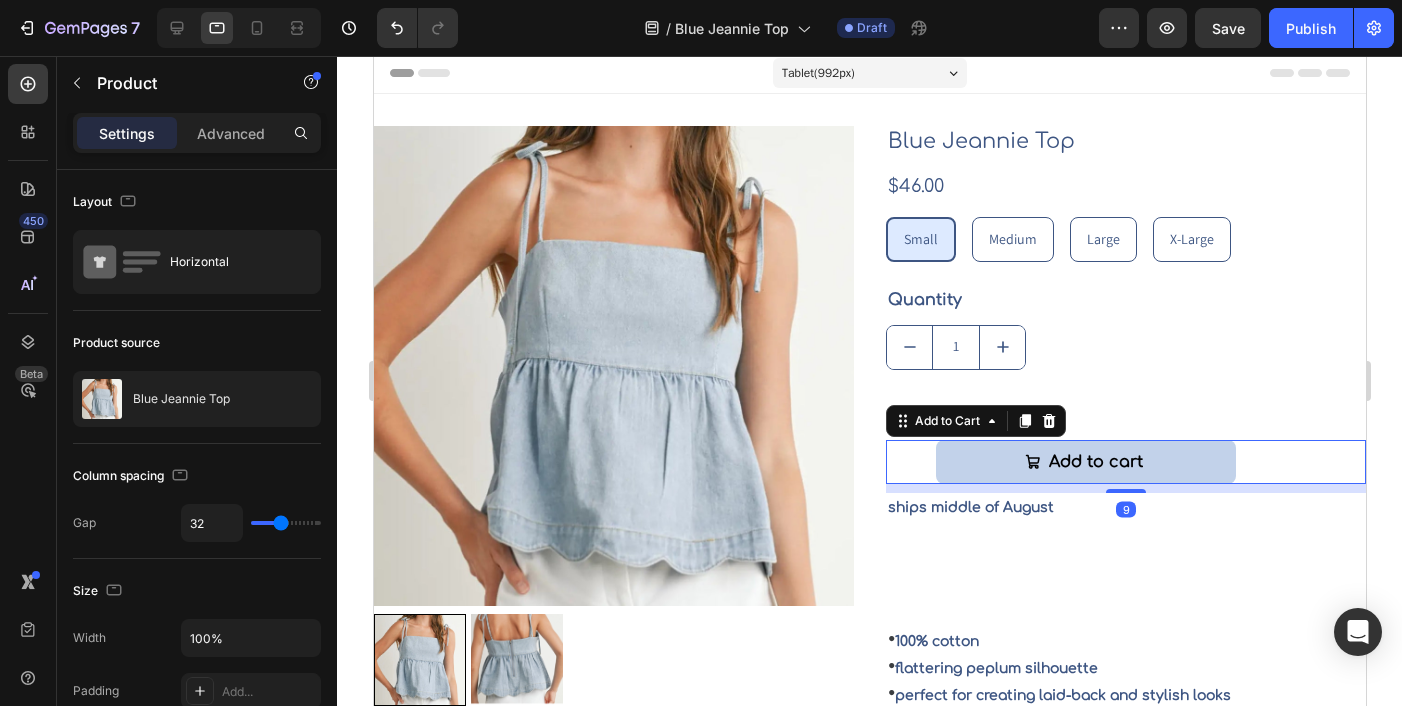 click on "Add to cart Add to Cart   9" at bounding box center (1125, 462) 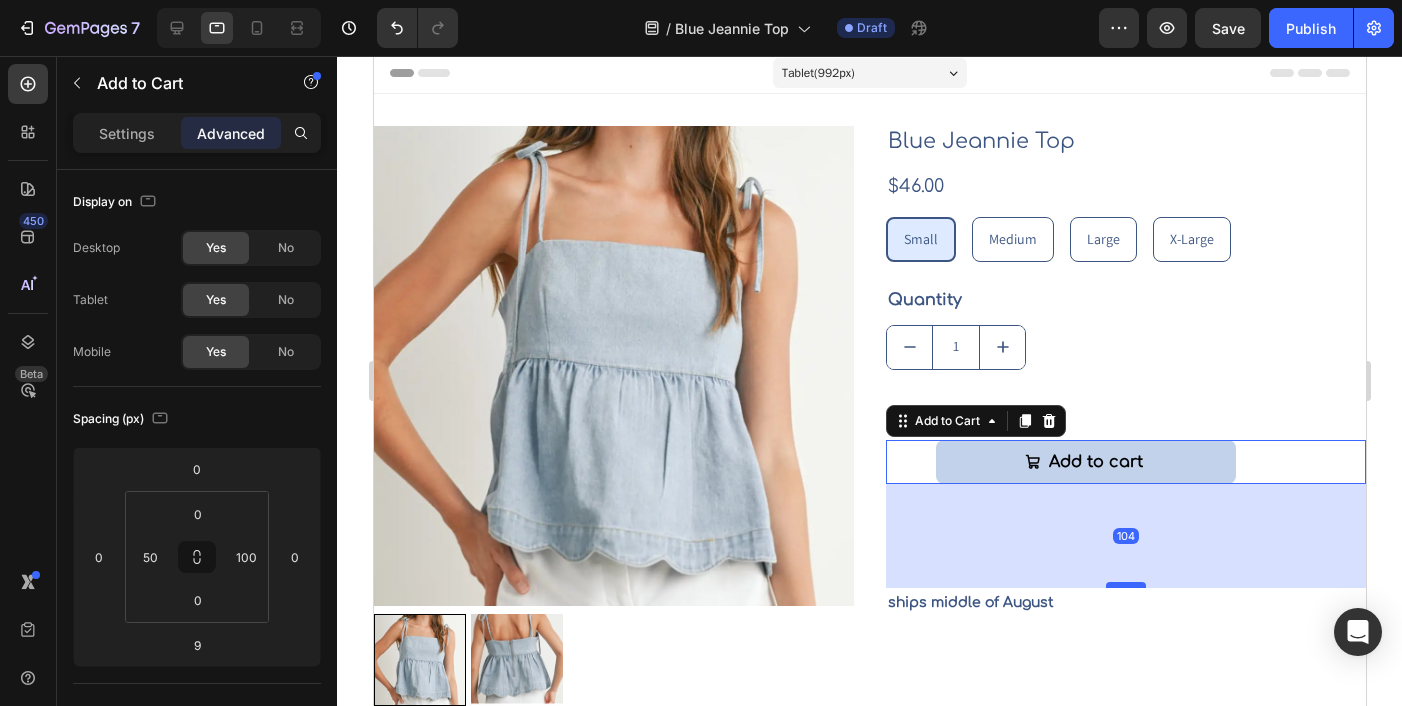 drag, startPoint x: 1132, startPoint y: 488, endPoint x: 1127, endPoint y: 583, distance: 95.131485 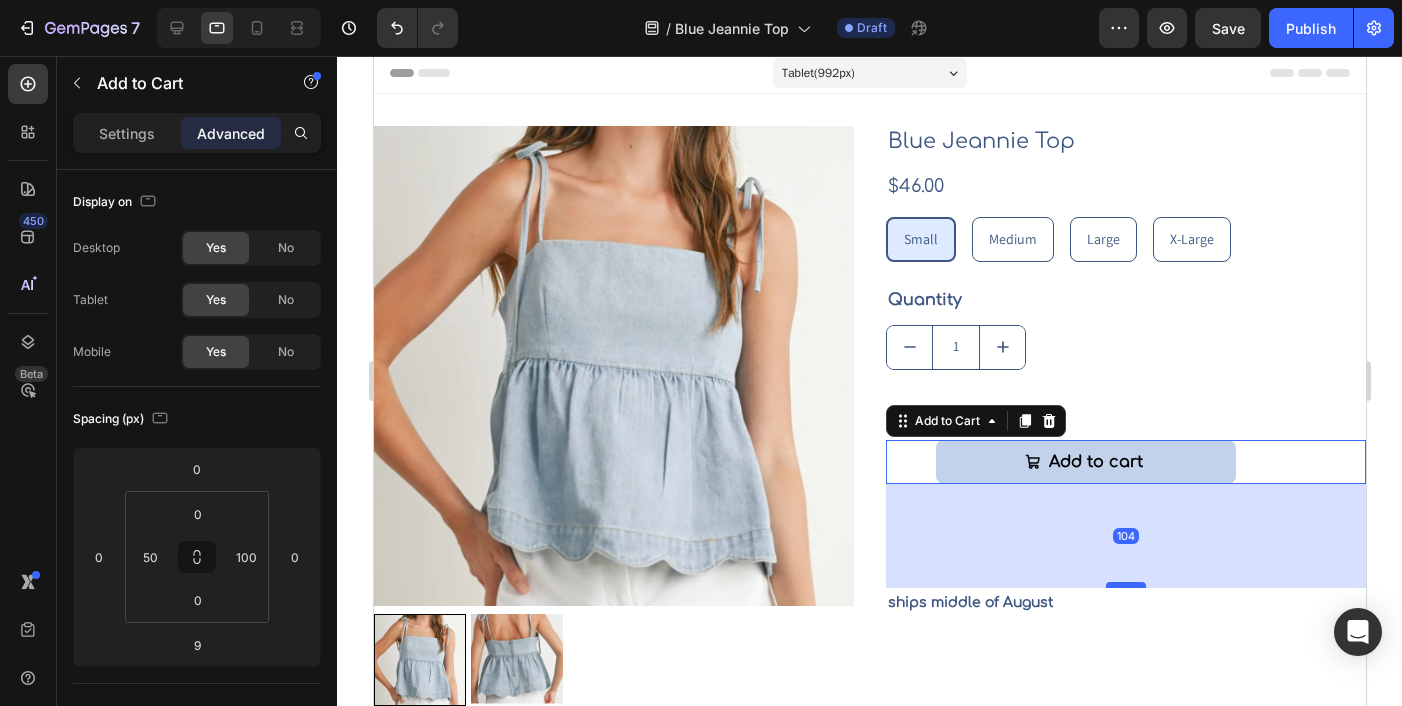 type on "104" 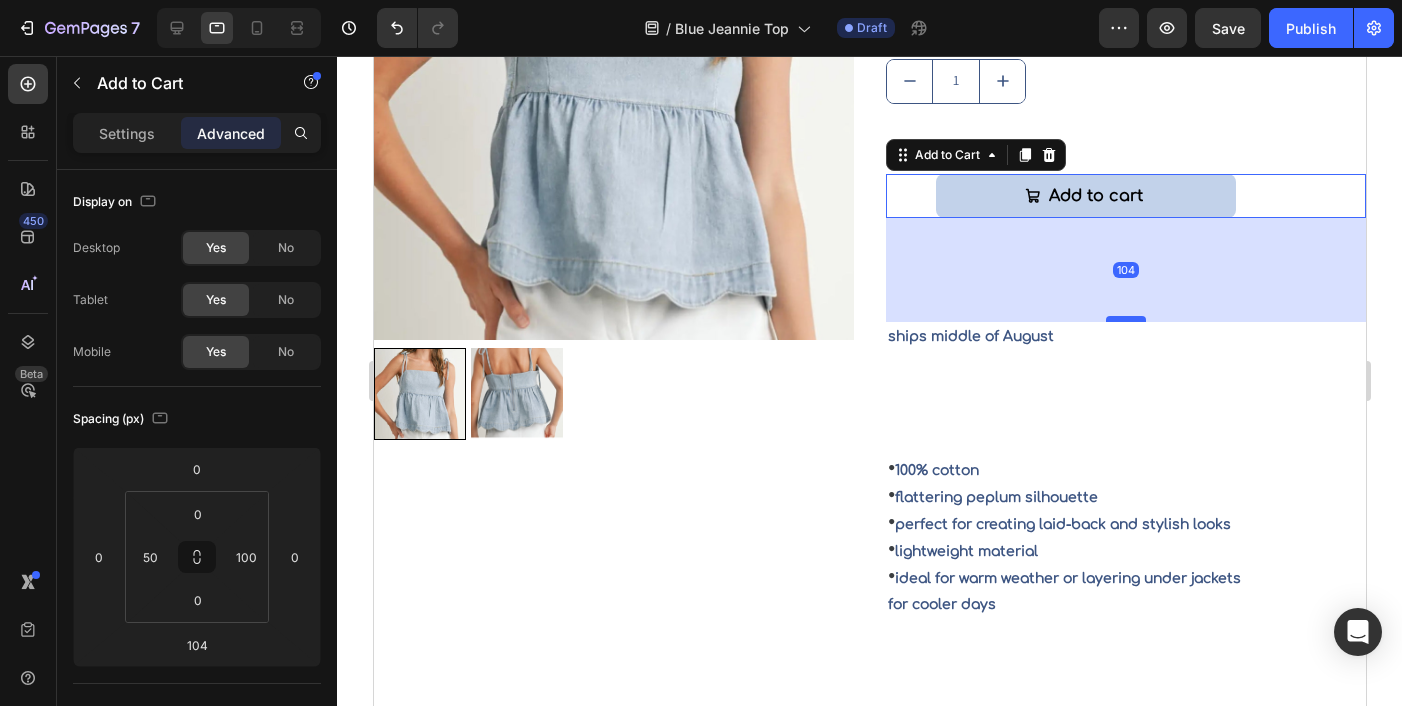 scroll, scrollTop: 347, scrollLeft: 0, axis: vertical 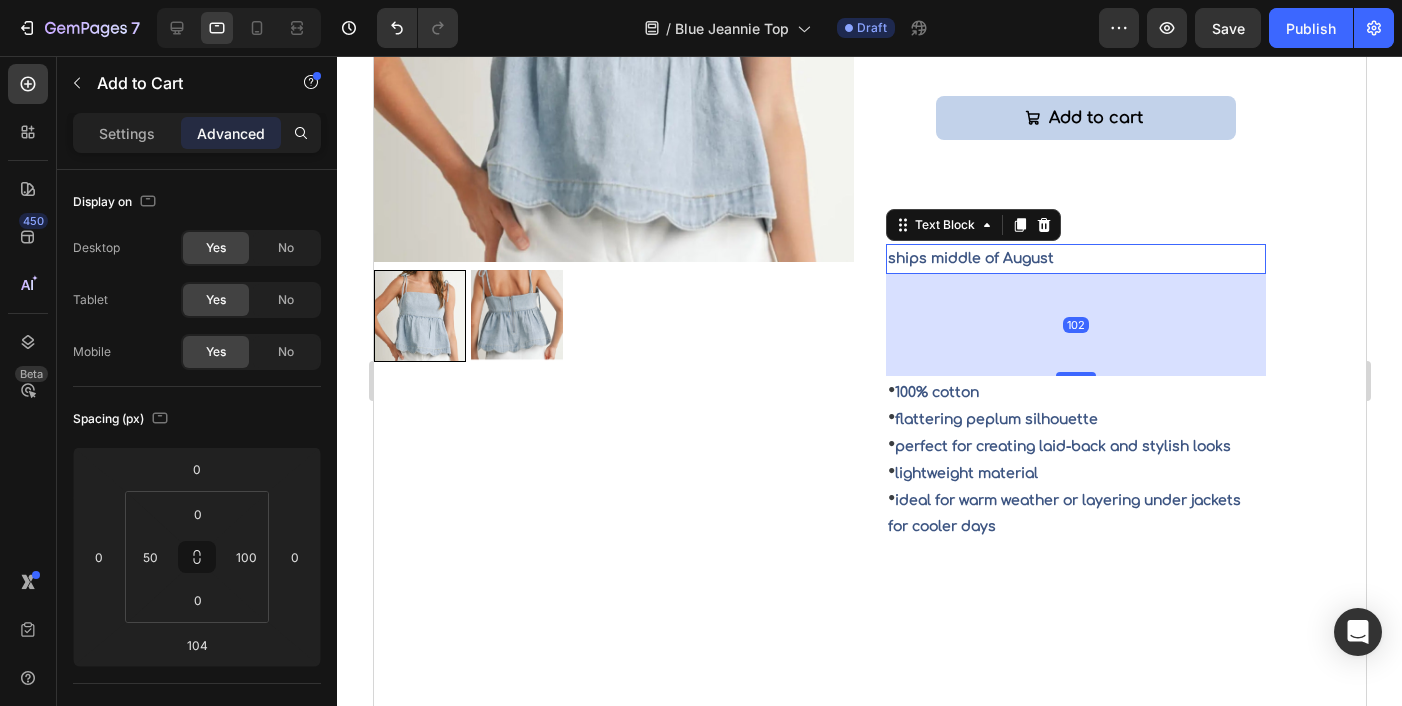 click on "ships middle of August" at bounding box center (1075, 258) 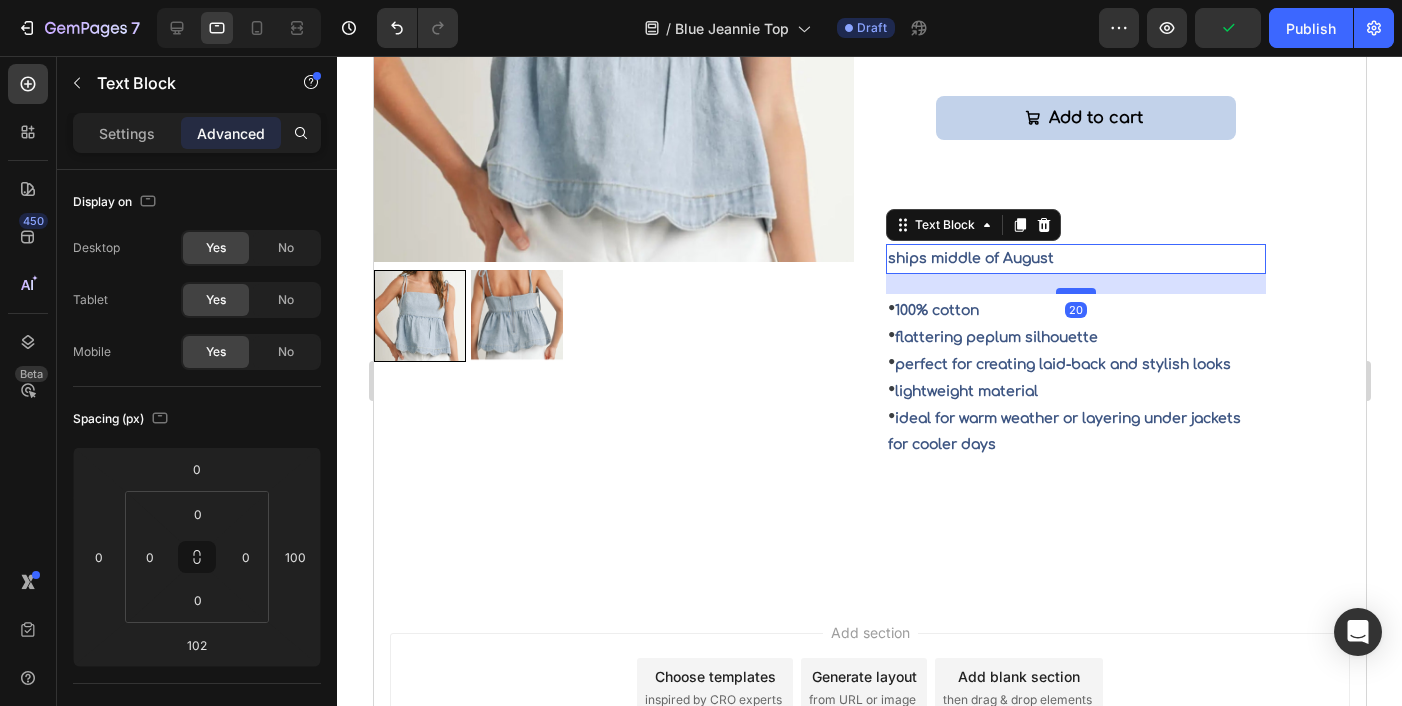 drag, startPoint x: 1086, startPoint y: 374, endPoint x: 1086, endPoint y: 292, distance: 82 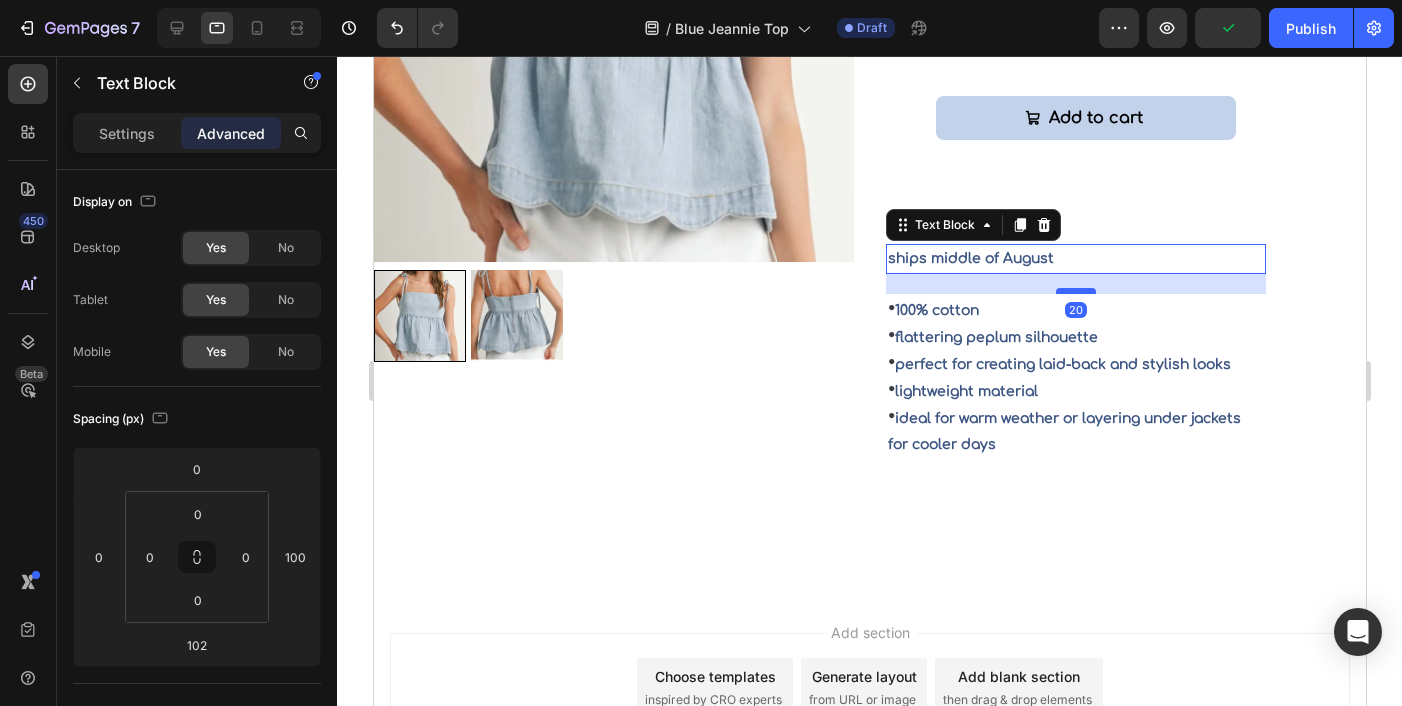 click at bounding box center [1075, 291] 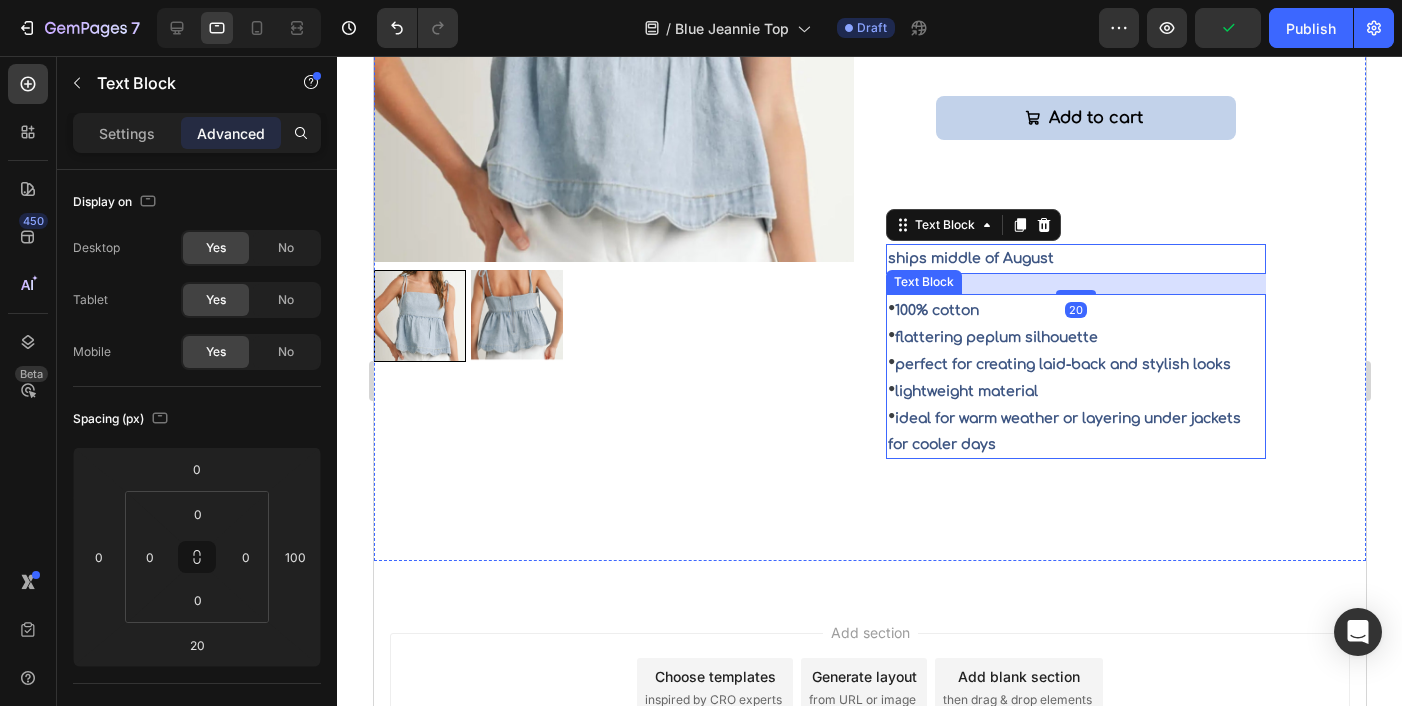 click on "Product Images" at bounding box center [613, 171] 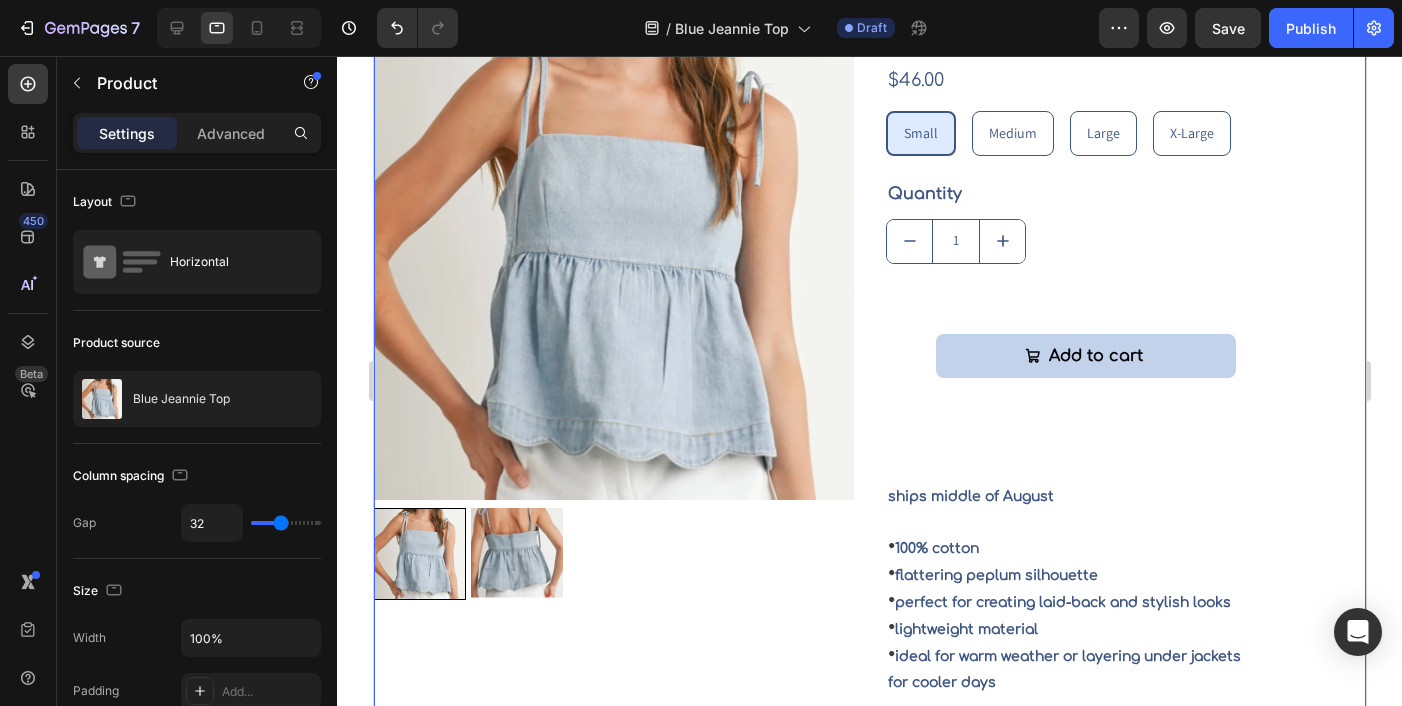 scroll, scrollTop: 0, scrollLeft: 0, axis: both 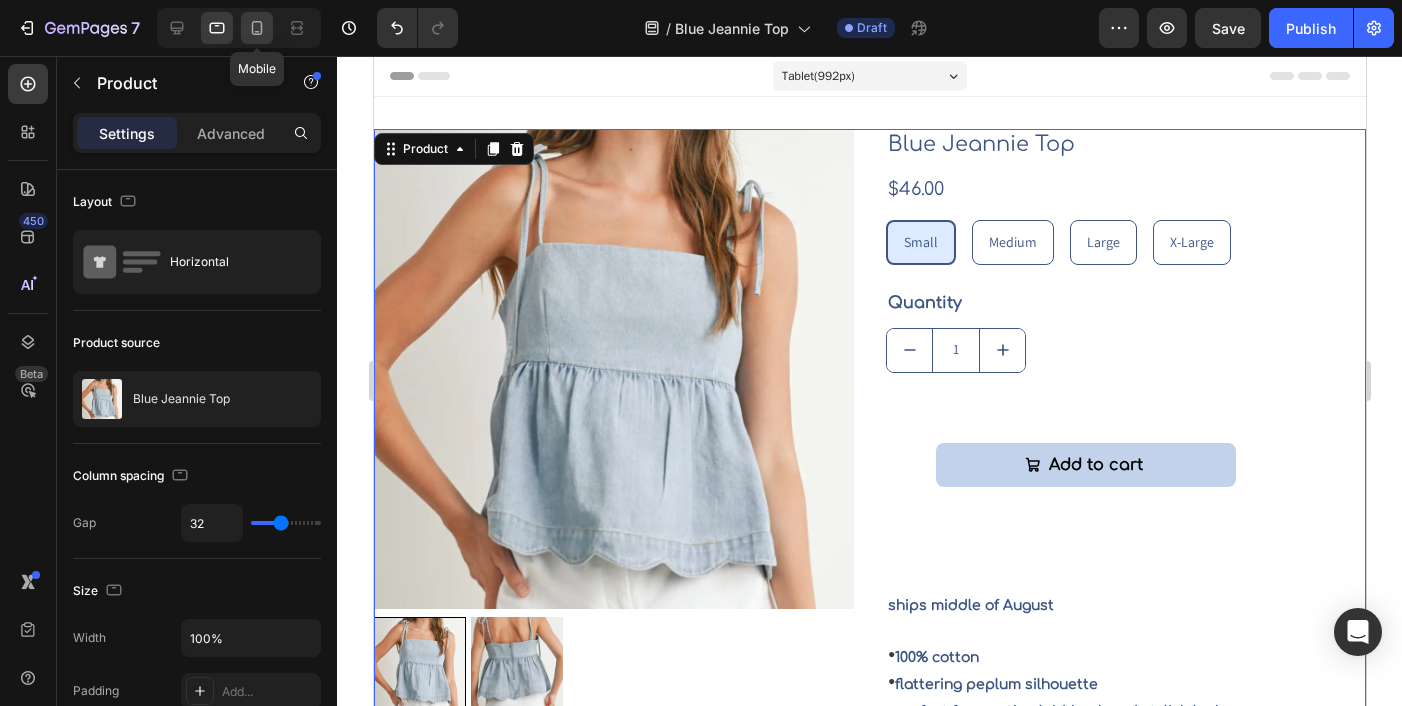 click 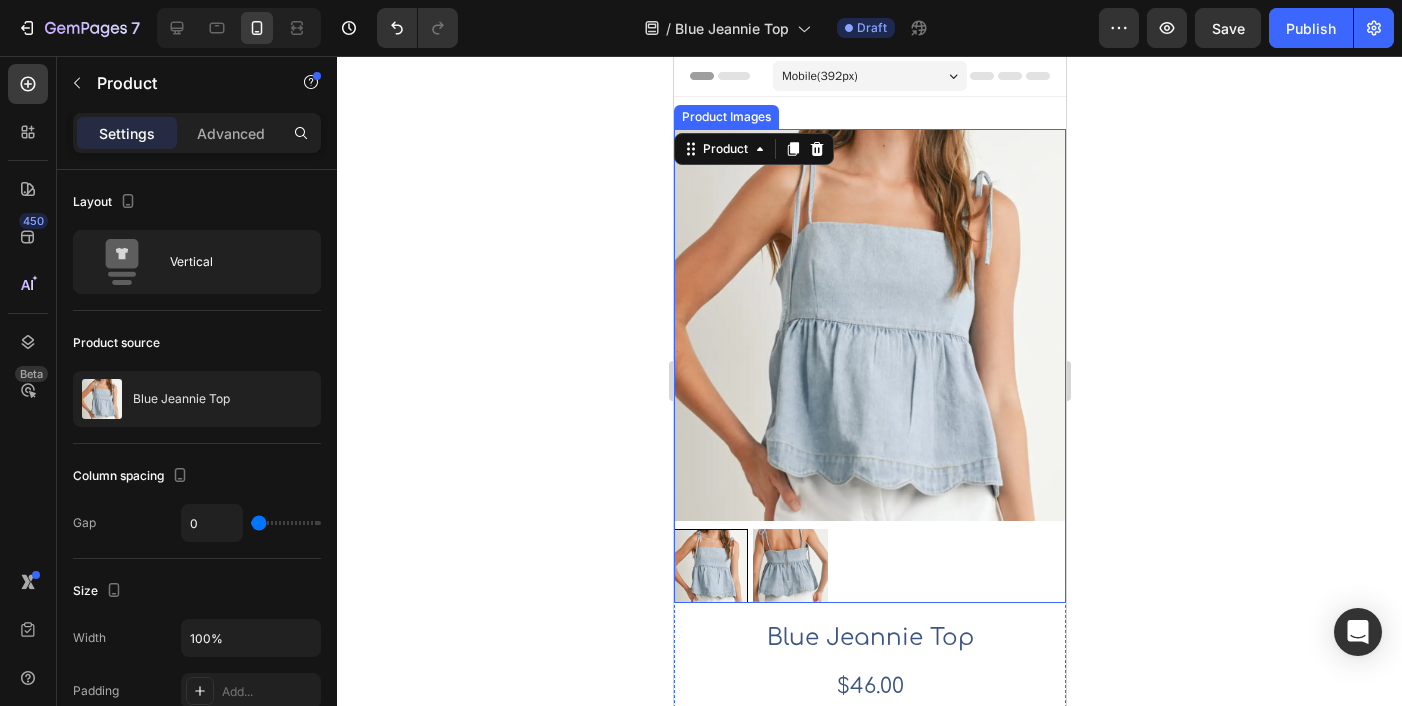 scroll, scrollTop: 3, scrollLeft: 0, axis: vertical 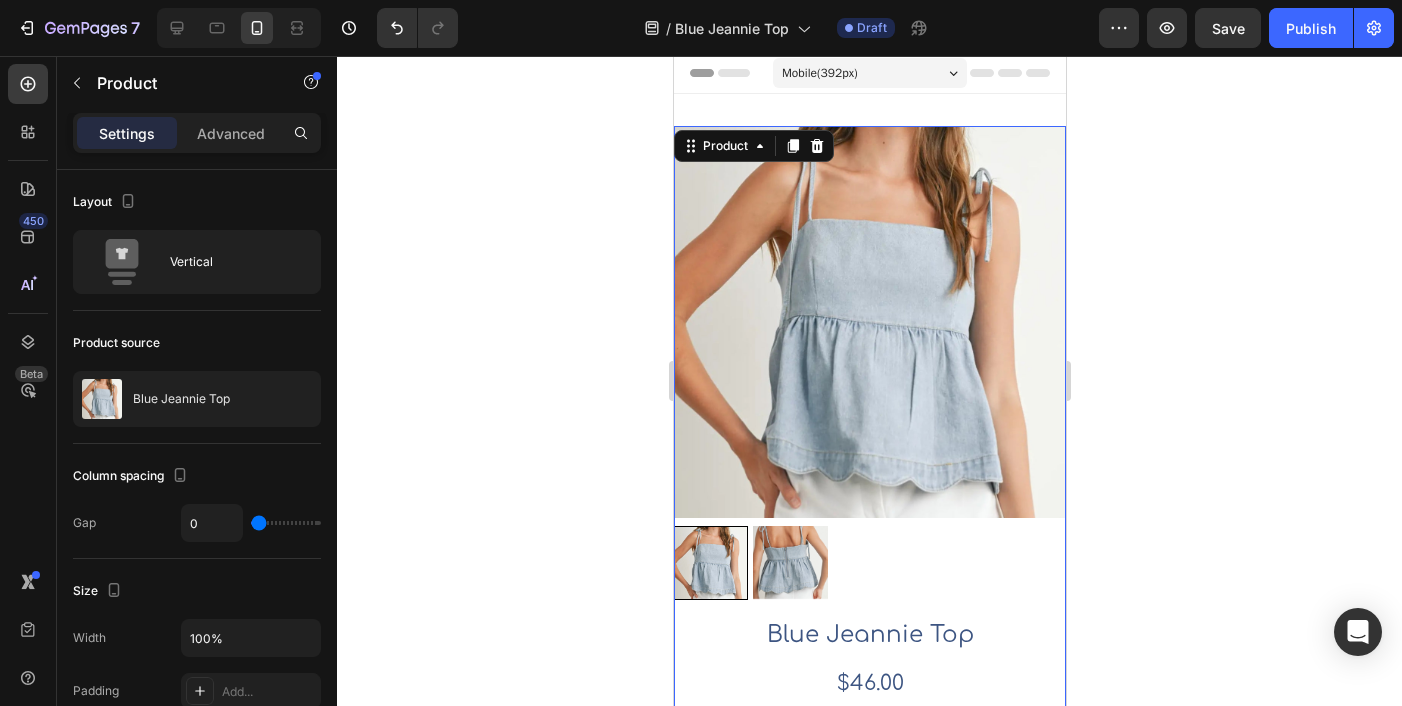 click 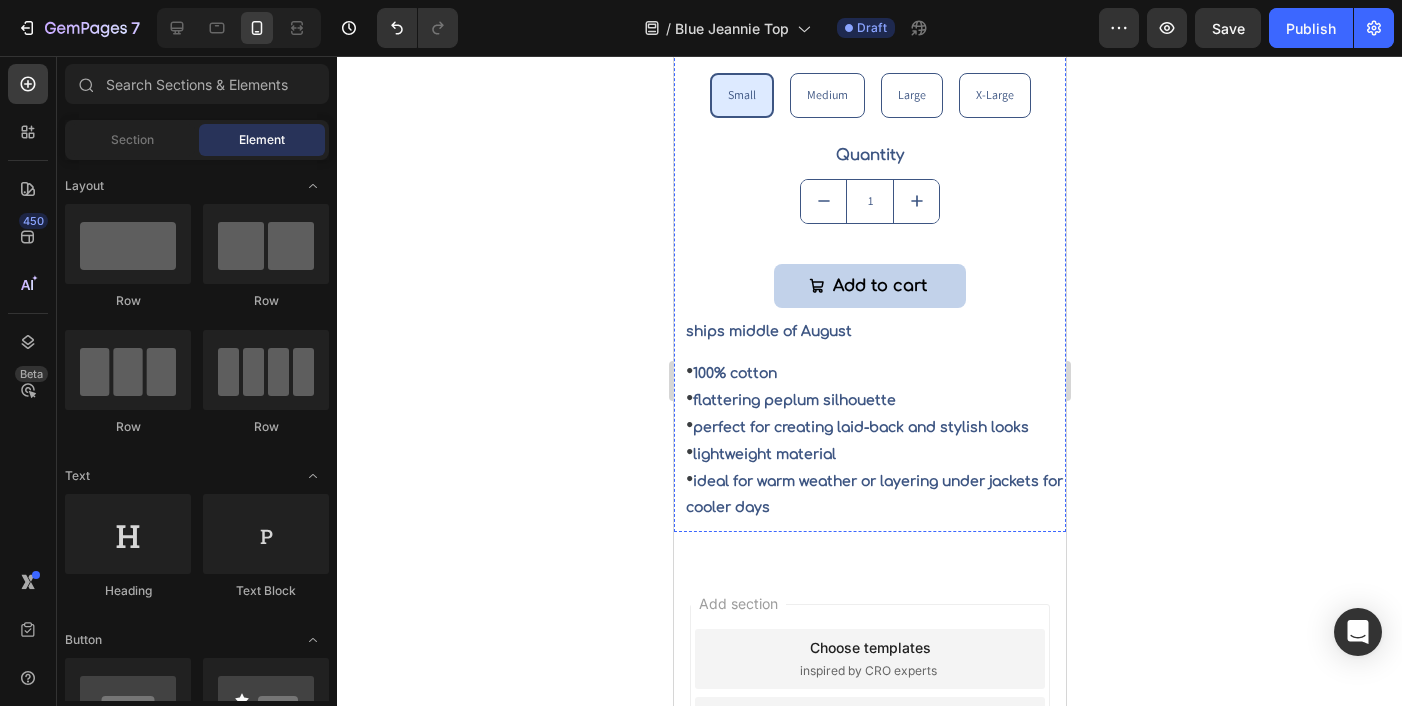 scroll, scrollTop: 680, scrollLeft: 0, axis: vertical 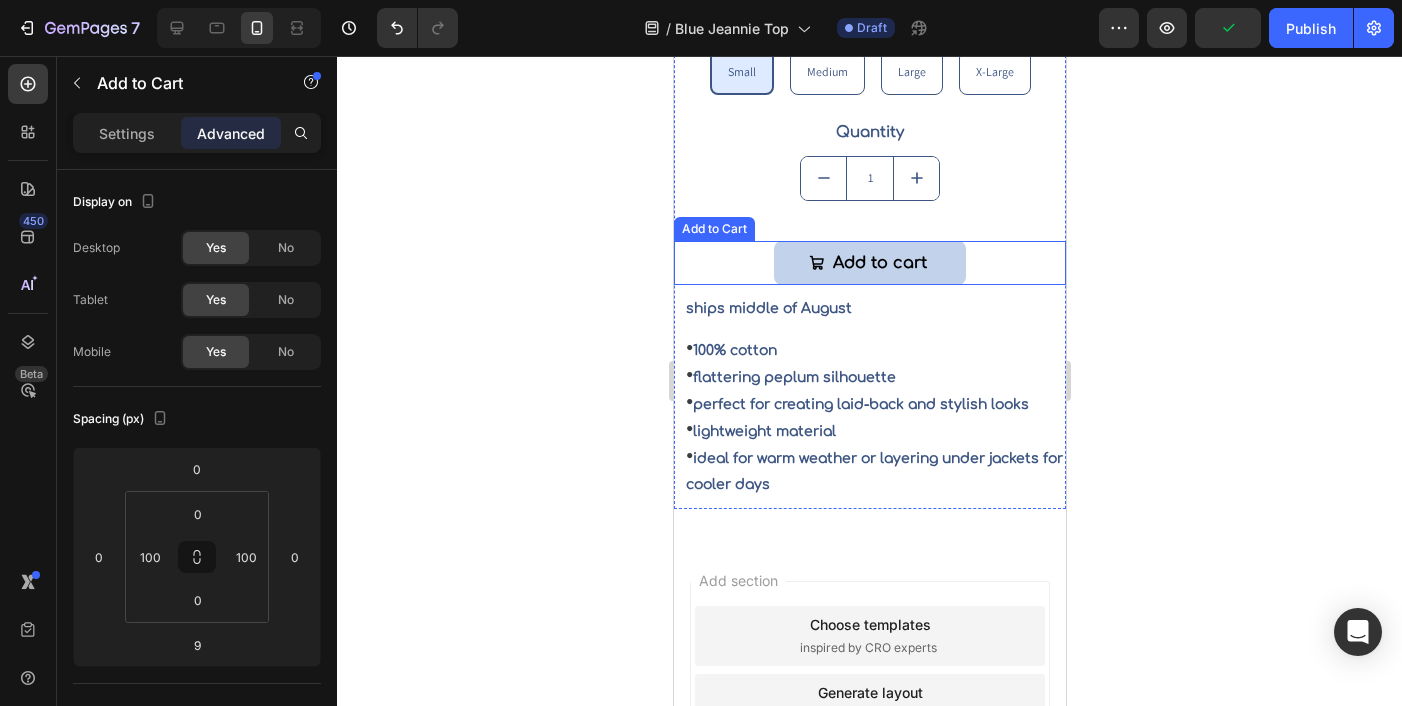 click on "Add to cart Add to Cart" at bounding box center [869, 263] 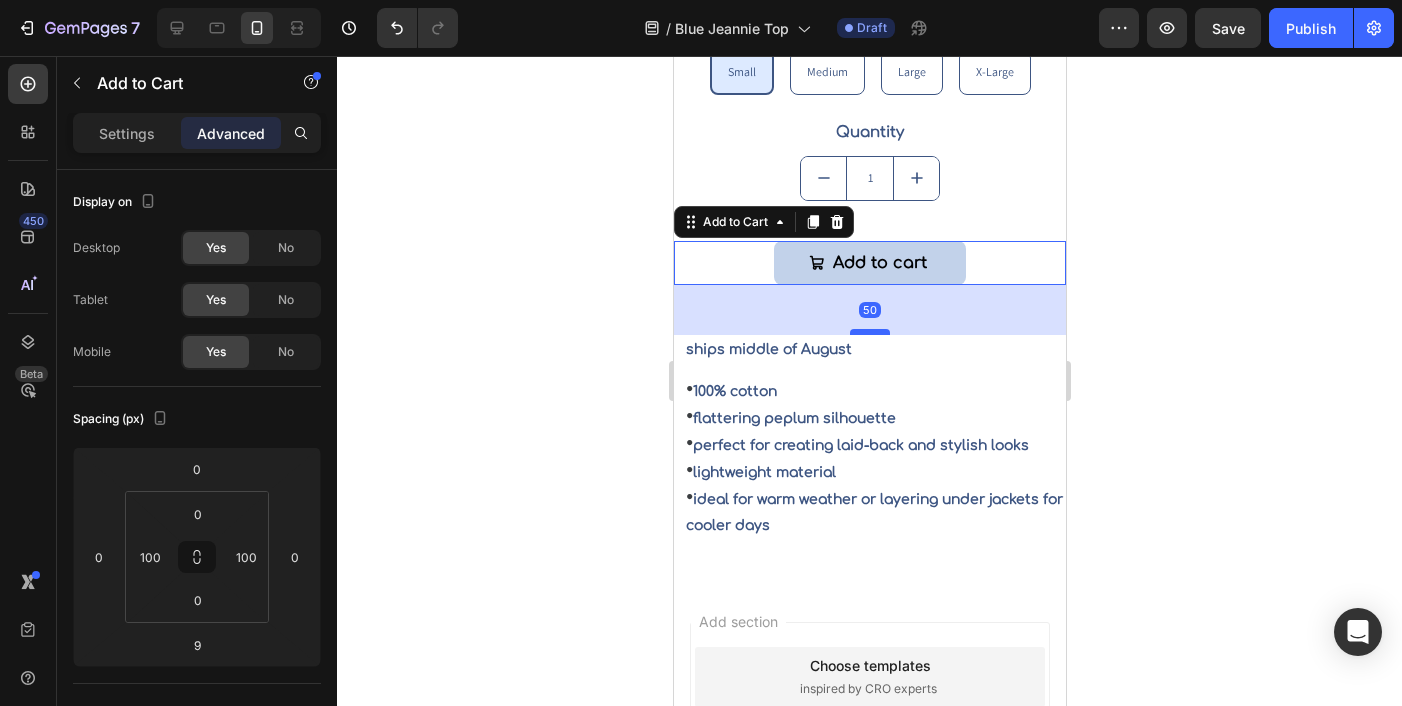 drag, startPoint x: 880, startPoint y: 293, endPoint x: 880, endPoint y: 334, distance: 41 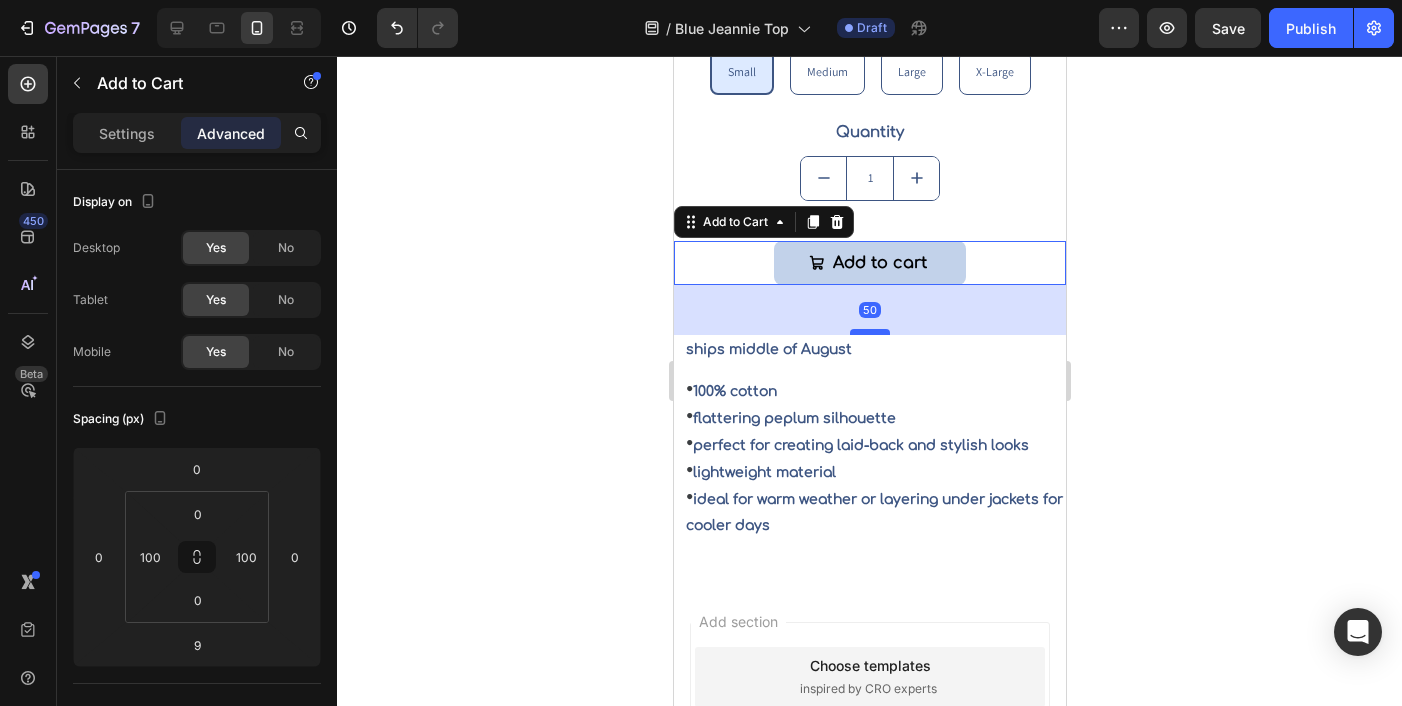 click at bounding box center (869, 332) 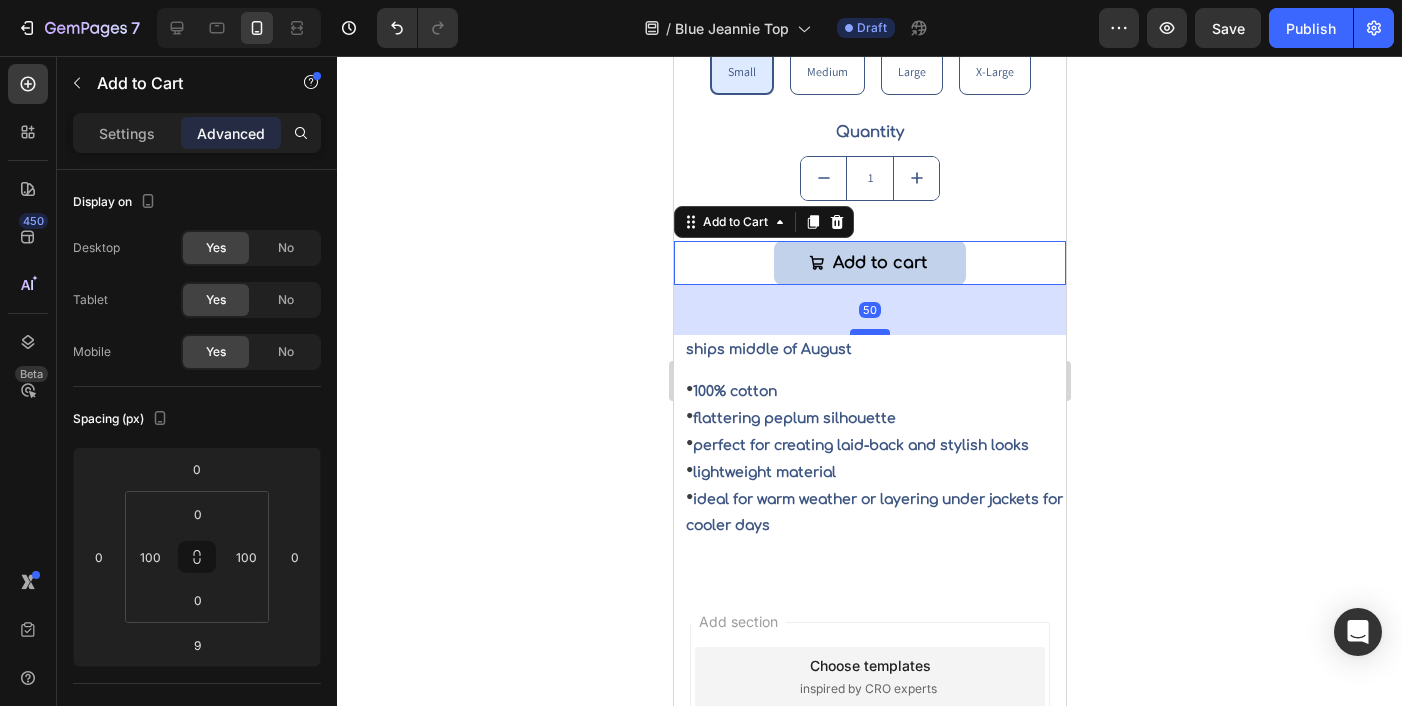 type on "50" 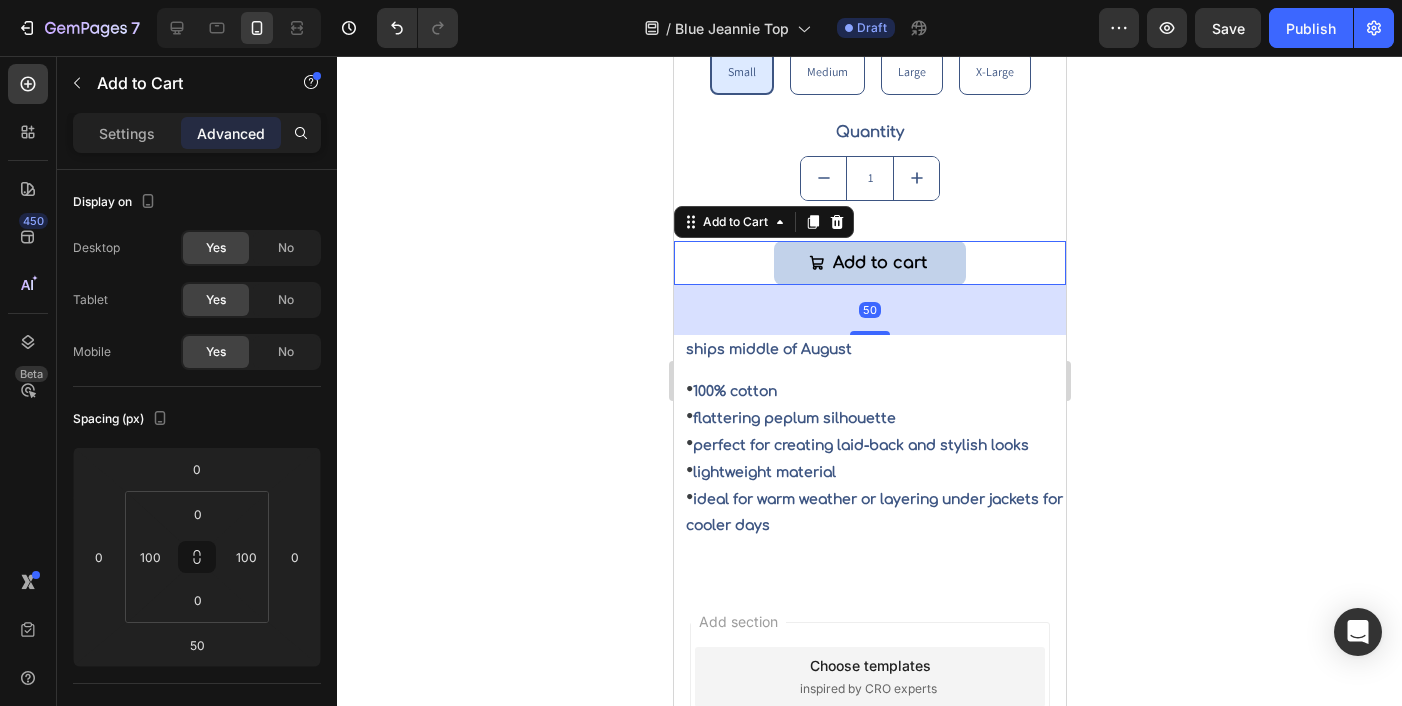 click 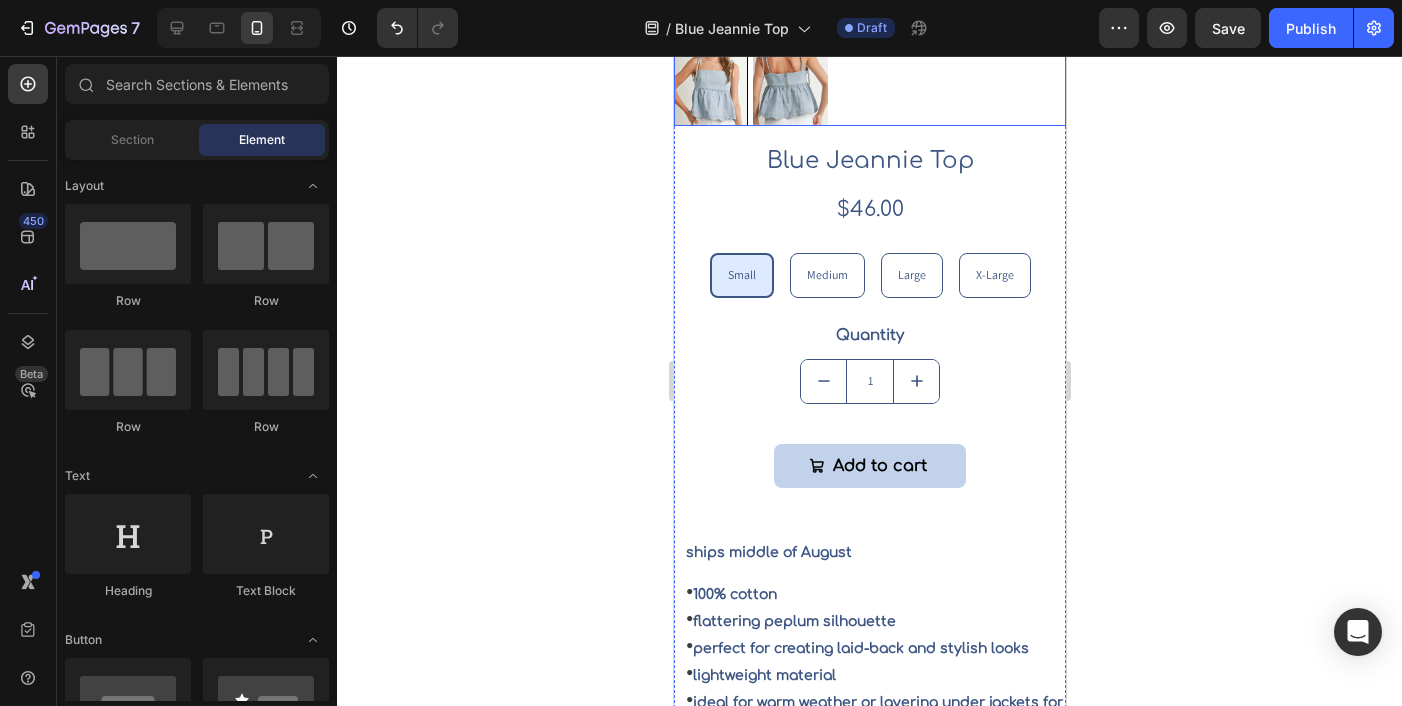 scroll, scrollTop: 629, scrollLeft: 0, axis: vertical 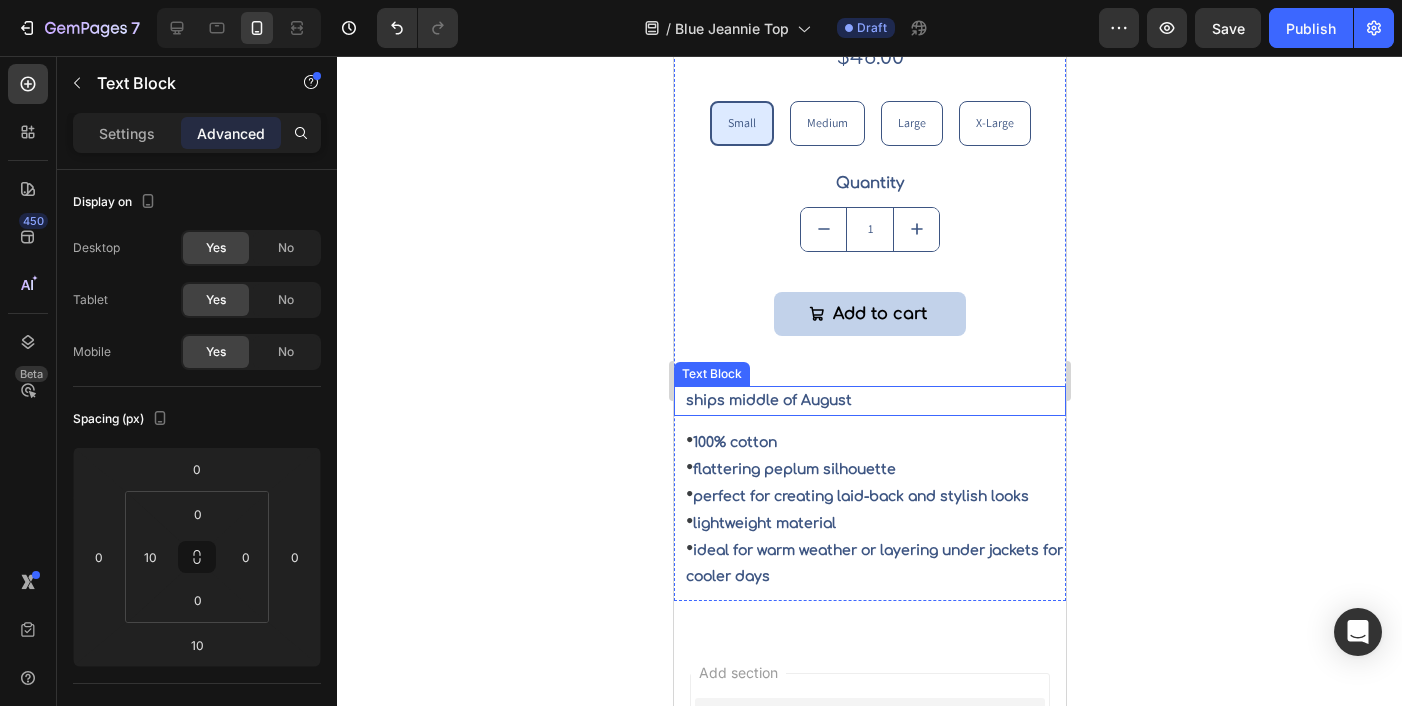 click on "ships middle of August" at bounding box center (874, 400) 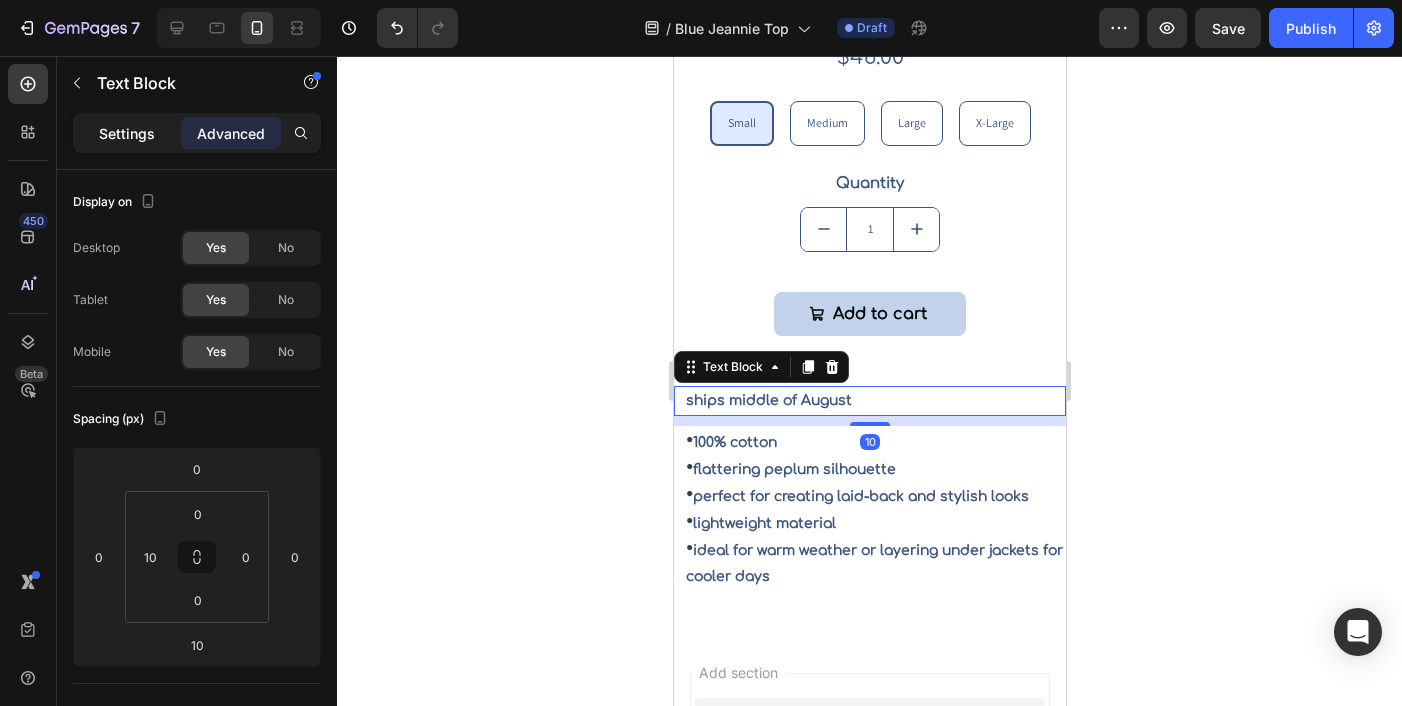 click on "Settings" at bounding box center (127, 133) 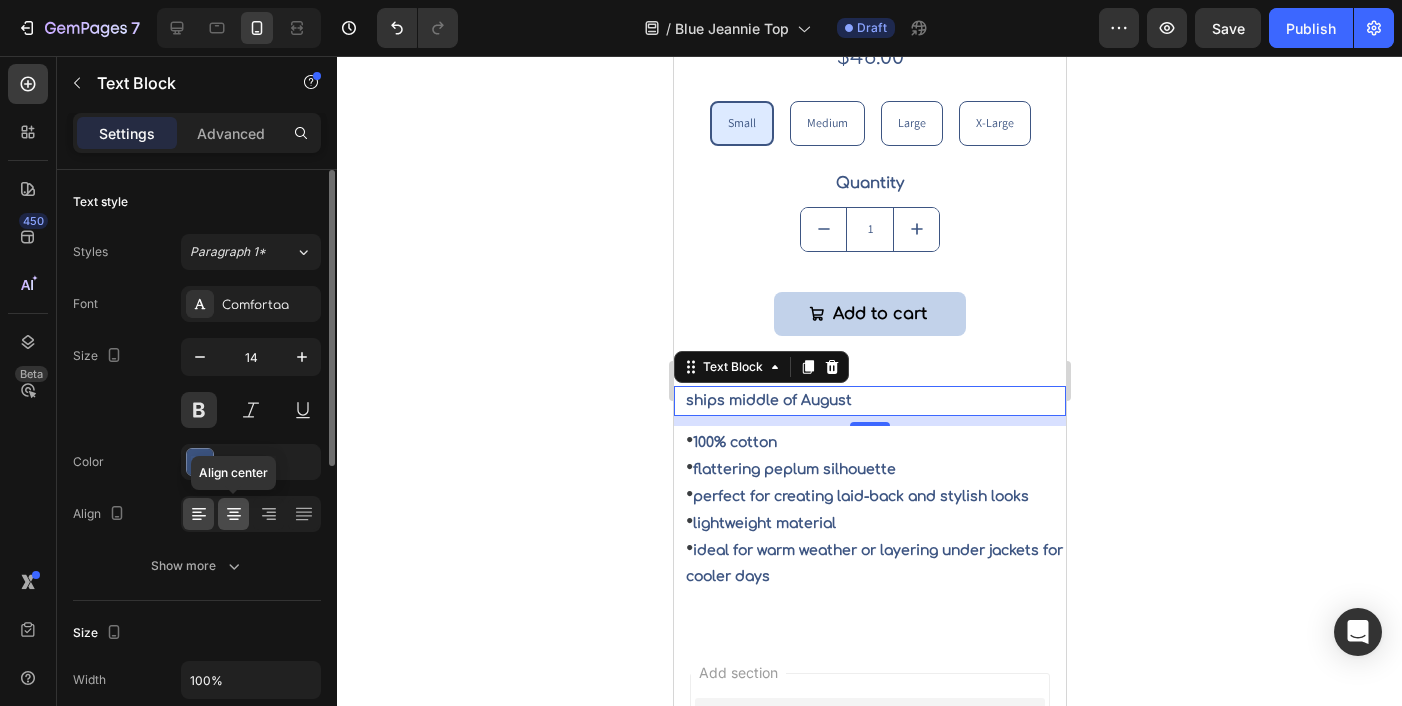 click 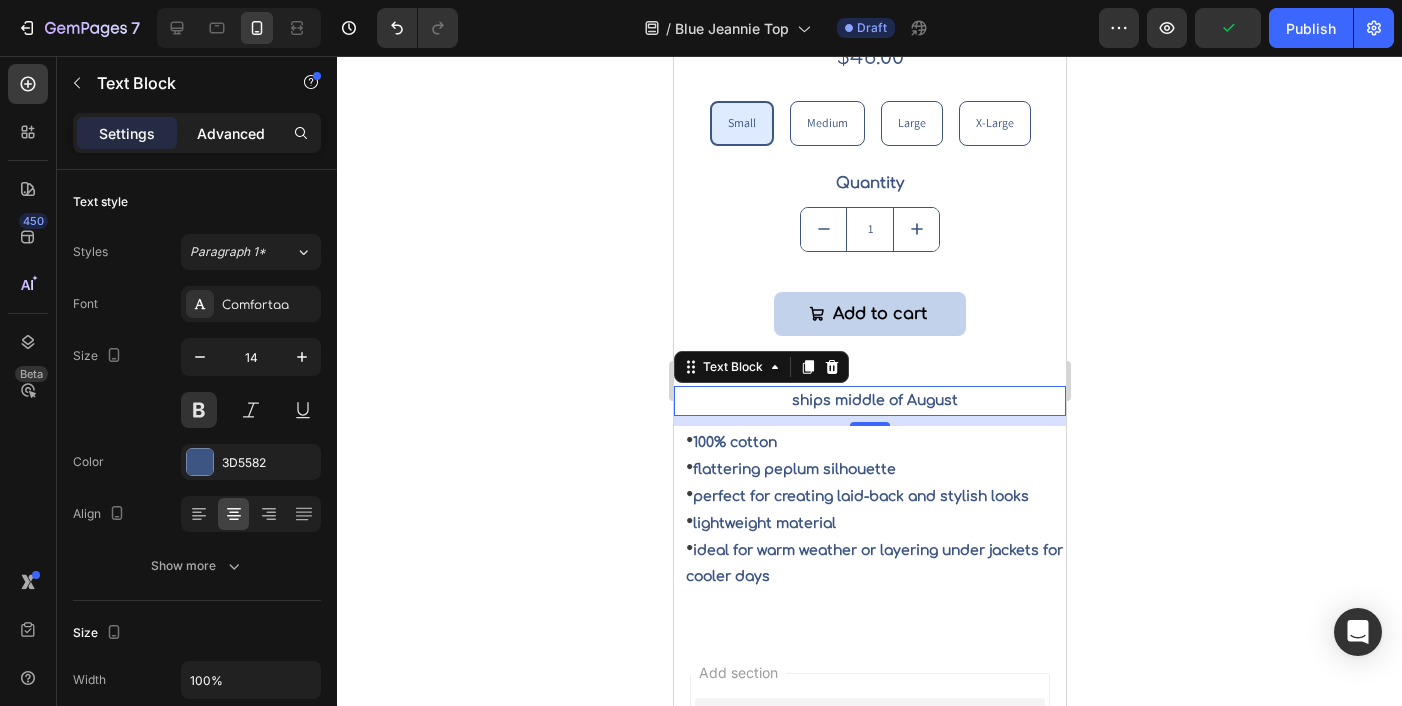 click on "Advanced" at bounding box center (231, 133) 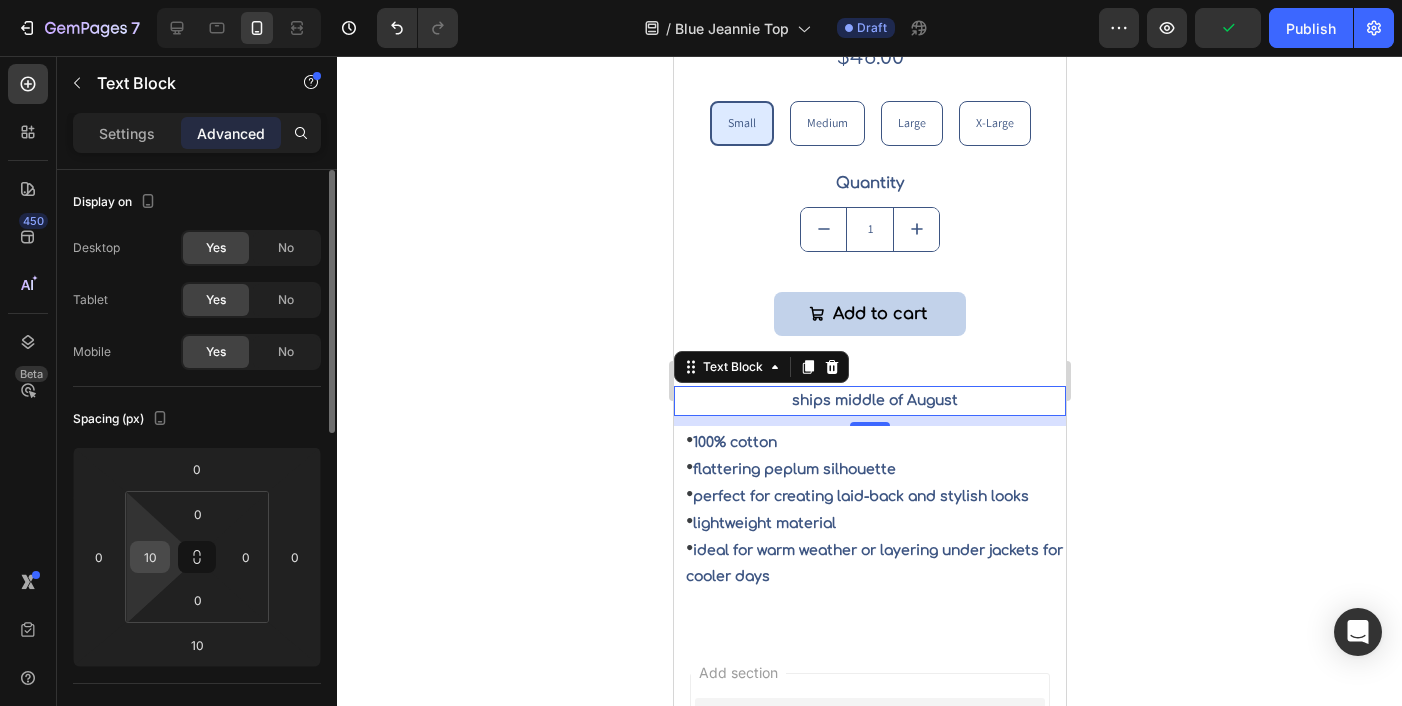 click on "10" at bounding box center [150, 557] 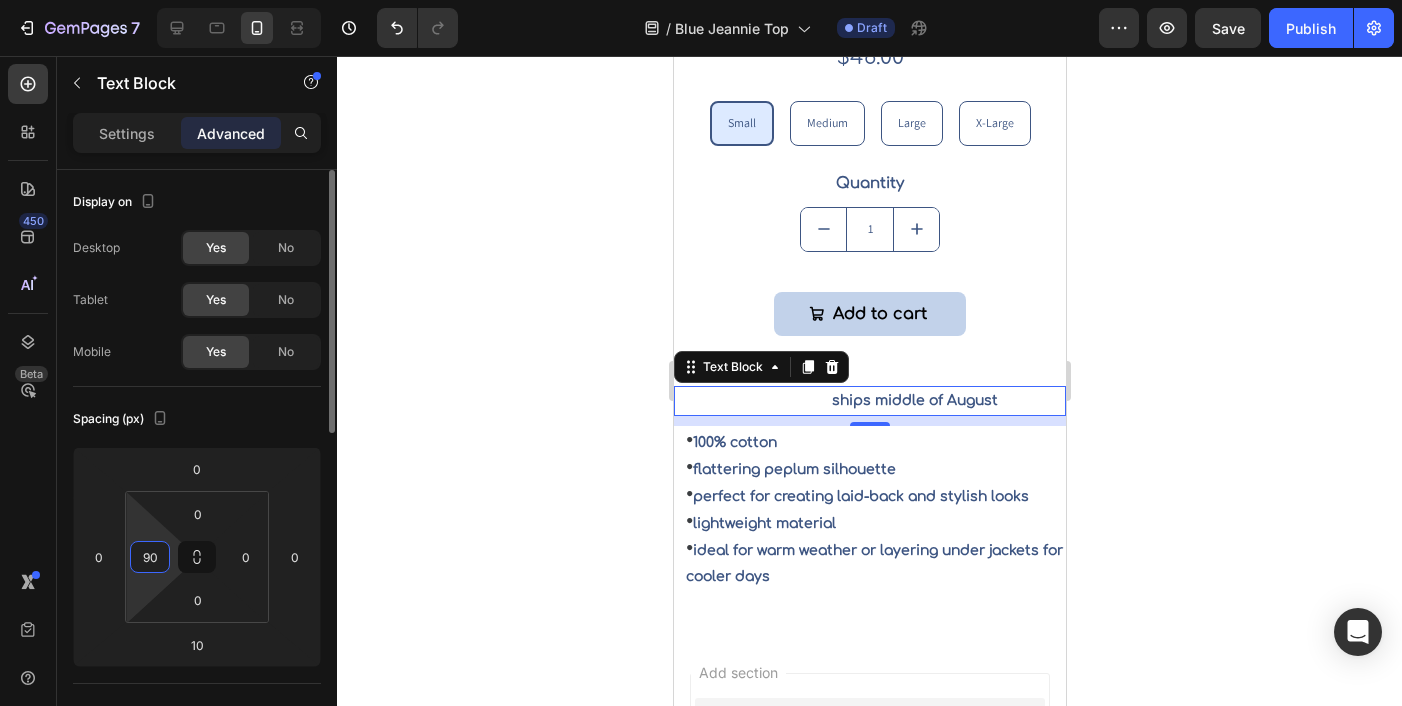 type on "9" 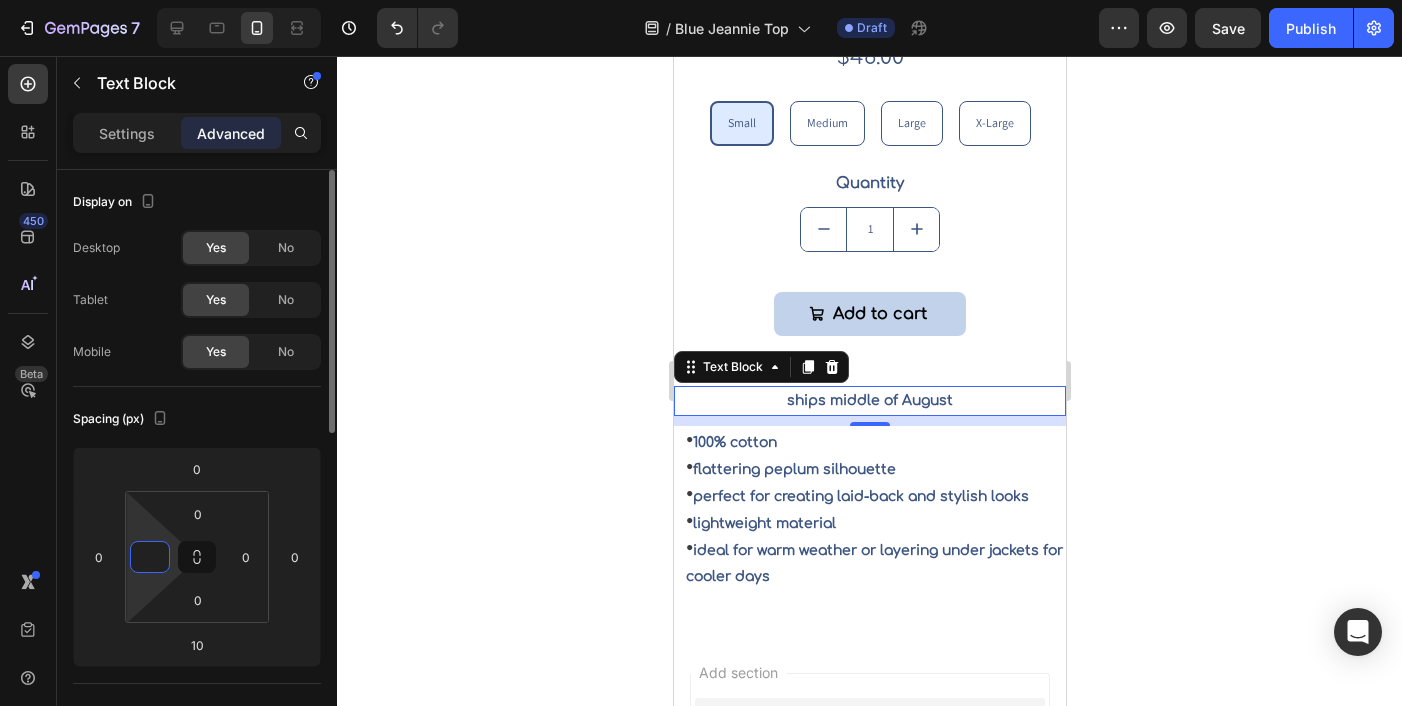 type on "-" 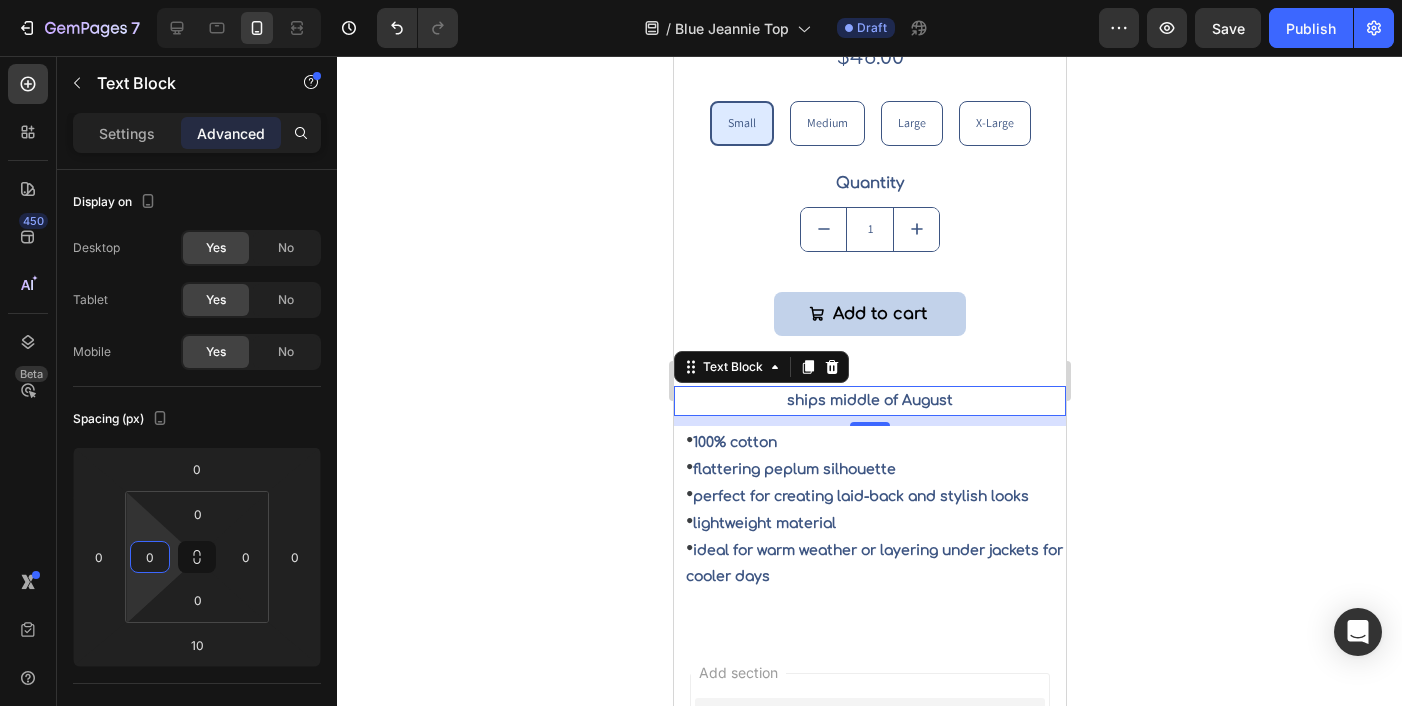 type on "0" 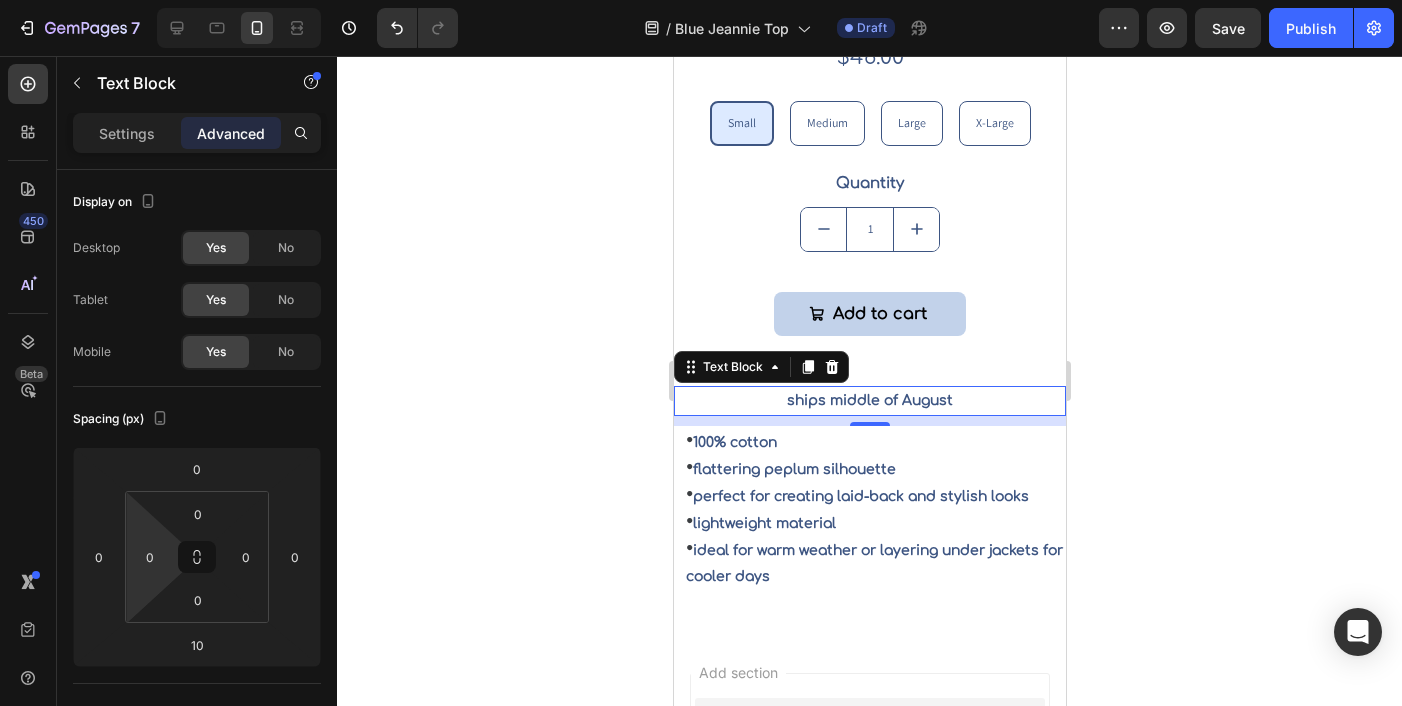 click 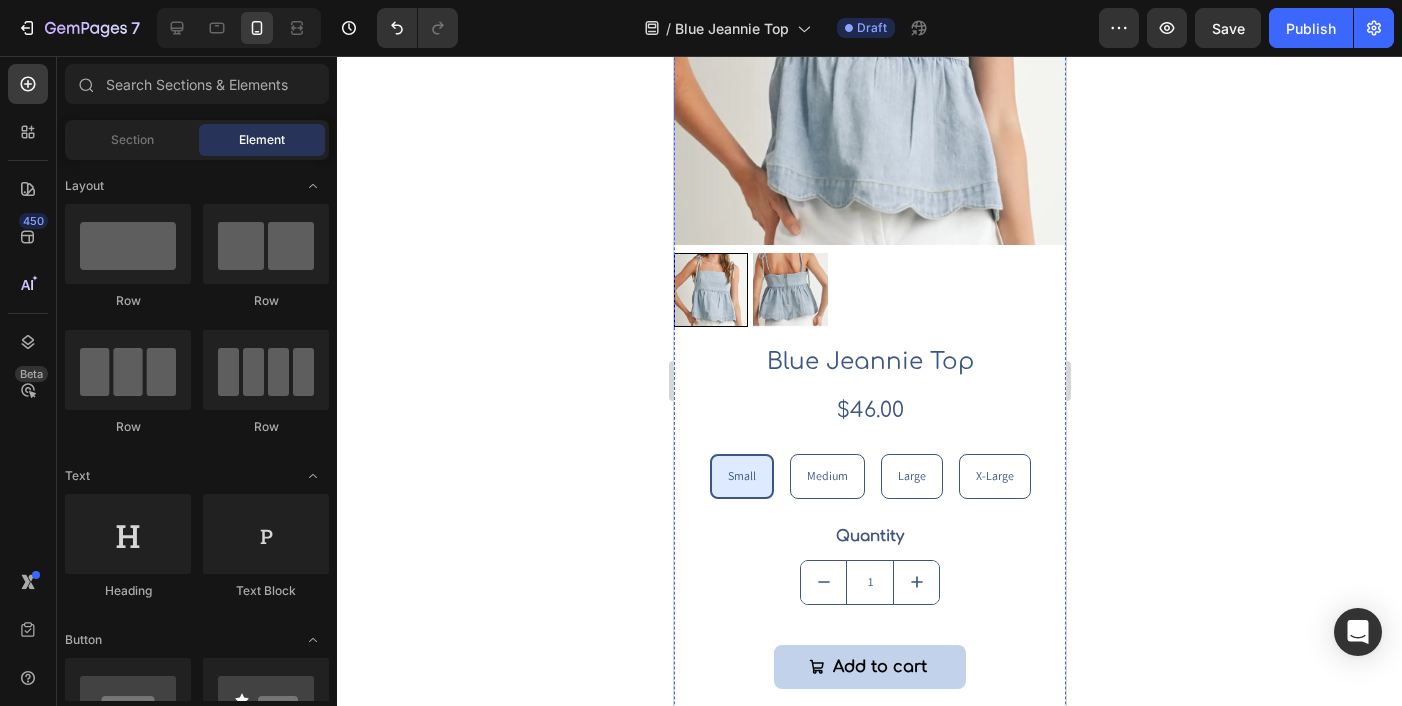 scroll, scrollTop: 0, scrollLeft: 0, axis: both 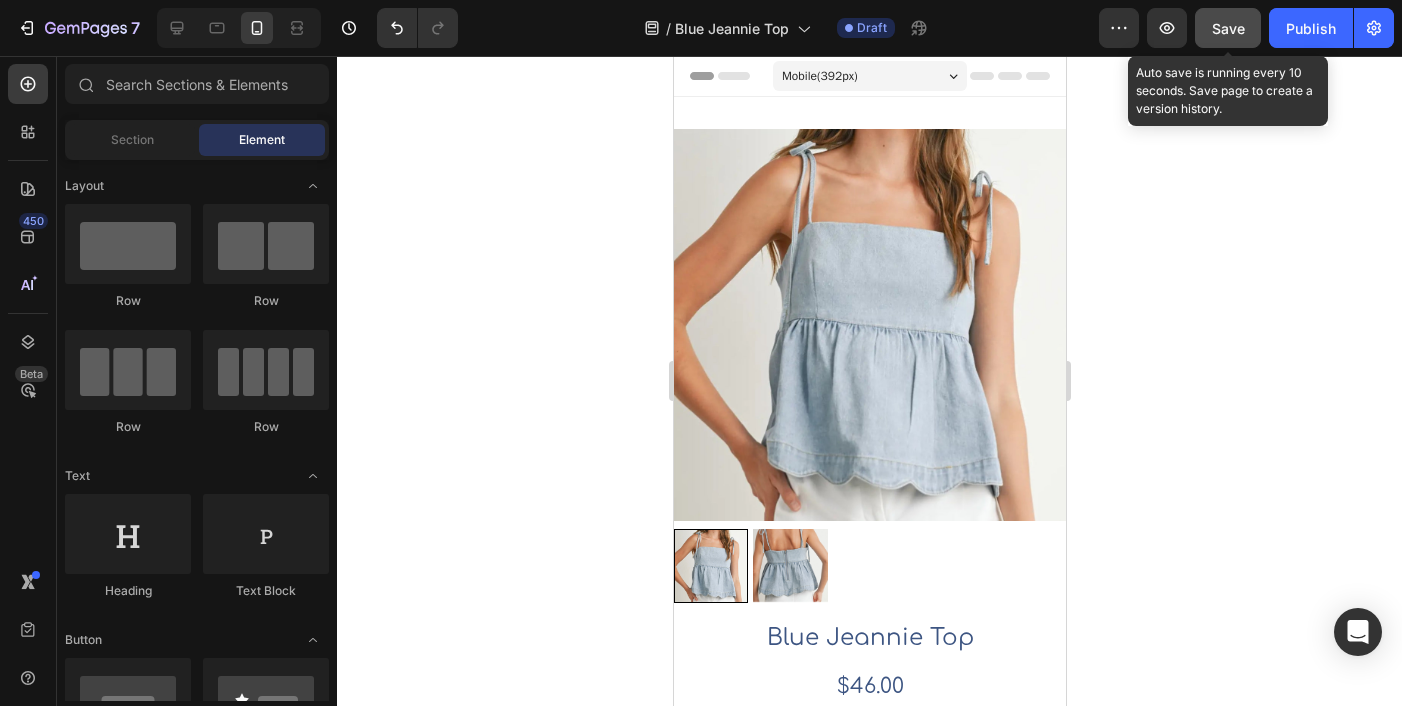 click on "Save" 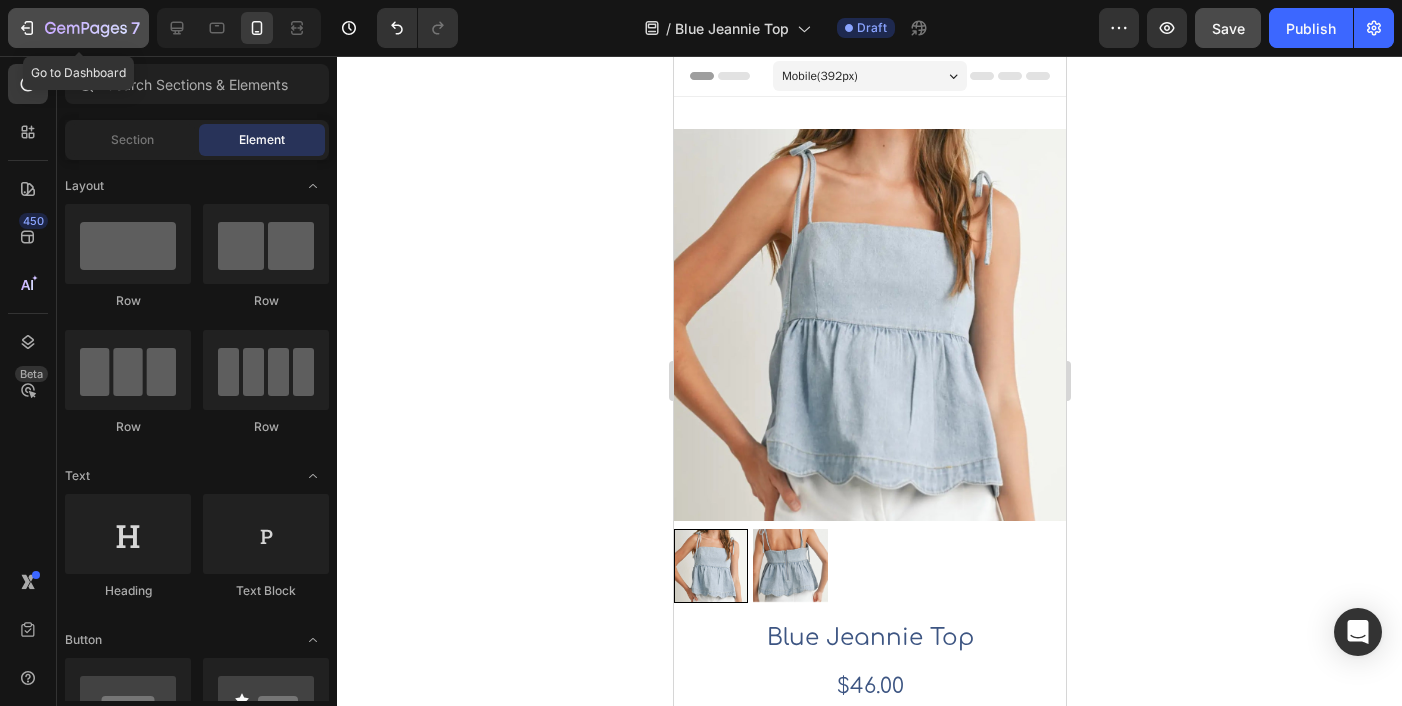click 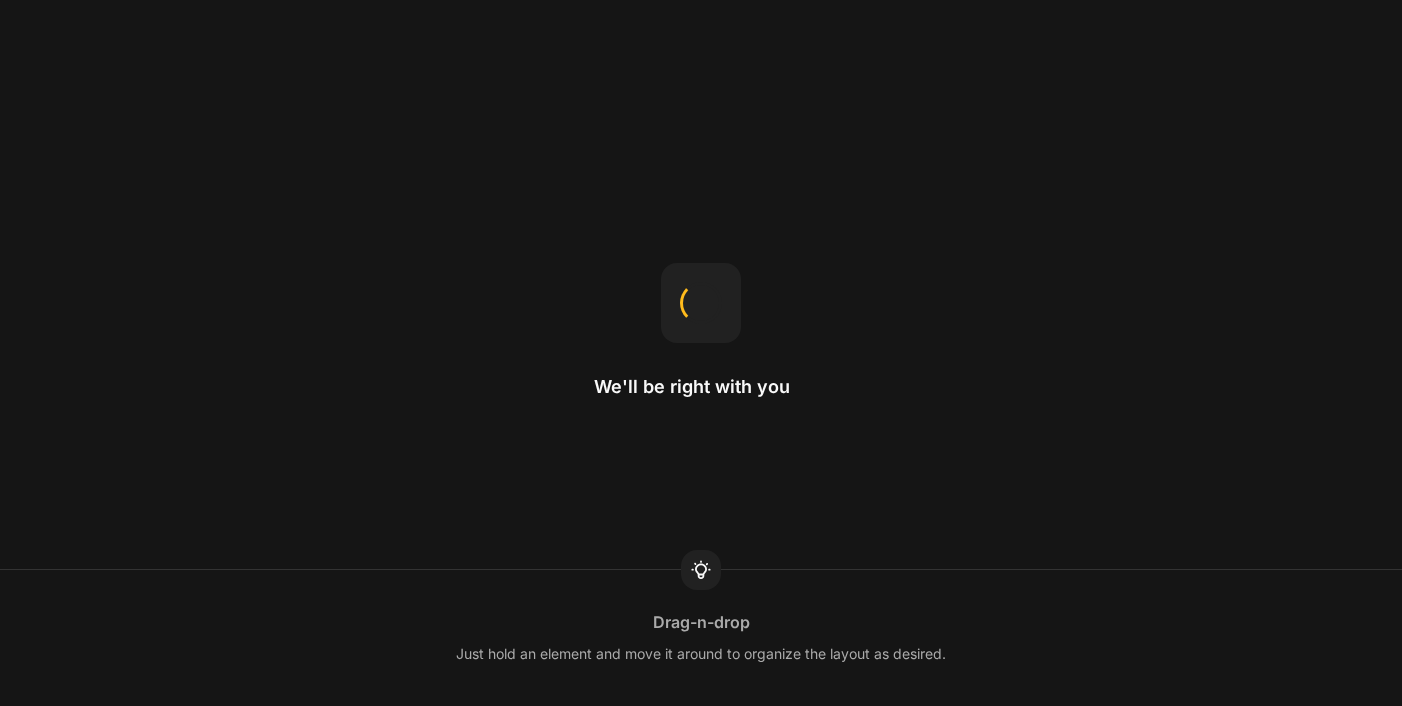 scroll, scrollTop: 0, scrollLeft: 0, axis: both 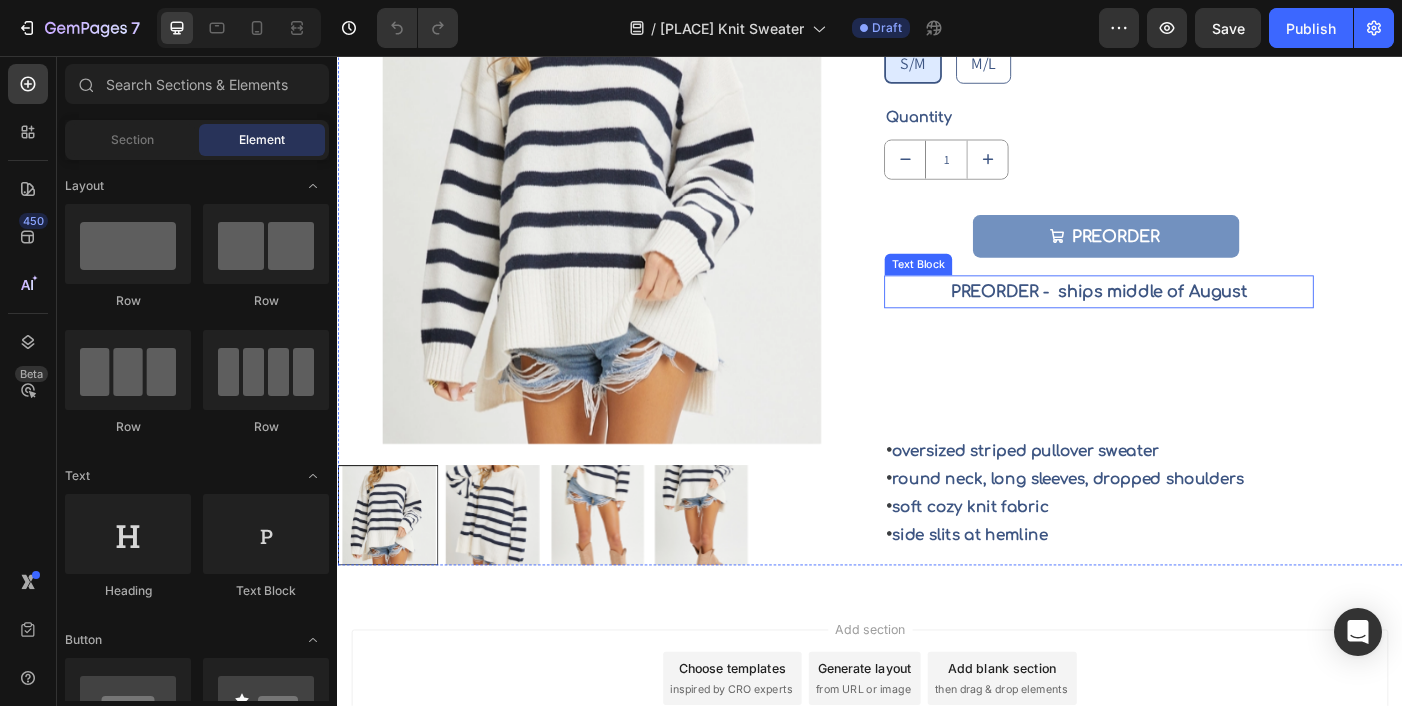click on "PREORDER -  ships middle of August" at bounding box center (1195, 321) 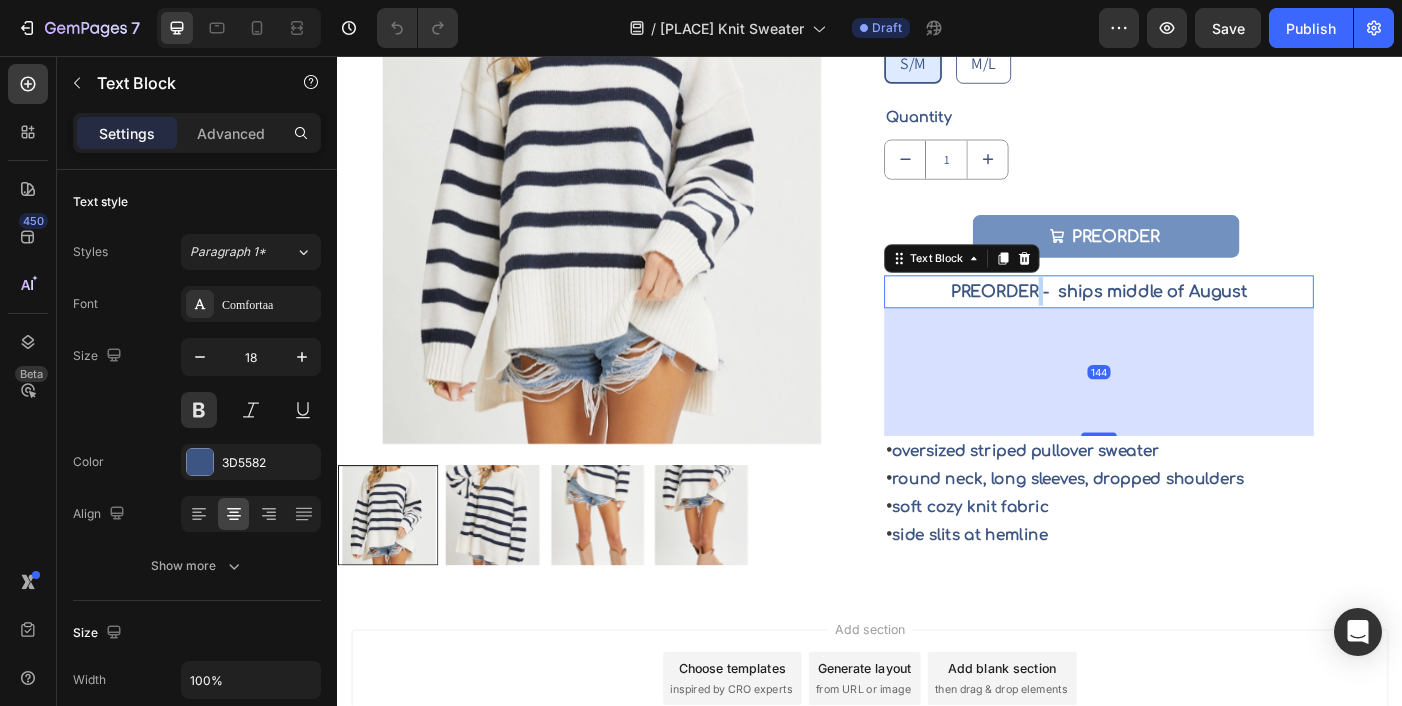 click on "PREORDER -  ships middle of August" at bounding box center [1195, 321] 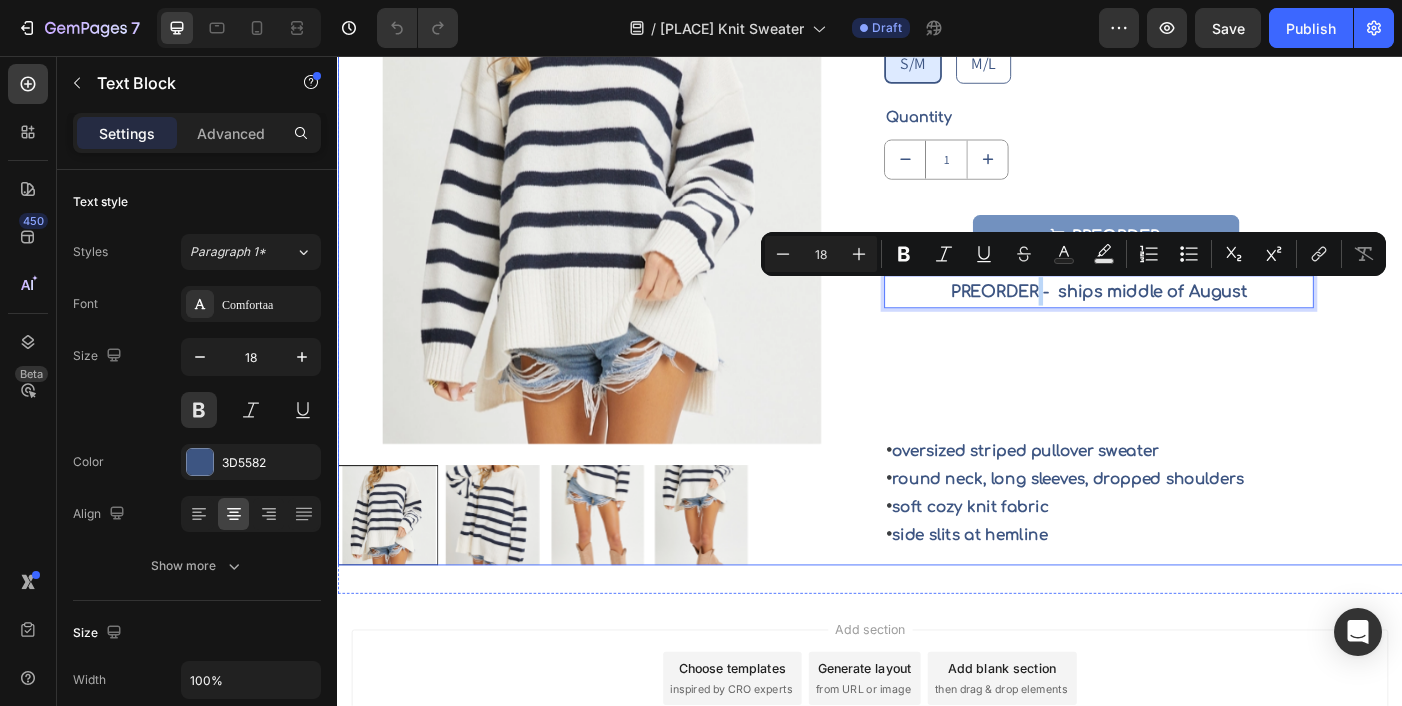 click on "Nantucket Knit Sweater Product Title $48.00 Product Price Product Price Row S/M S/M S/M M/L M/L M/L Product Variants & Swatches Quantity Text Block
1
Product Quantity
PREORDER Add to Cart PREORDER -  ships middle of August Text Block   144 •  oversized striped pullover sweater •  round neck, long sleeves, dropped shoulders •  soft cozy knit fabric •  side slits at hemline Text Block" at bounding box center [1245, 281] 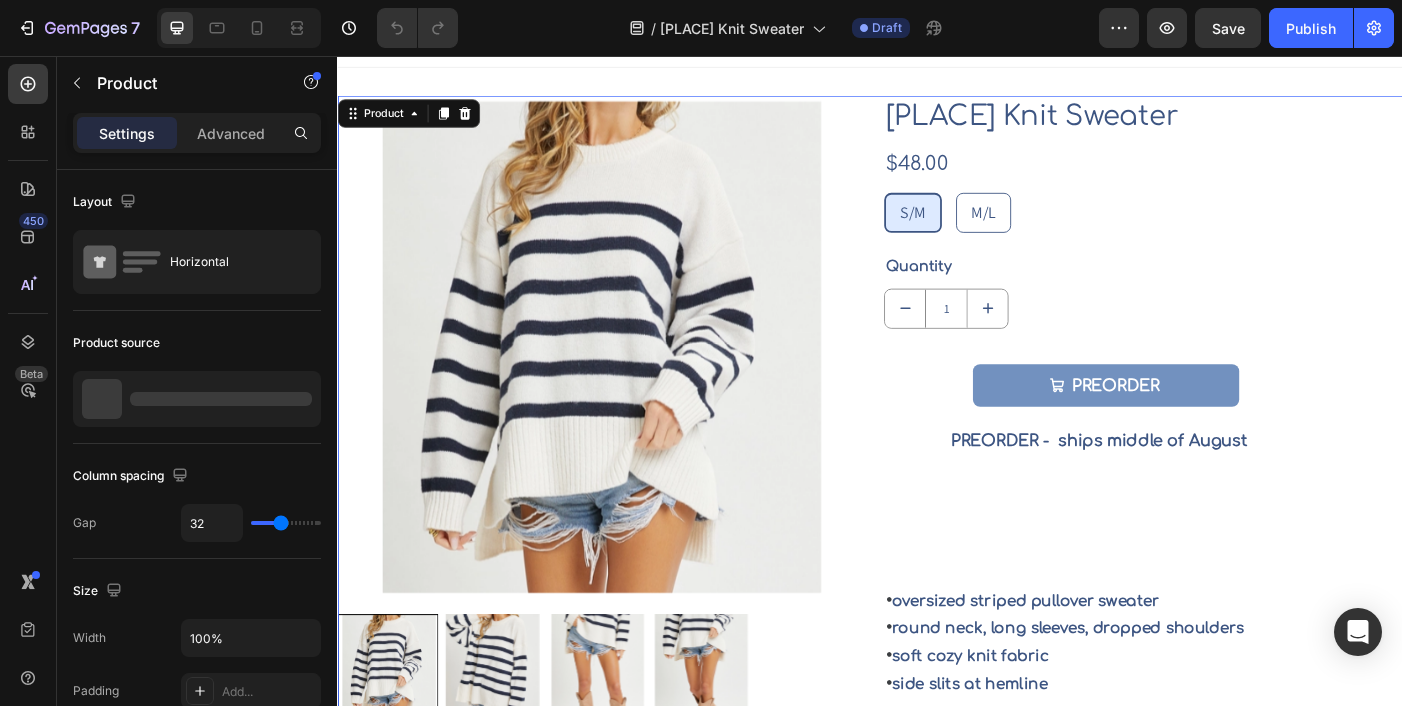 scroll, scrollTop: 0, scrollLeft: 0, axis: both 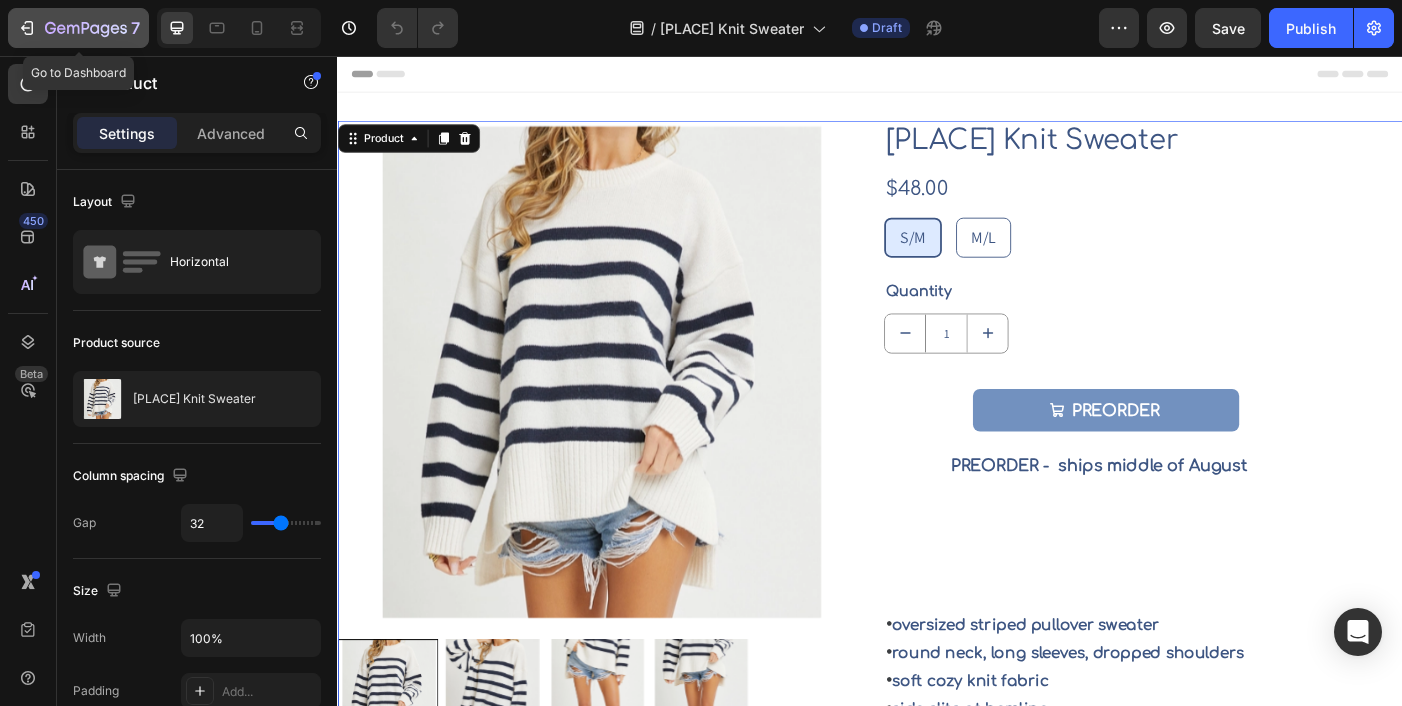 click 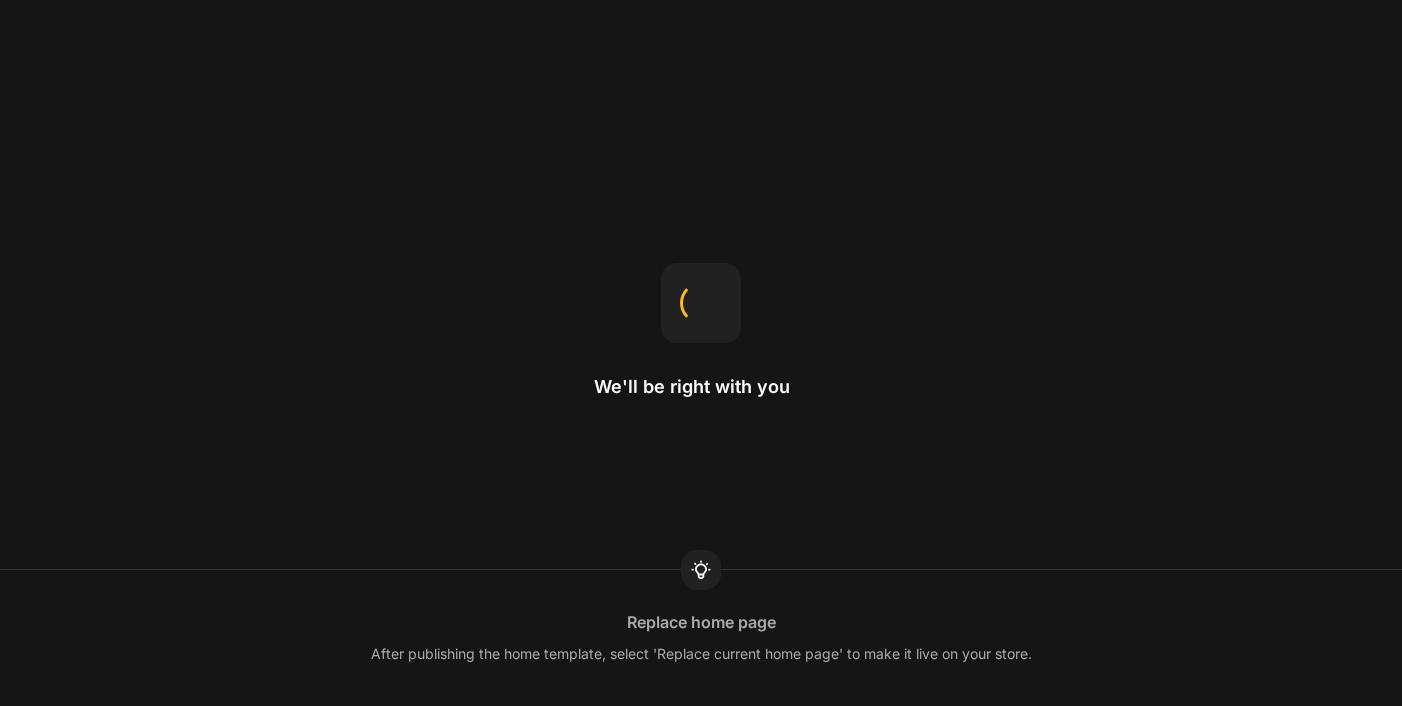 scroll, scrollTop: 0, scrollLeft: 0, axis: both 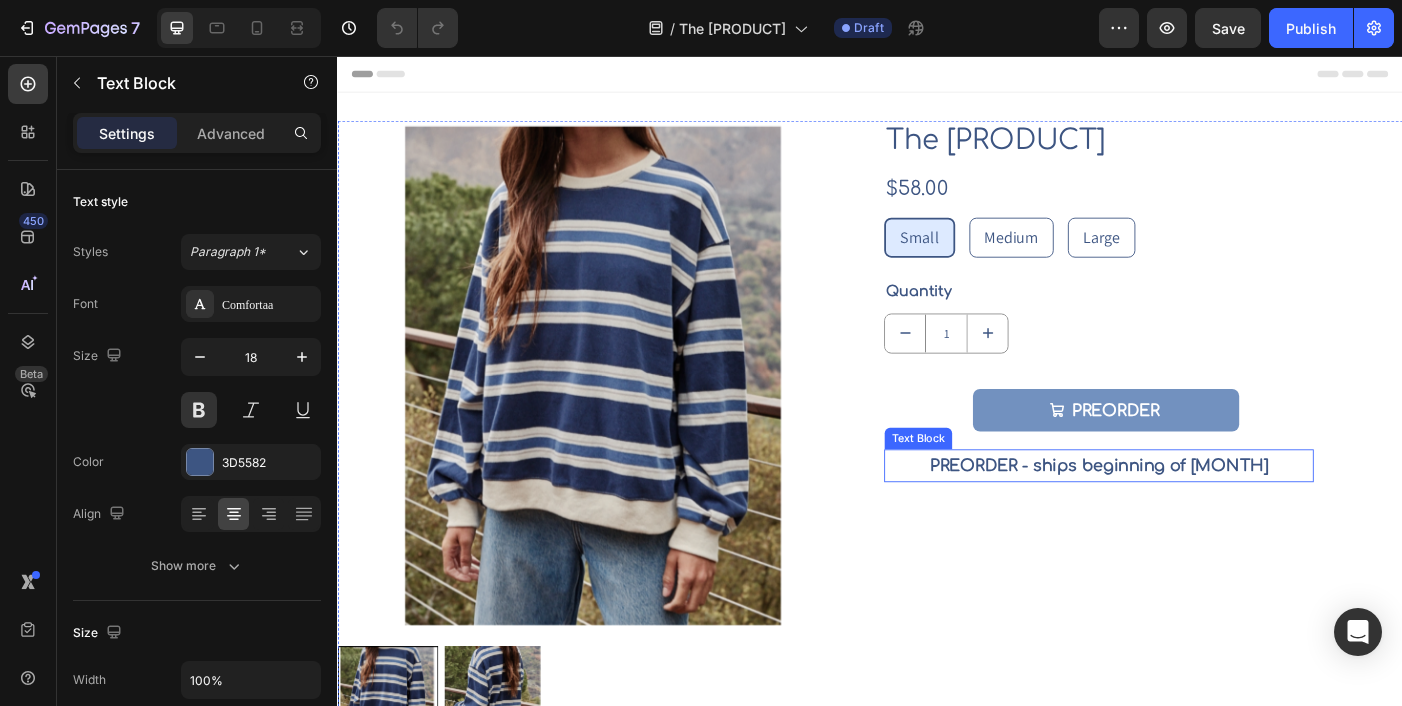 click on "PREORDER -  ships beginning of August" at bounding box center (1195, 517) 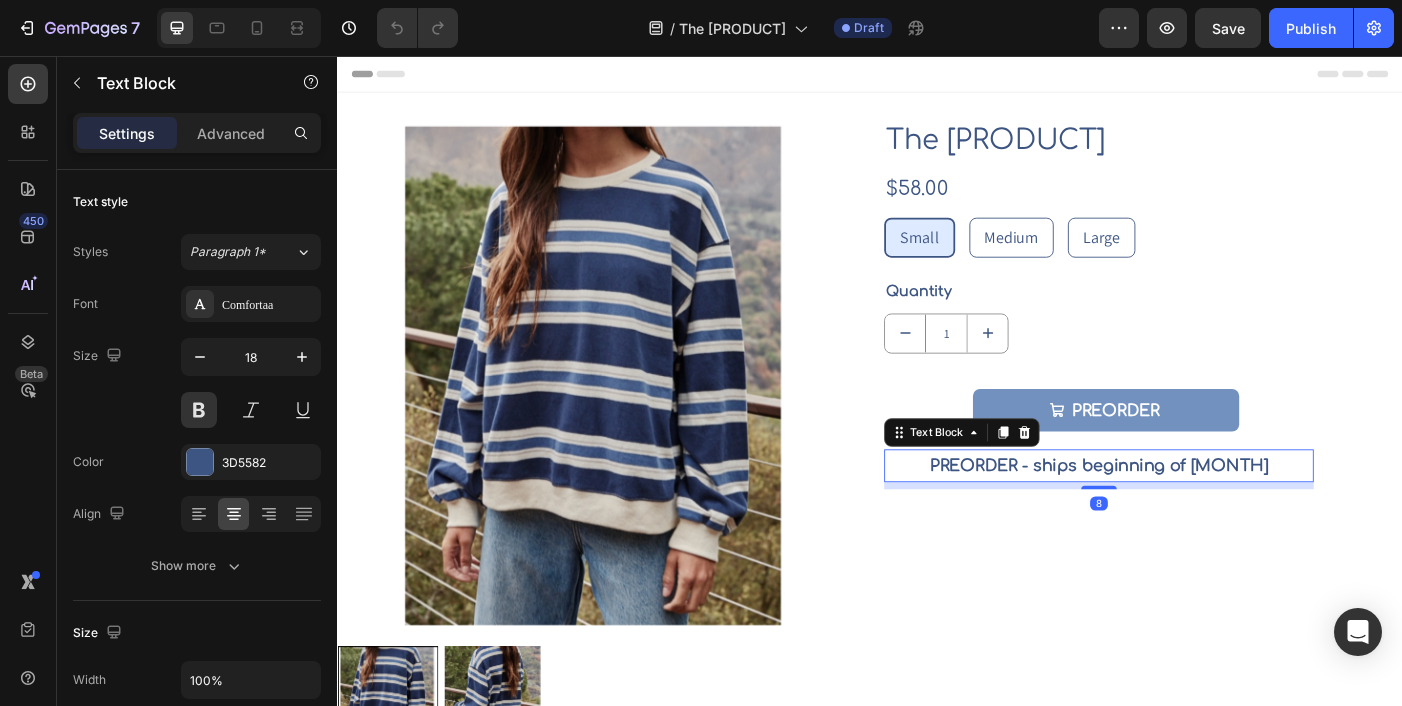 click on "PREORDER -  ships beginning of August" at bounding box center (1195, 517) 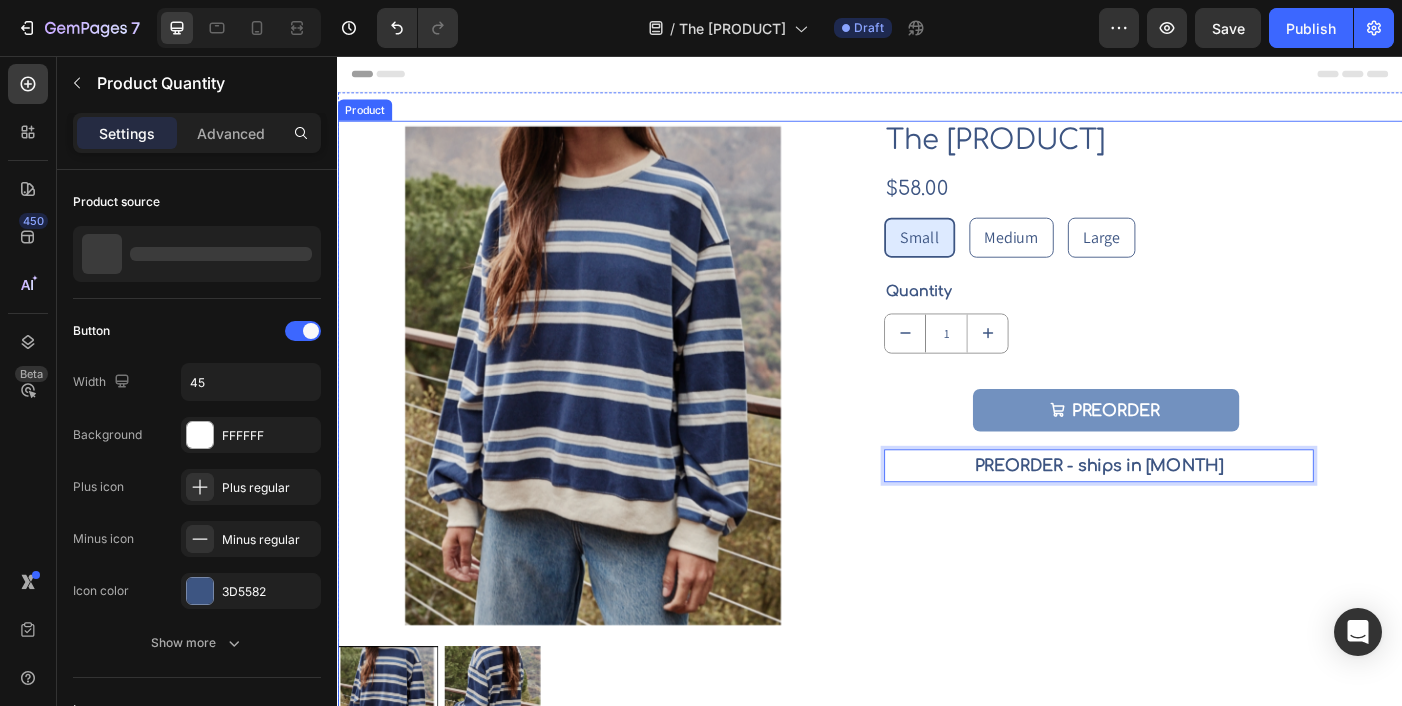 click on "1" at bounding box center [1245, 368] 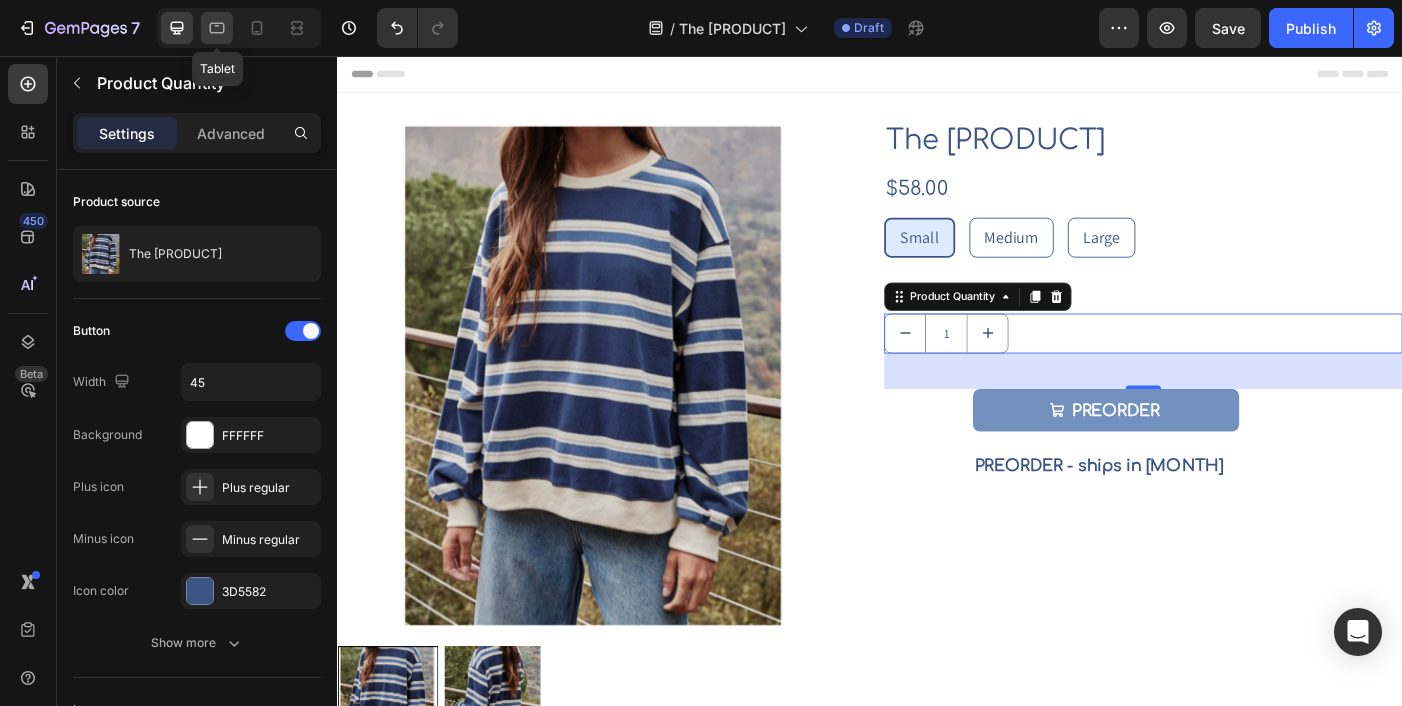 click 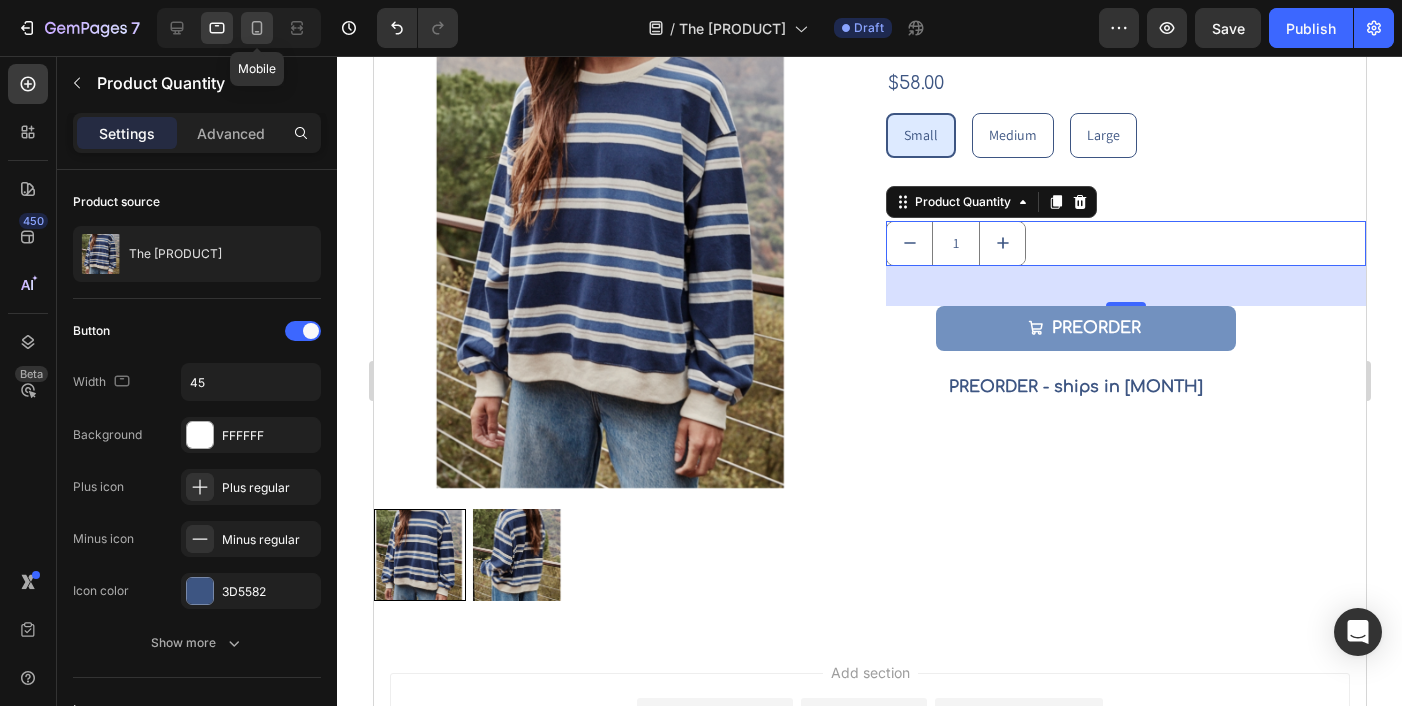 click 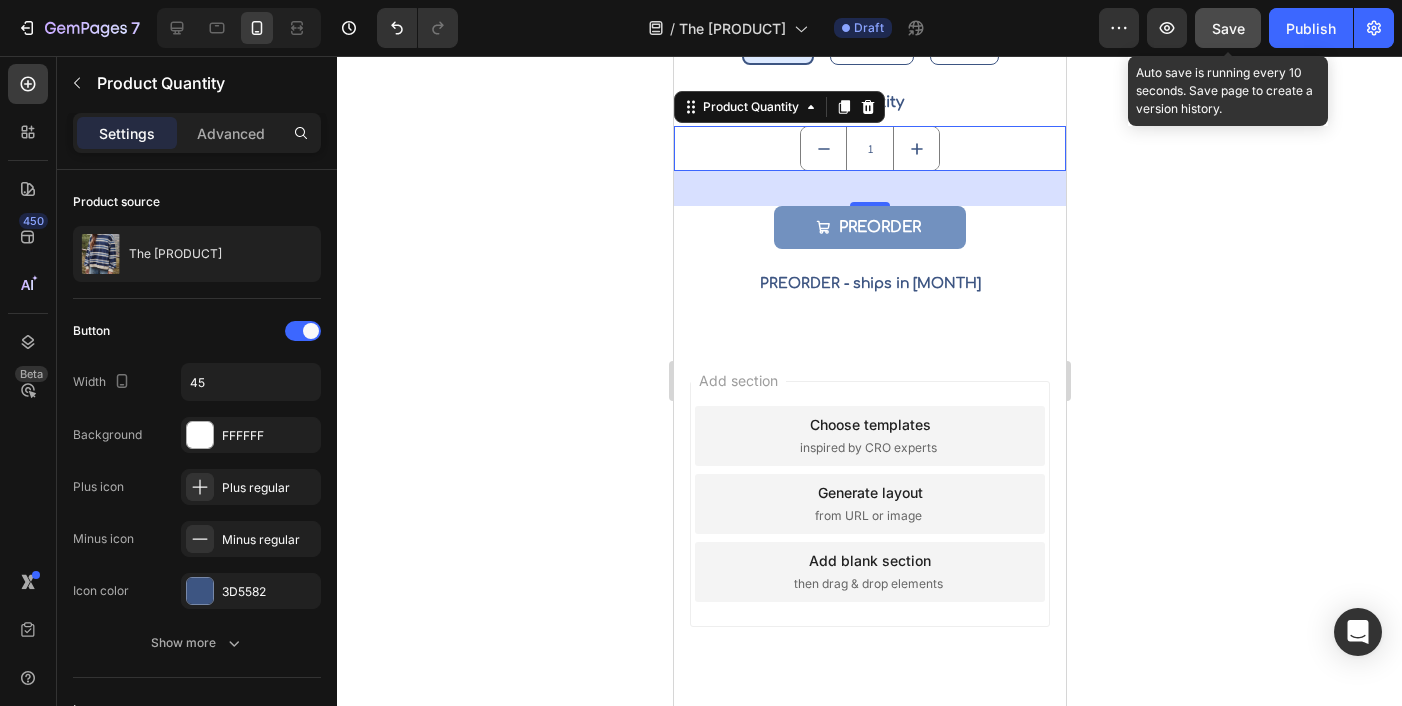 click on "Save" at bounding box center [1228, 28] 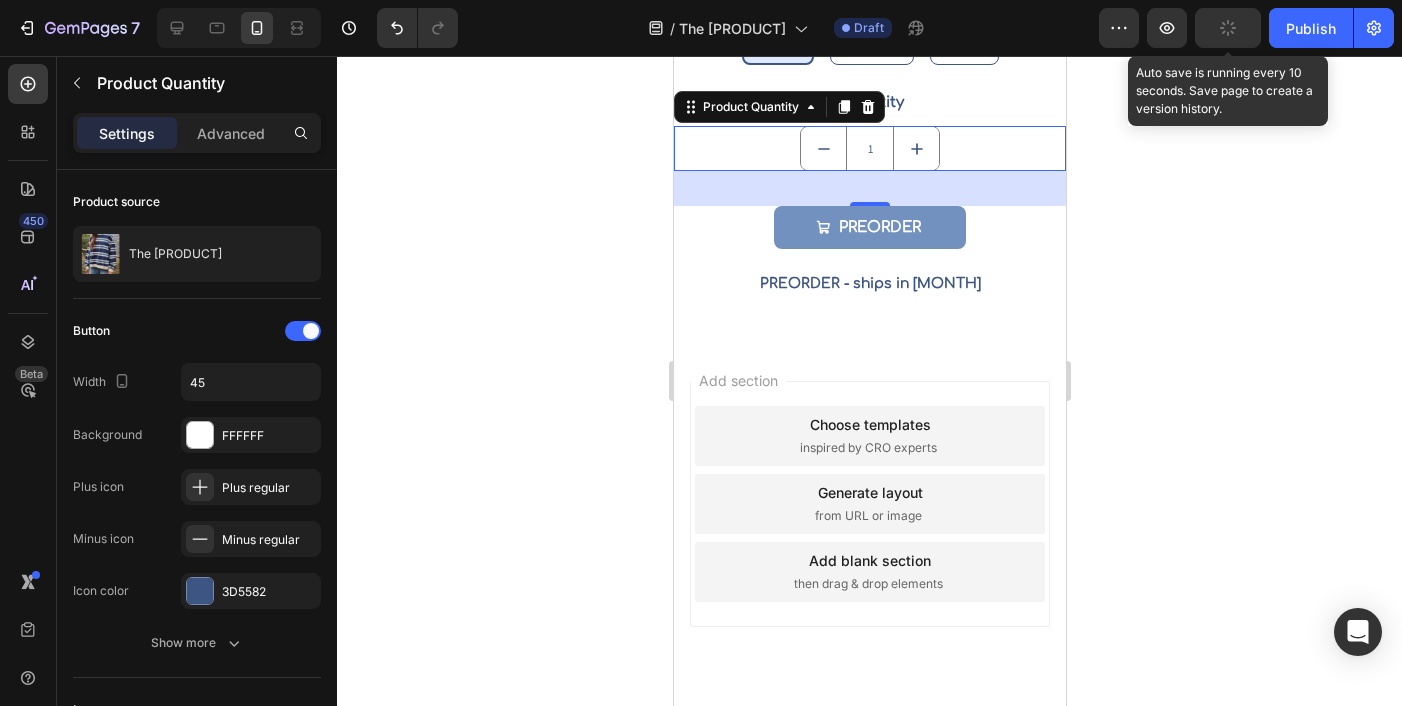scroll, scrollTop: 694, scrollLeft: 0, axis: vertical 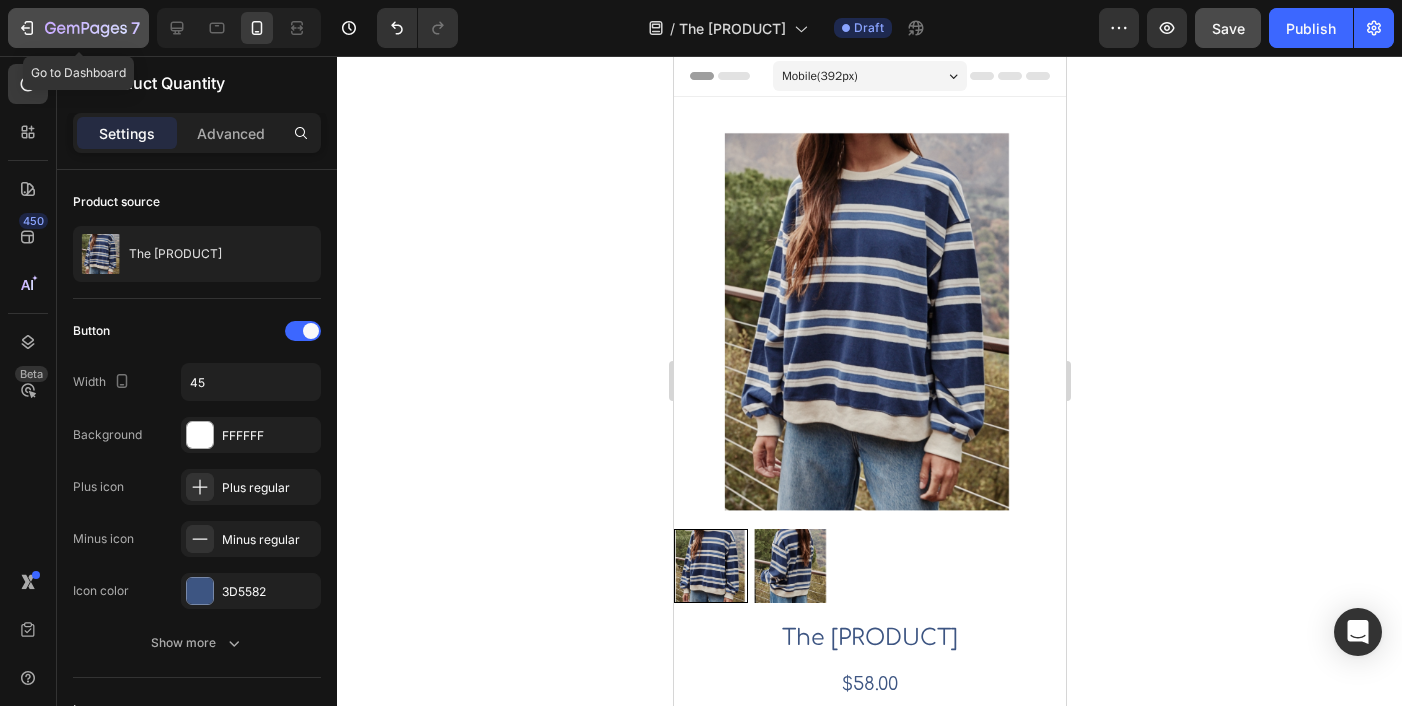 click 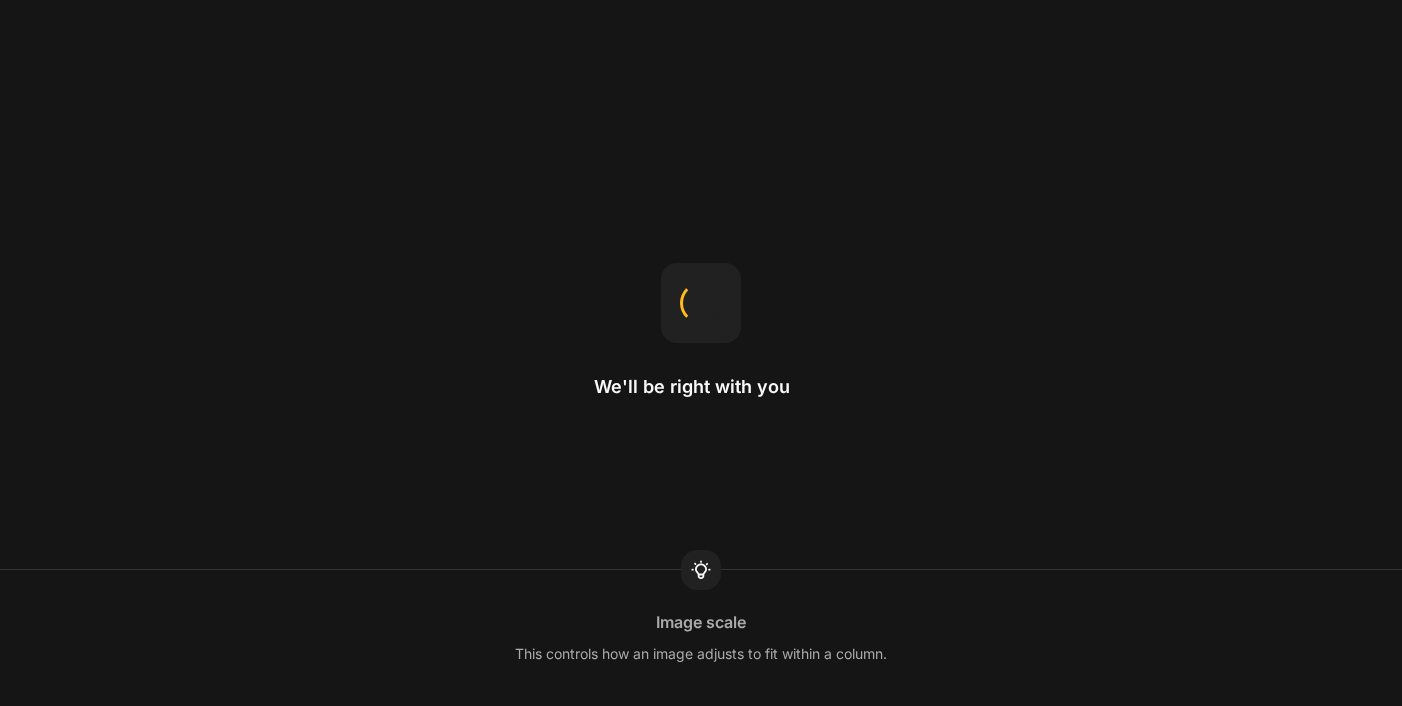 scroll, scrollTop: 0, scrollLeft: 0, axis: both 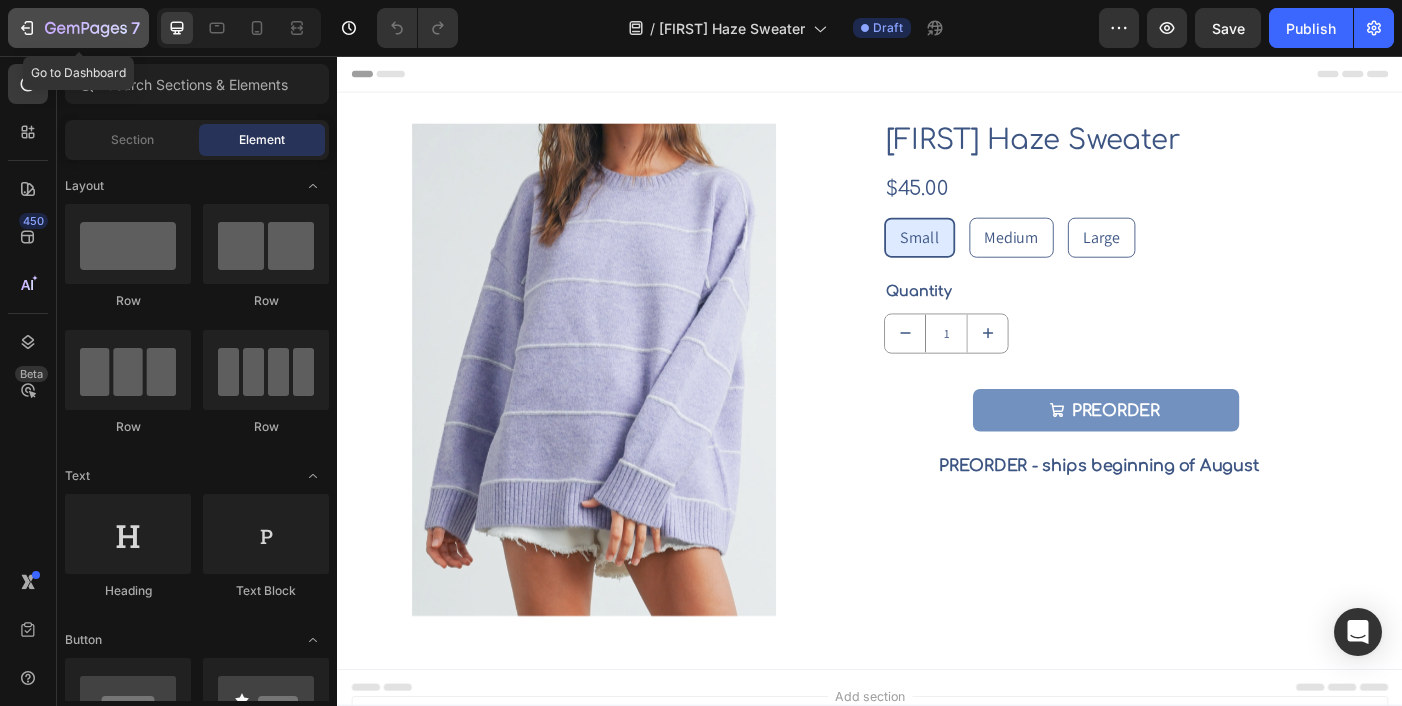 click 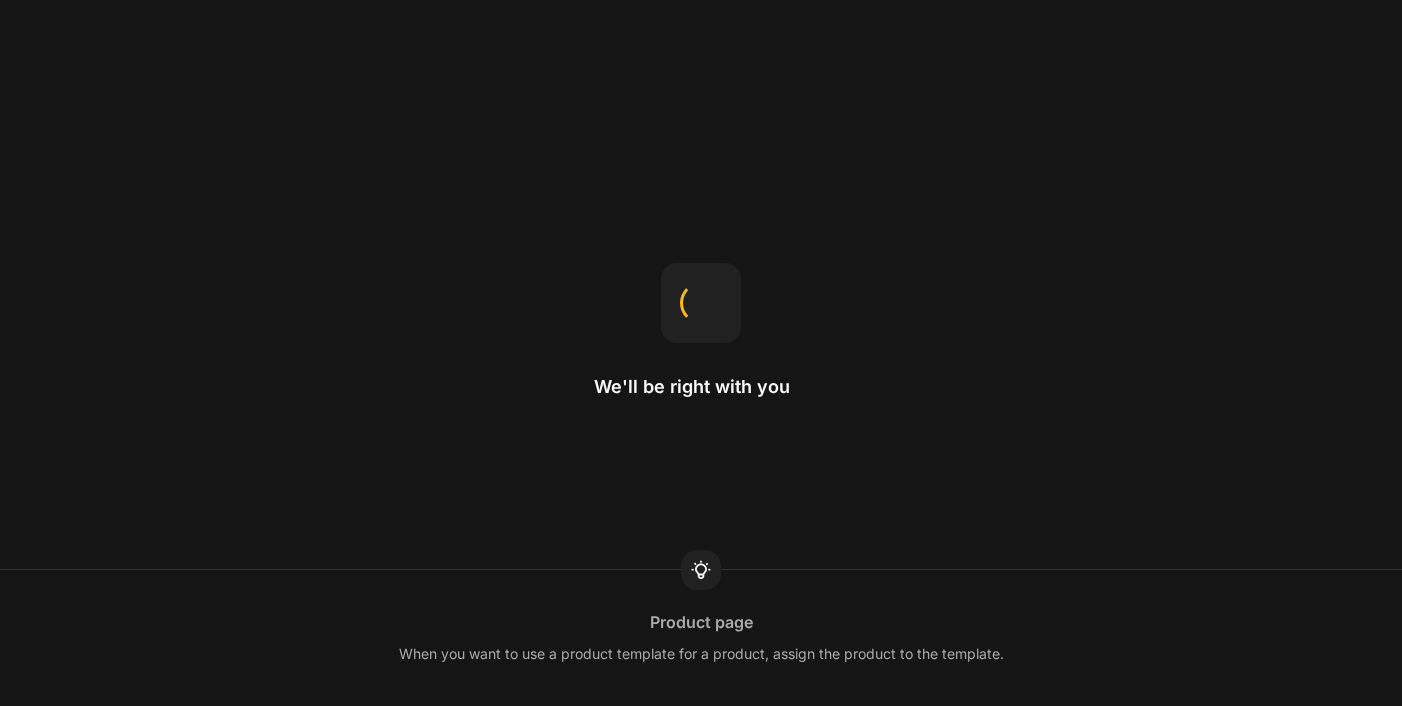 scroll, scrollTop: 0, scrollLeft: 0, axis: both 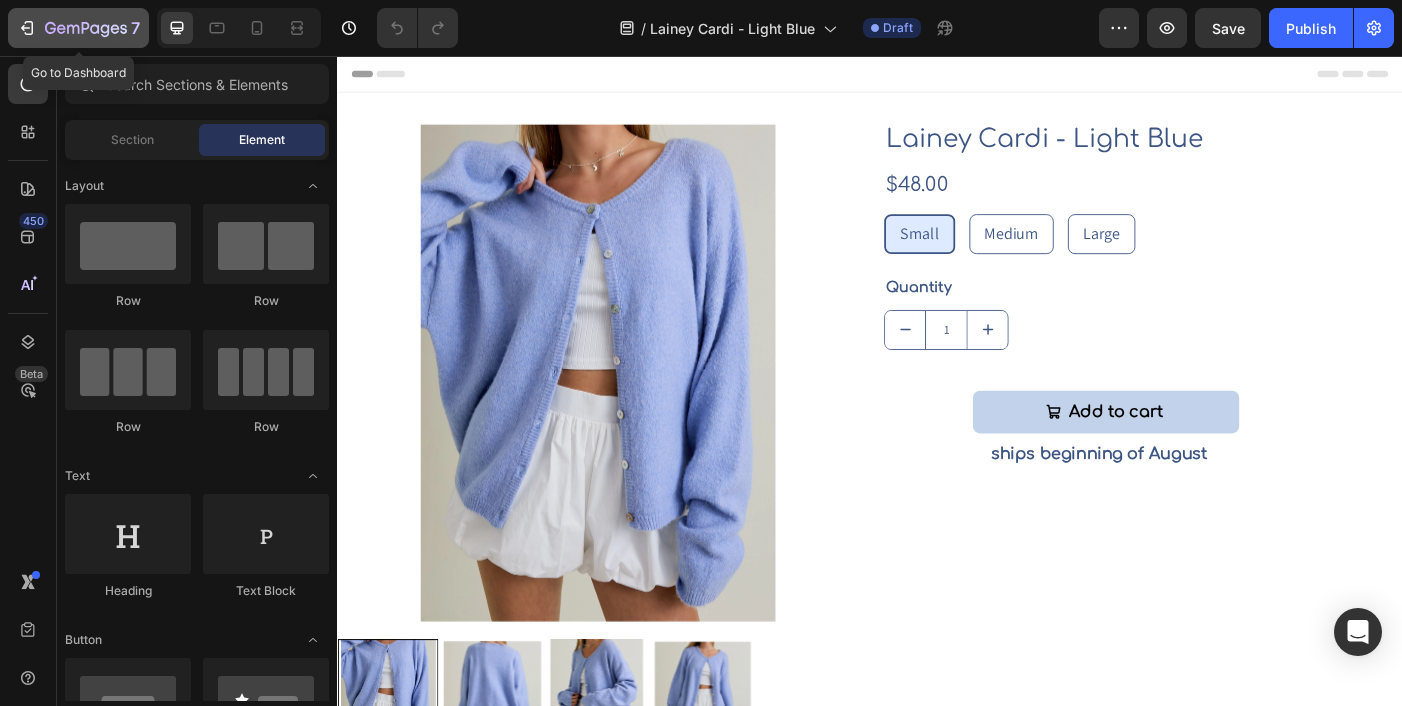 click 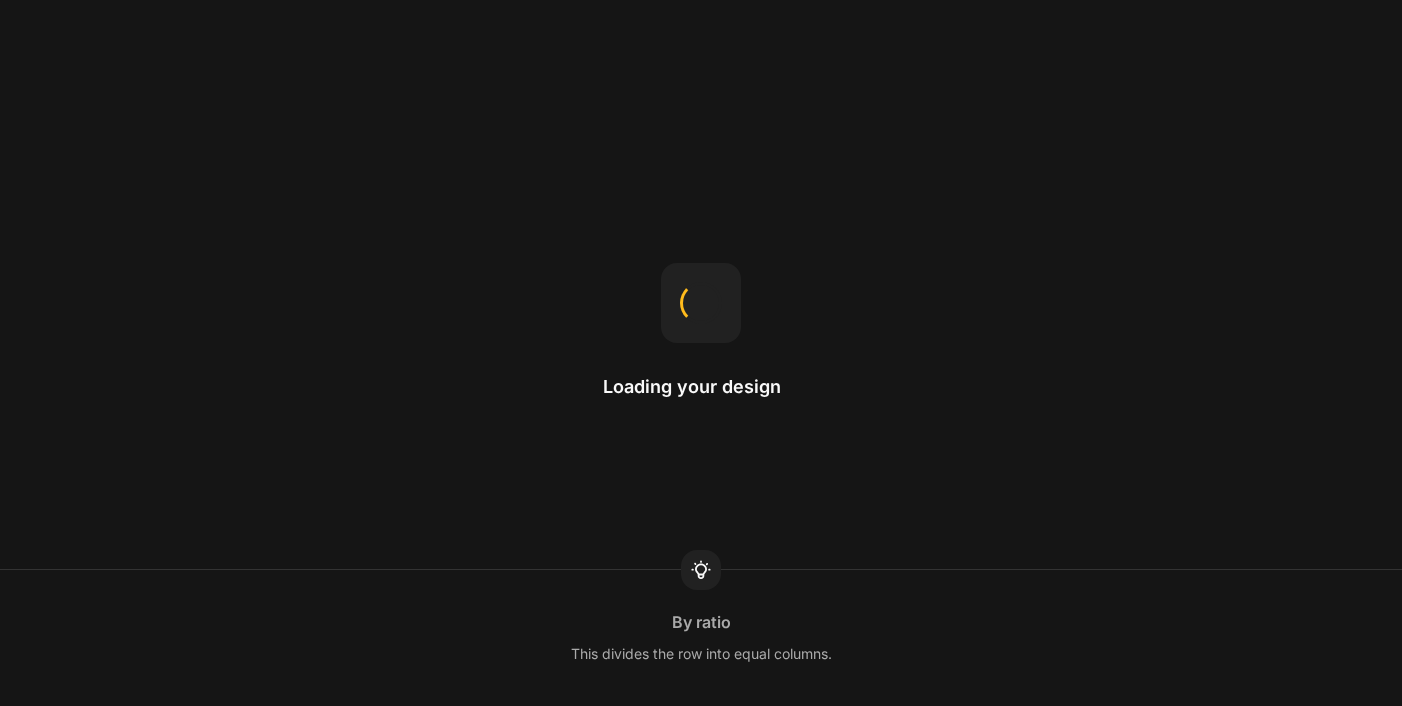 scroll, scrollTop: 0, scrollLeft: 0, axis: both 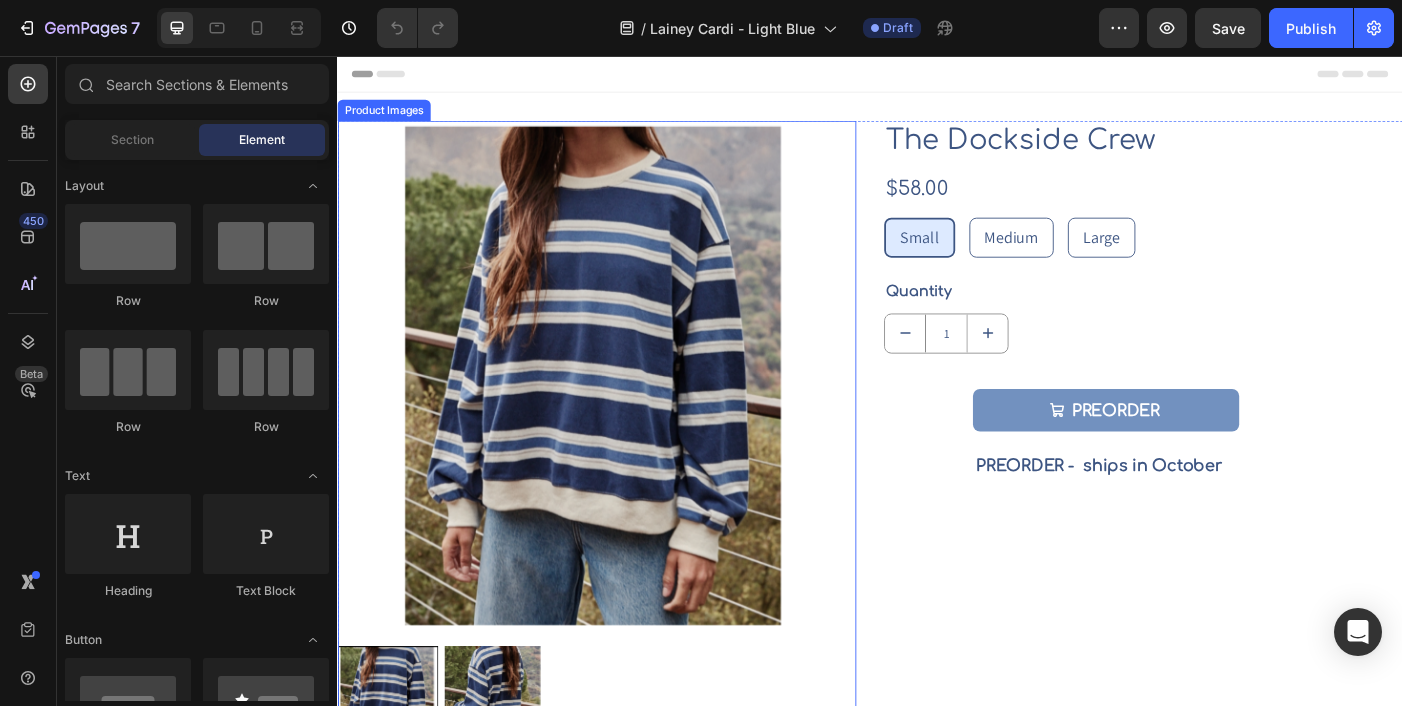 click at bounding box center [629, 421] 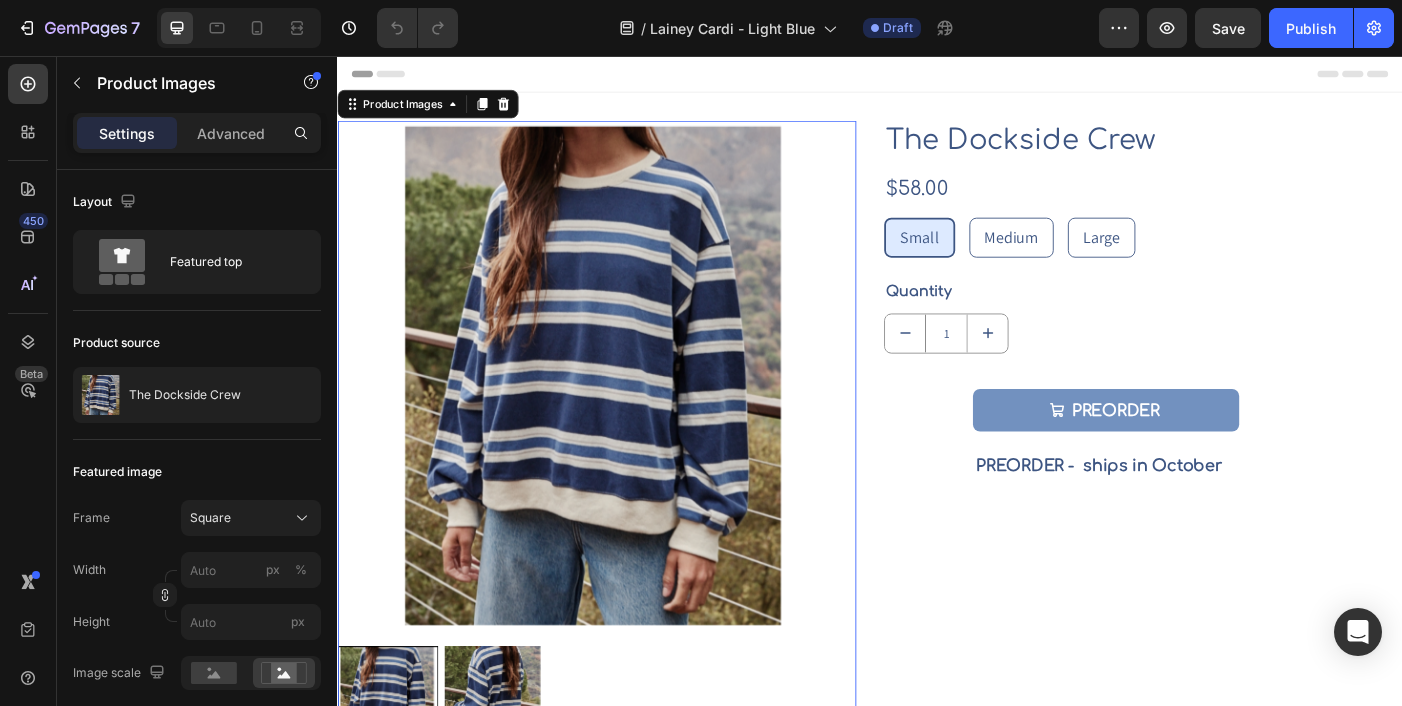 click at bounding box center (629, 421) 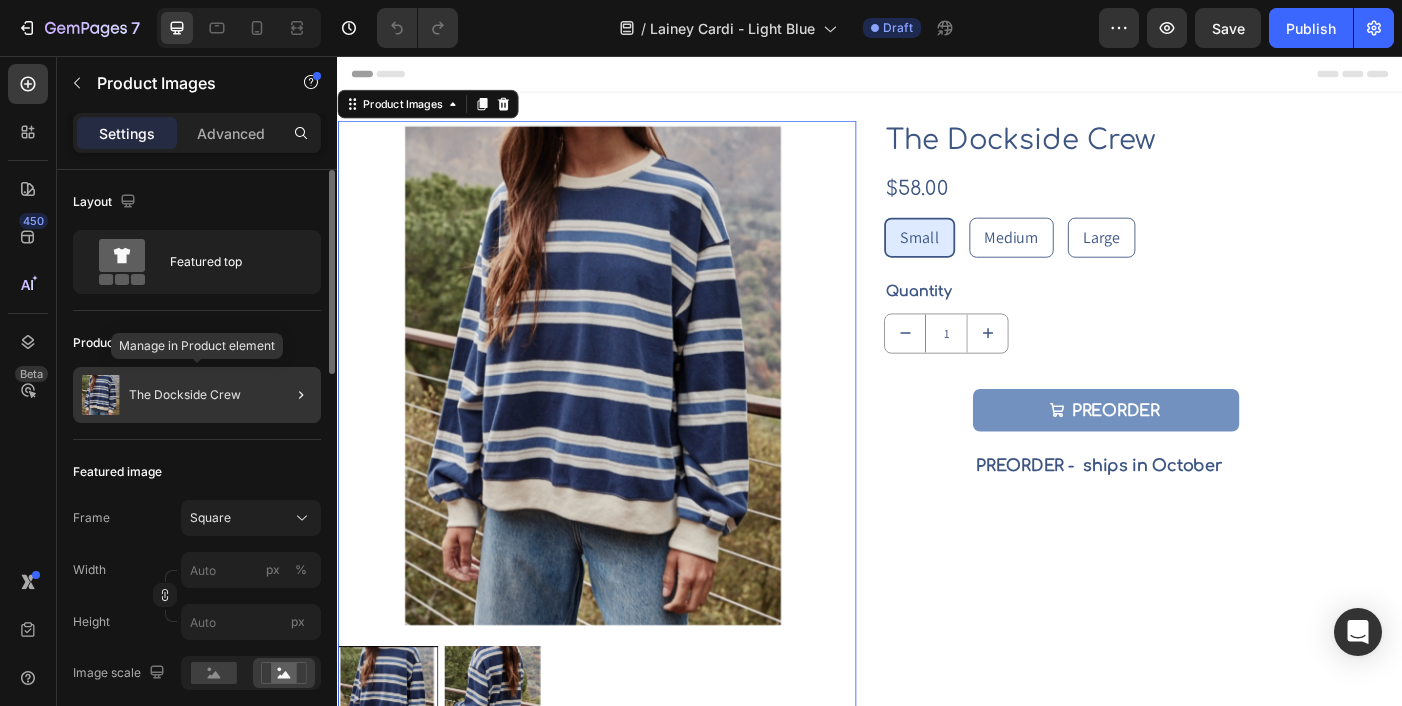 click on "The Dockside Crew" at bounding box center (185, 395) 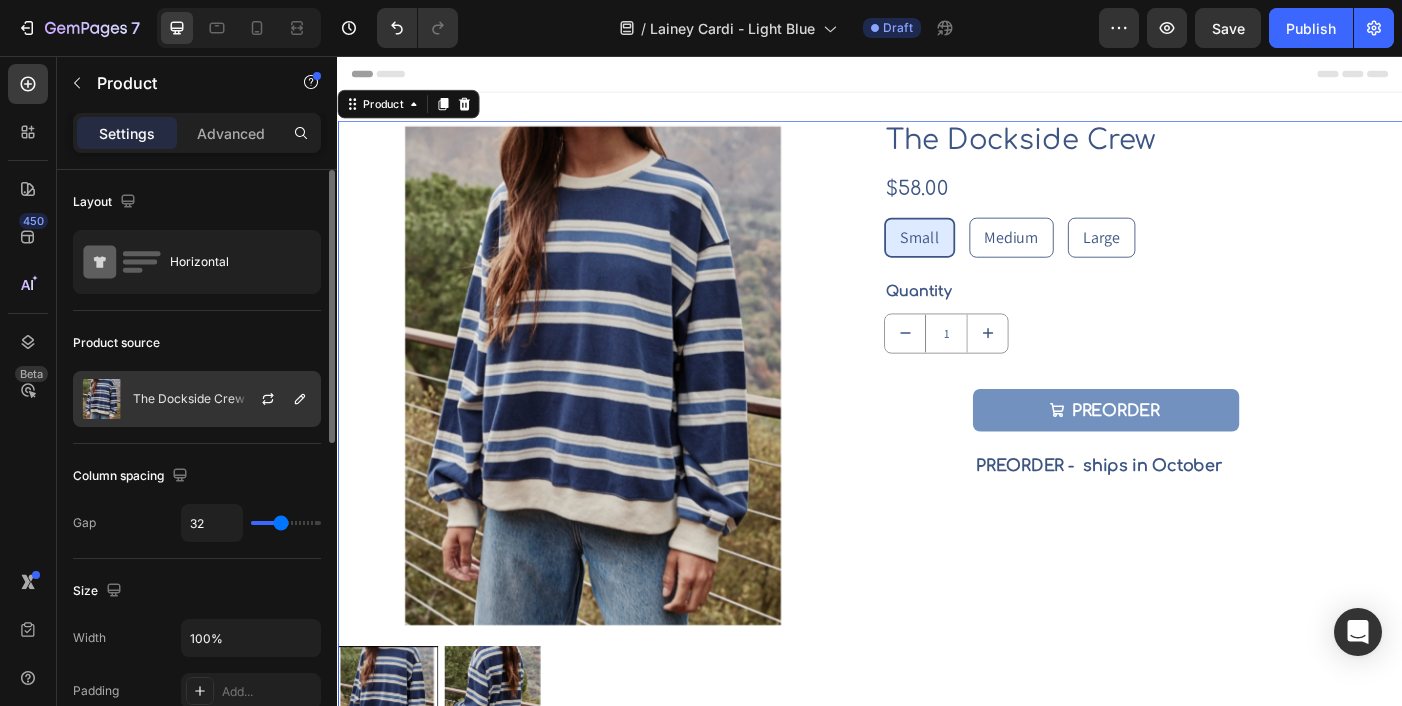 click on "The Dockside Crew" at bounding box center [189, 399] 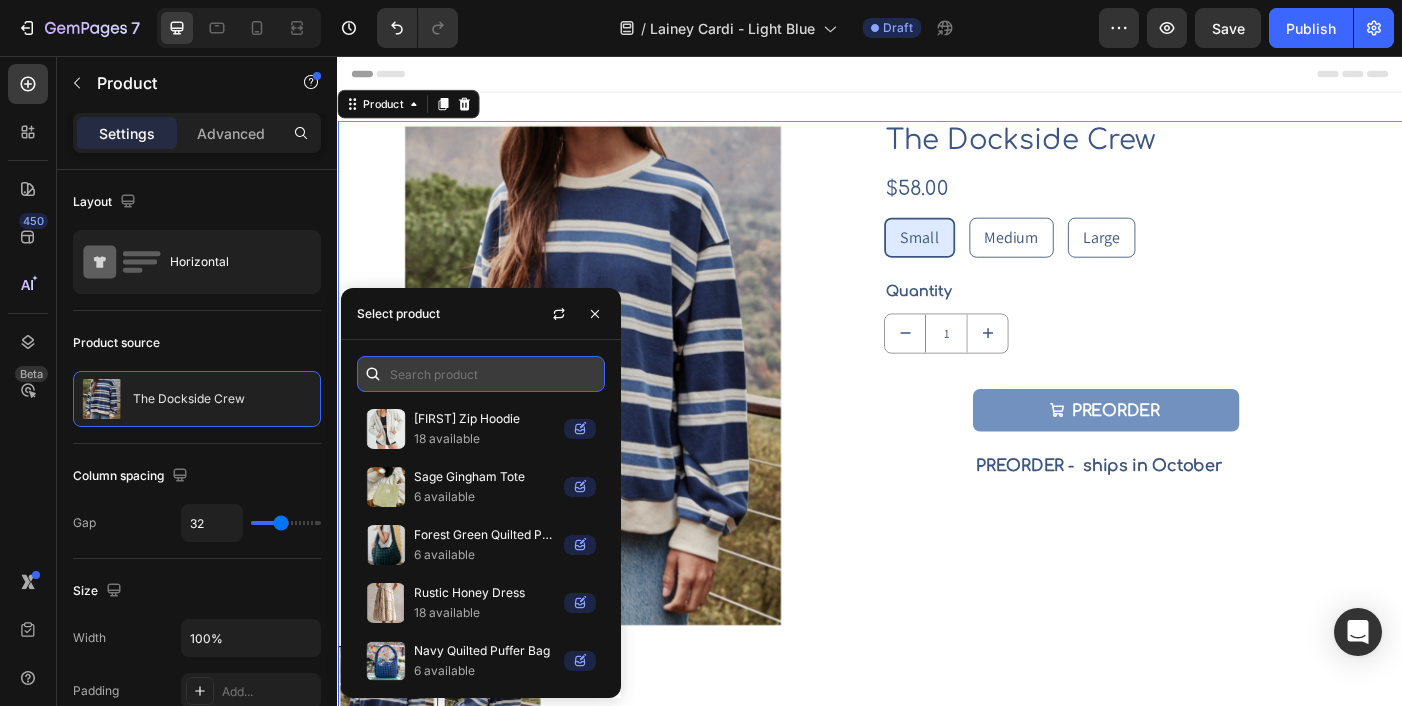 click at bounding box center [481, 374] 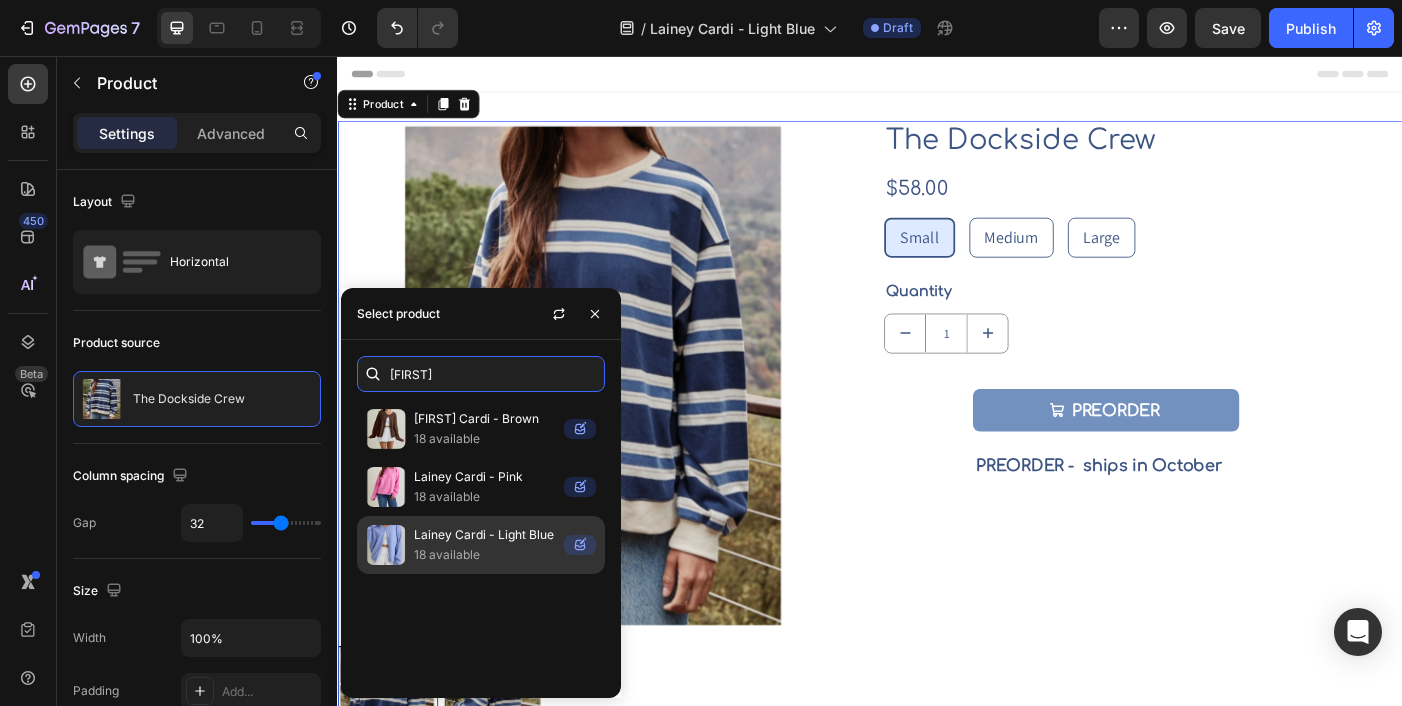 type on "lainey" 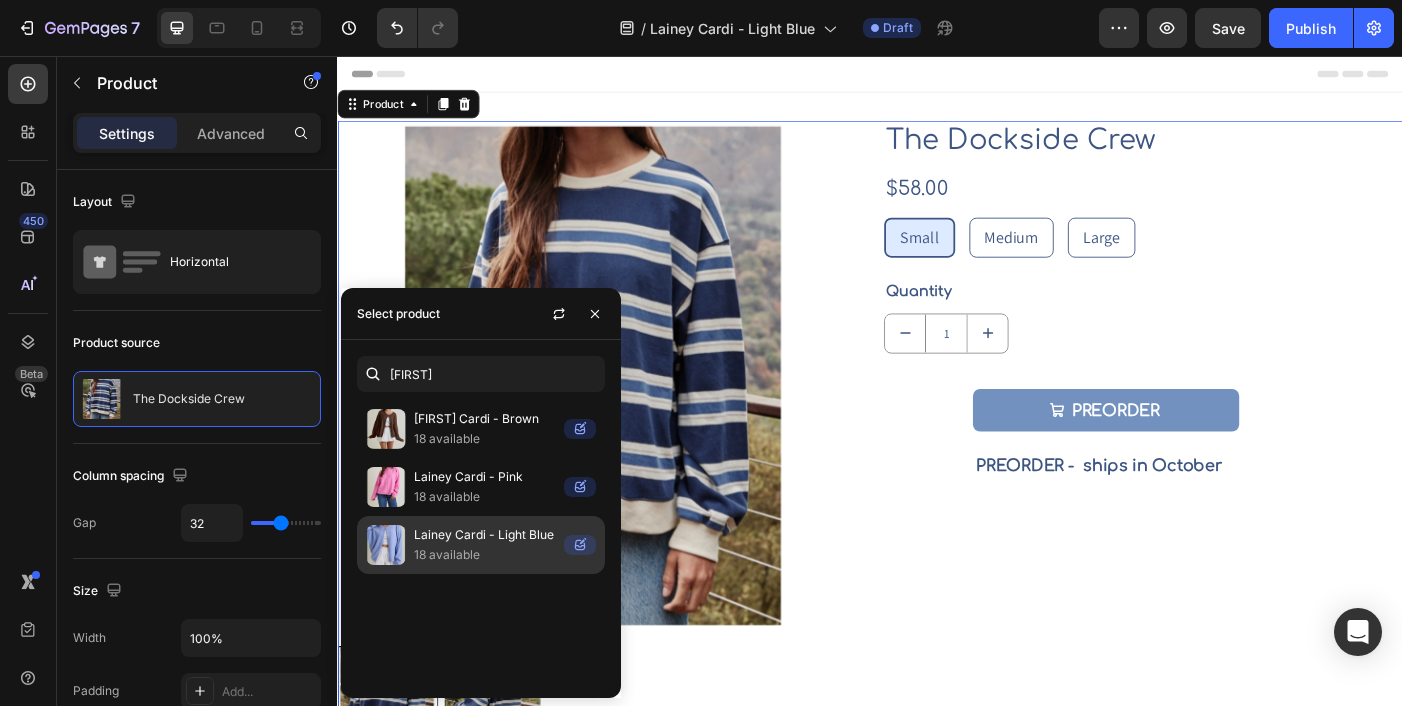 click on "Lainey Cardi - Light Blue" at bounding box center [485, 535] 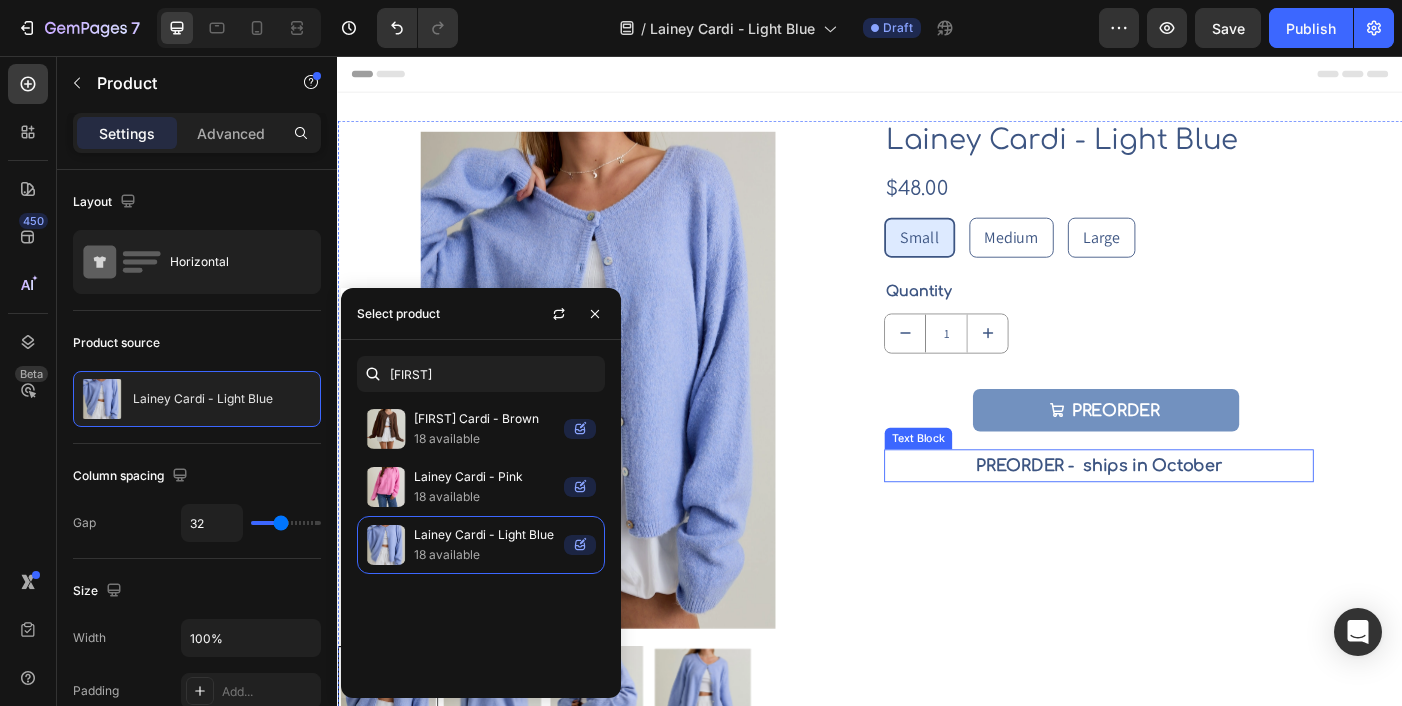click on "PREORDER -  ships in October" at bounding box center [1195, 517] 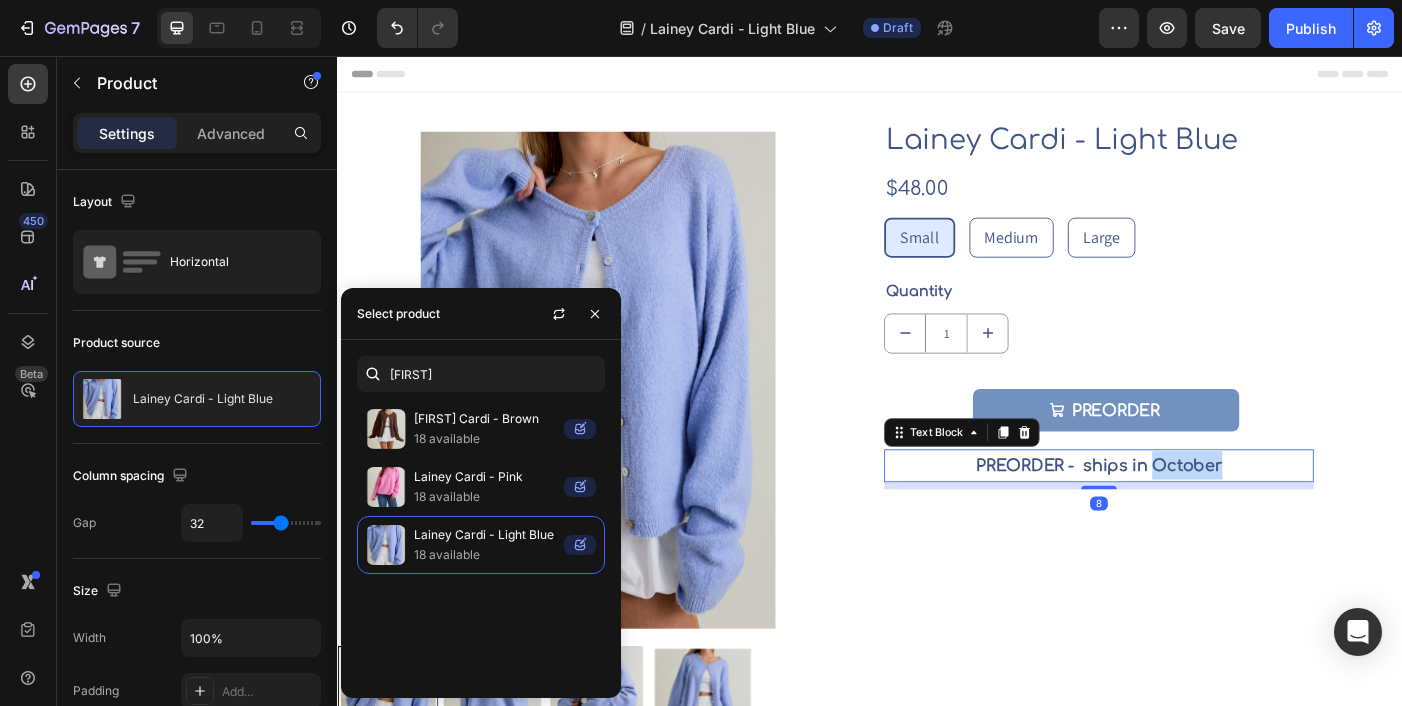 click on "PREORDER -  ships in October" at bounding box center (1195, 517) 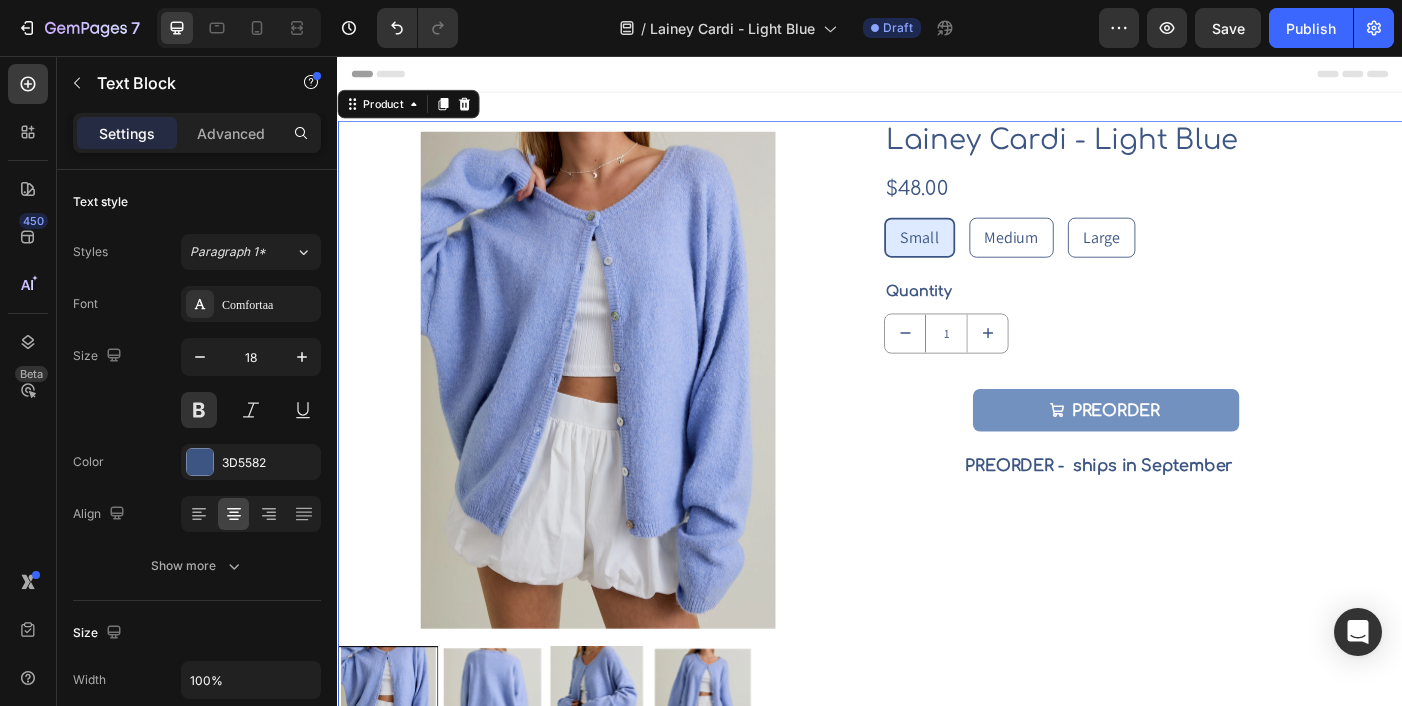 click on "Lainey Cardi - Light Blue Product Title $48.00 Product Price Product Price Row Small Small Small Medium Medium Medium Large Large Large Product Variants & Swatches Quantity Text Block
1
Product Quantity
PREORDER Add to Cart PREORDER -  ships in September Text Block" at bounding box center (1245, 481) 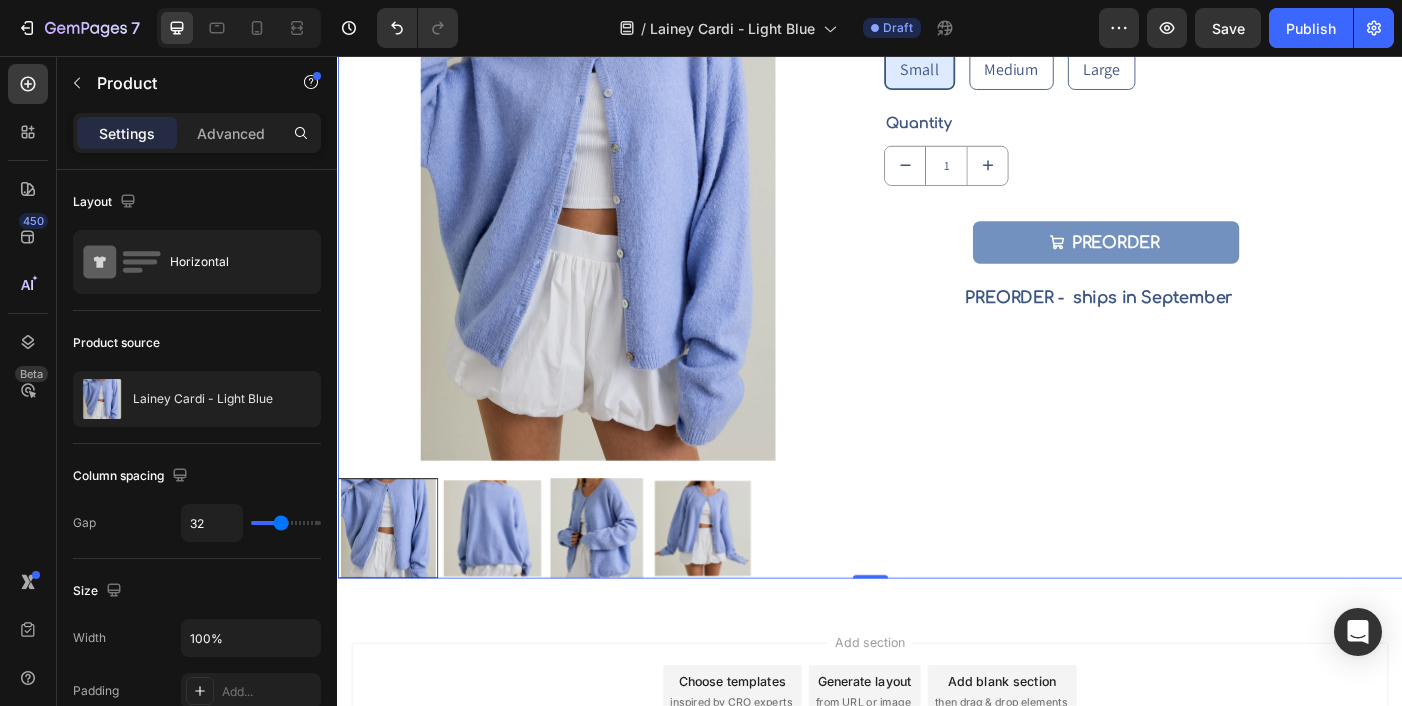 scroll, scrollTop: 0, scrollLeft: 0, axis: both 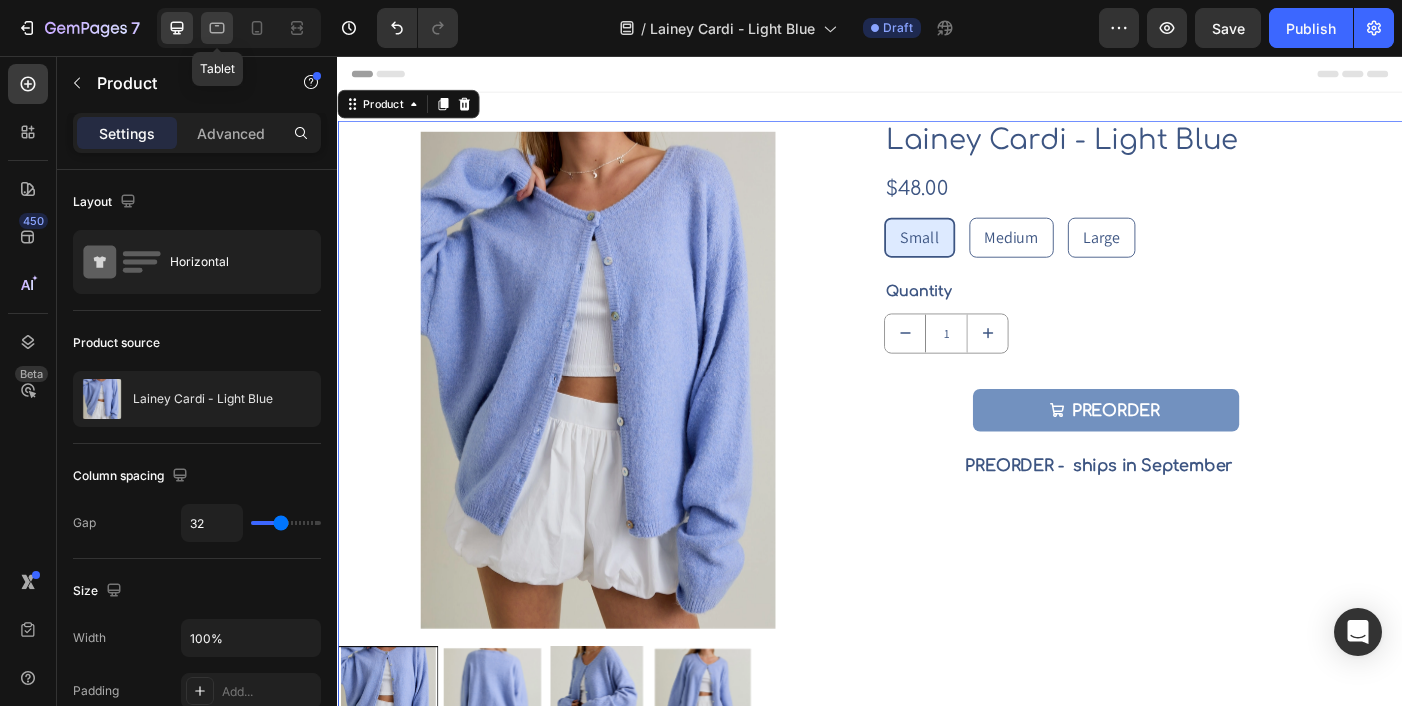 click 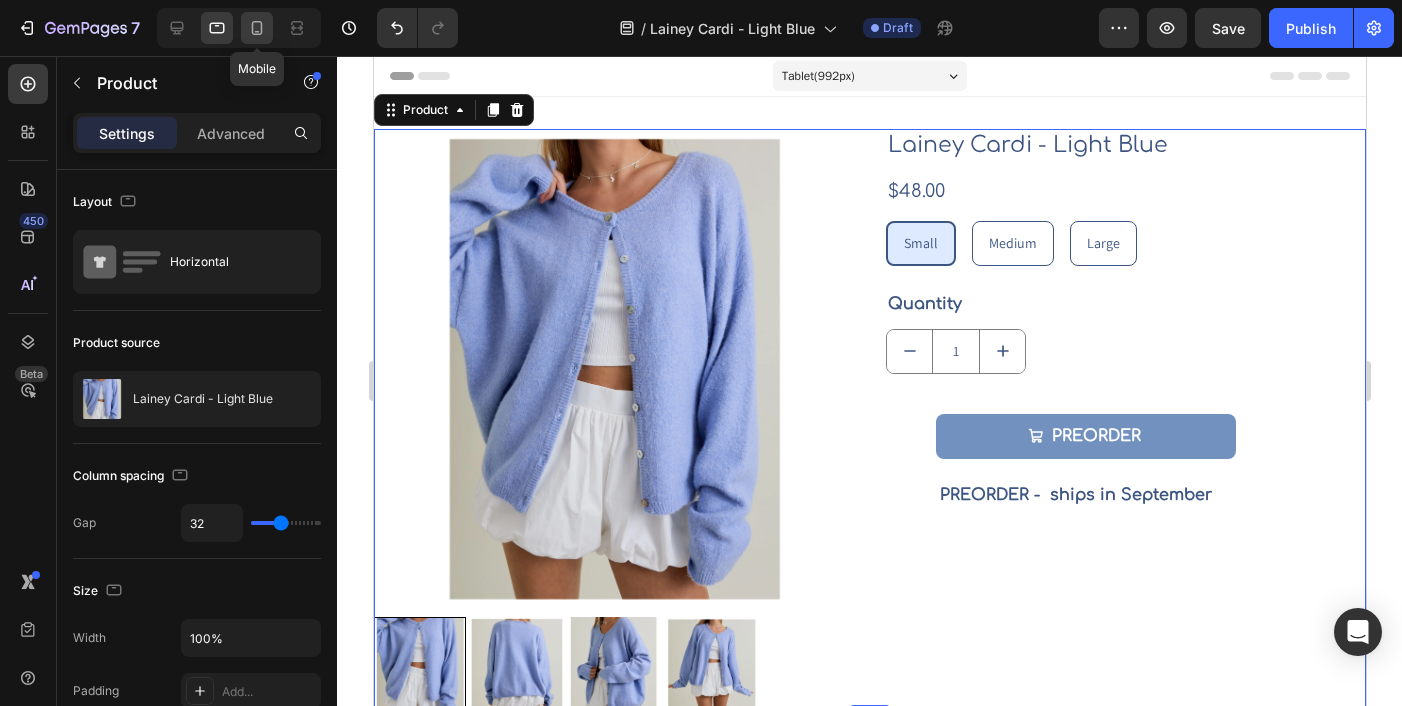 scroll, scrollTop: 3, scrollLeft: 0, axis: vertical 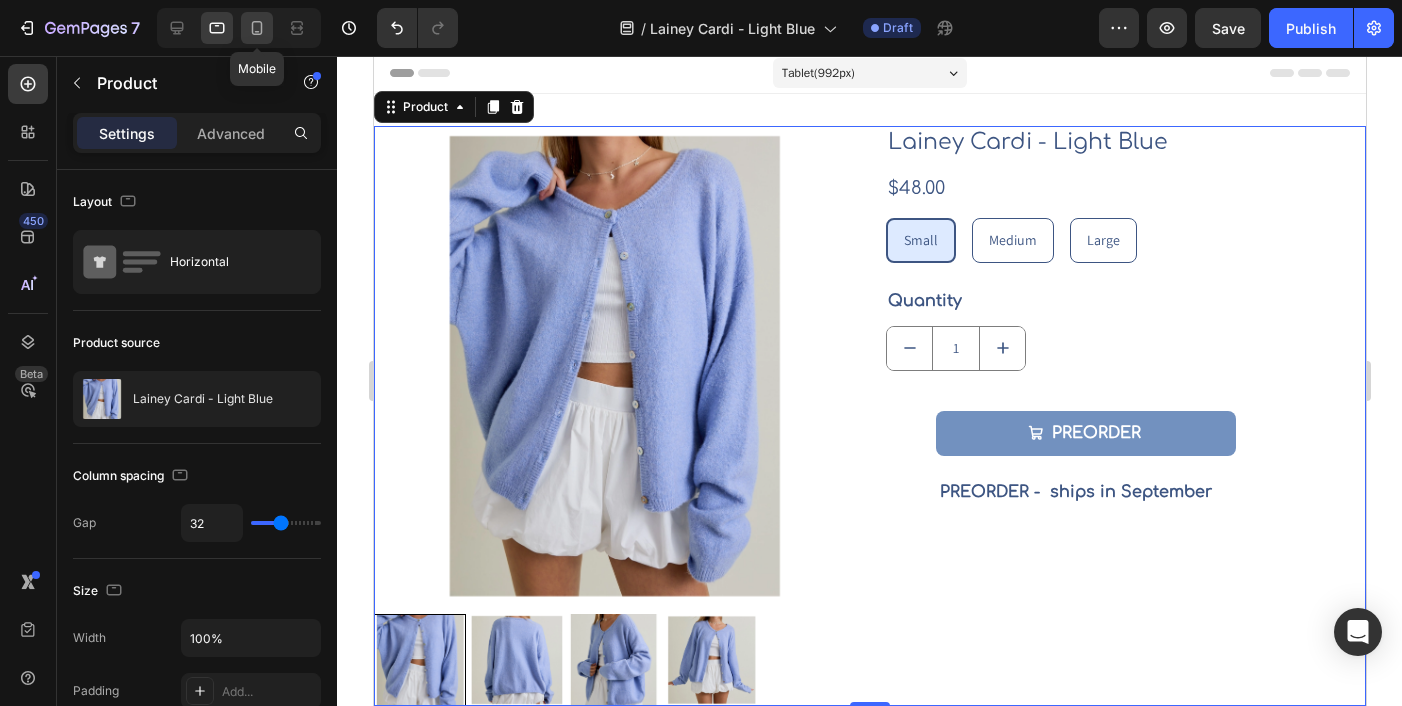 click 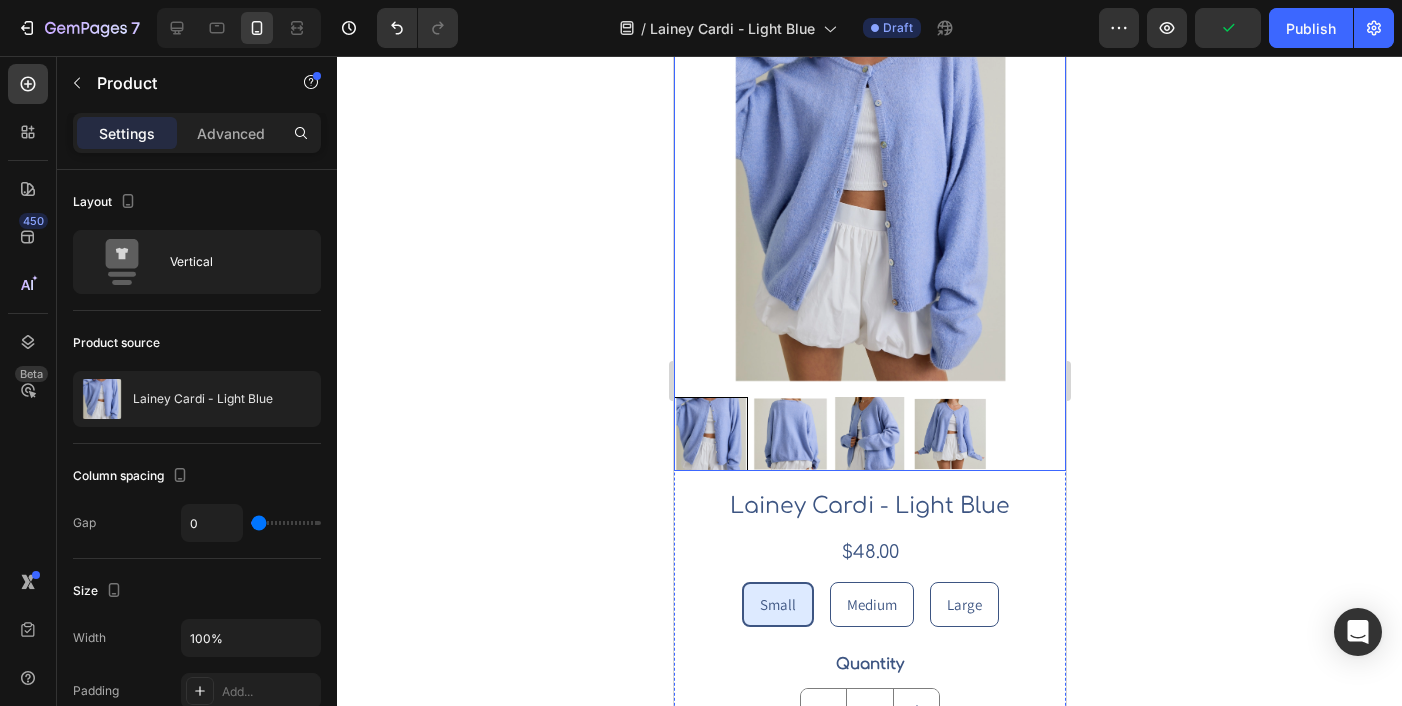 scroll, scrollTop: 0, scrollLeft: 0, axis: both 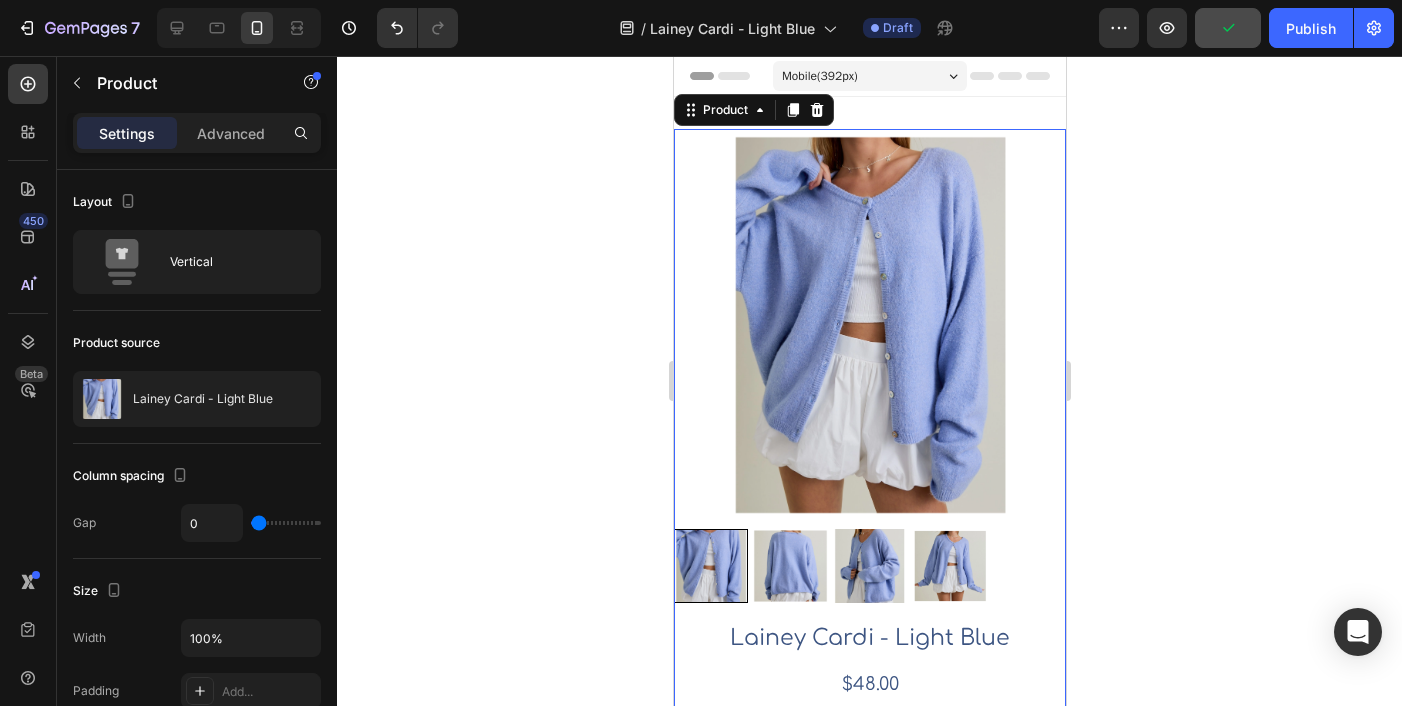 click 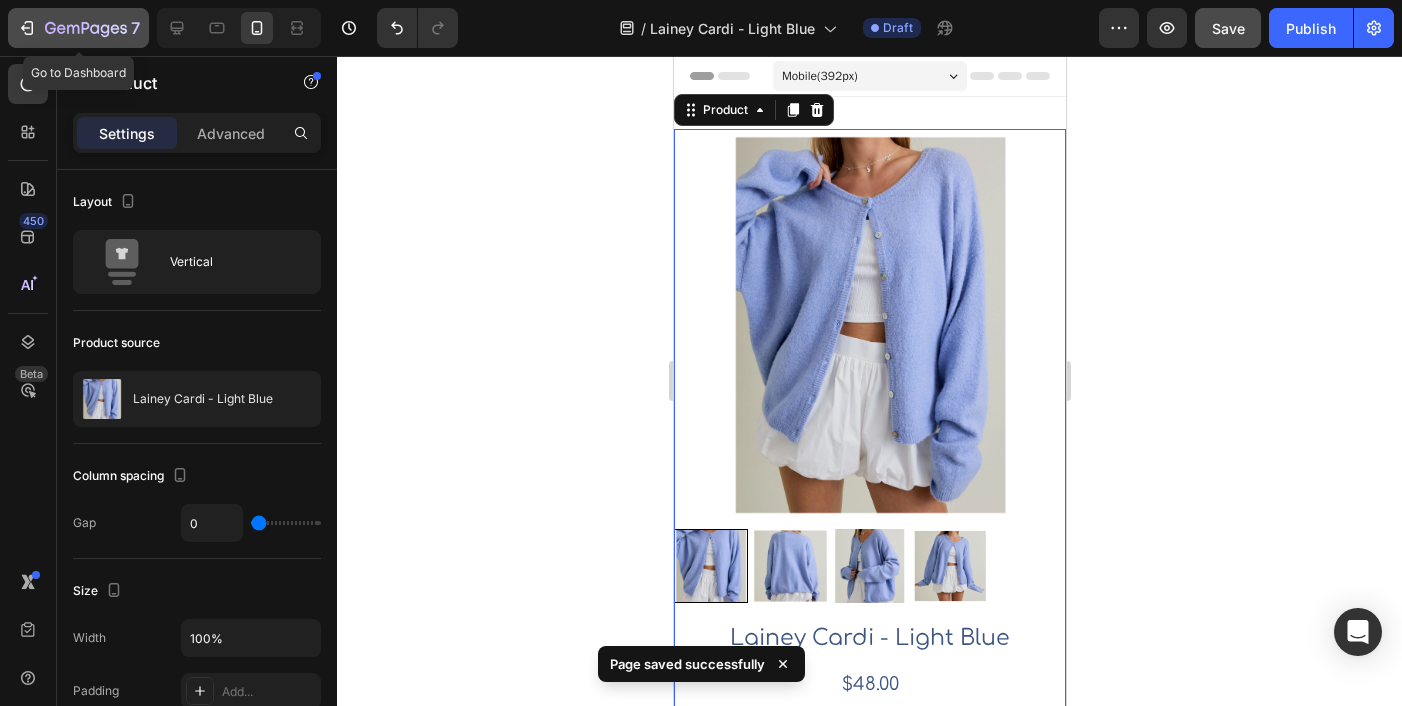 click 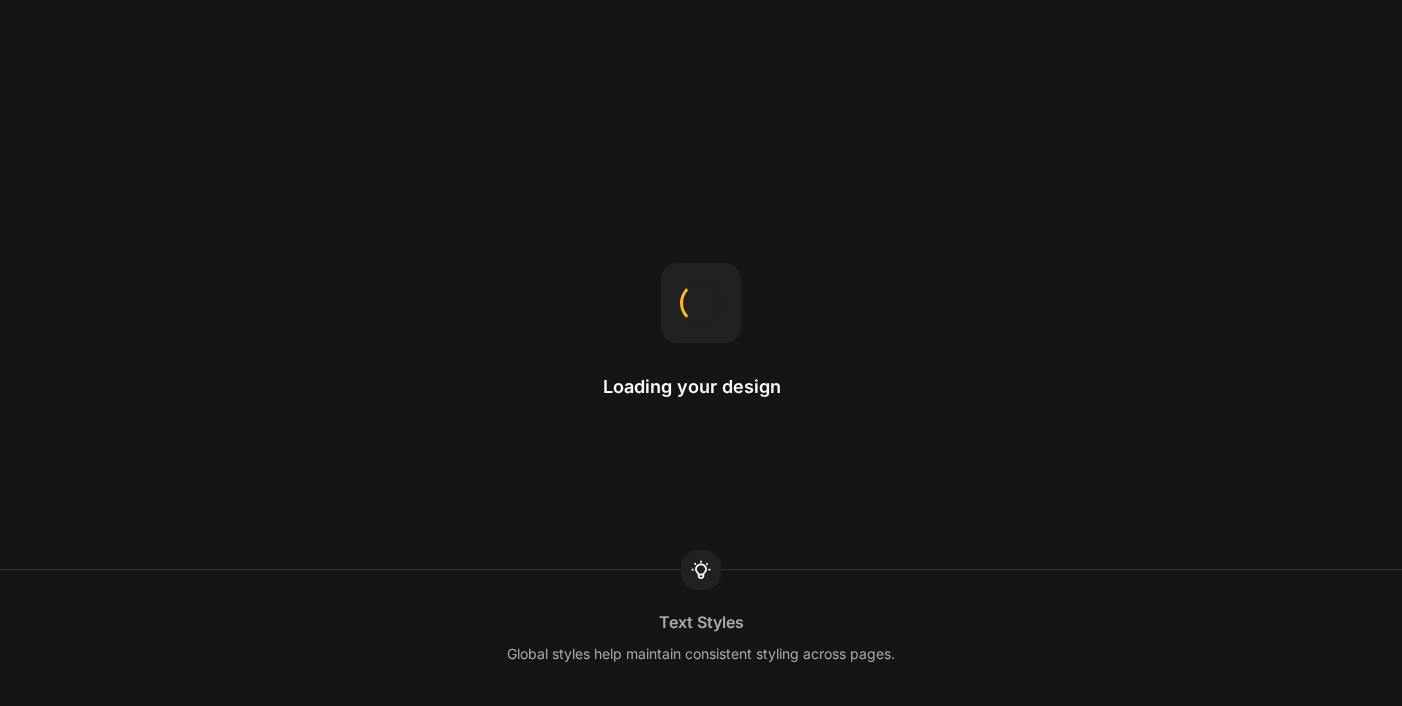 scroll, scrollTop: 0, scrollLeft: 0, axis: both 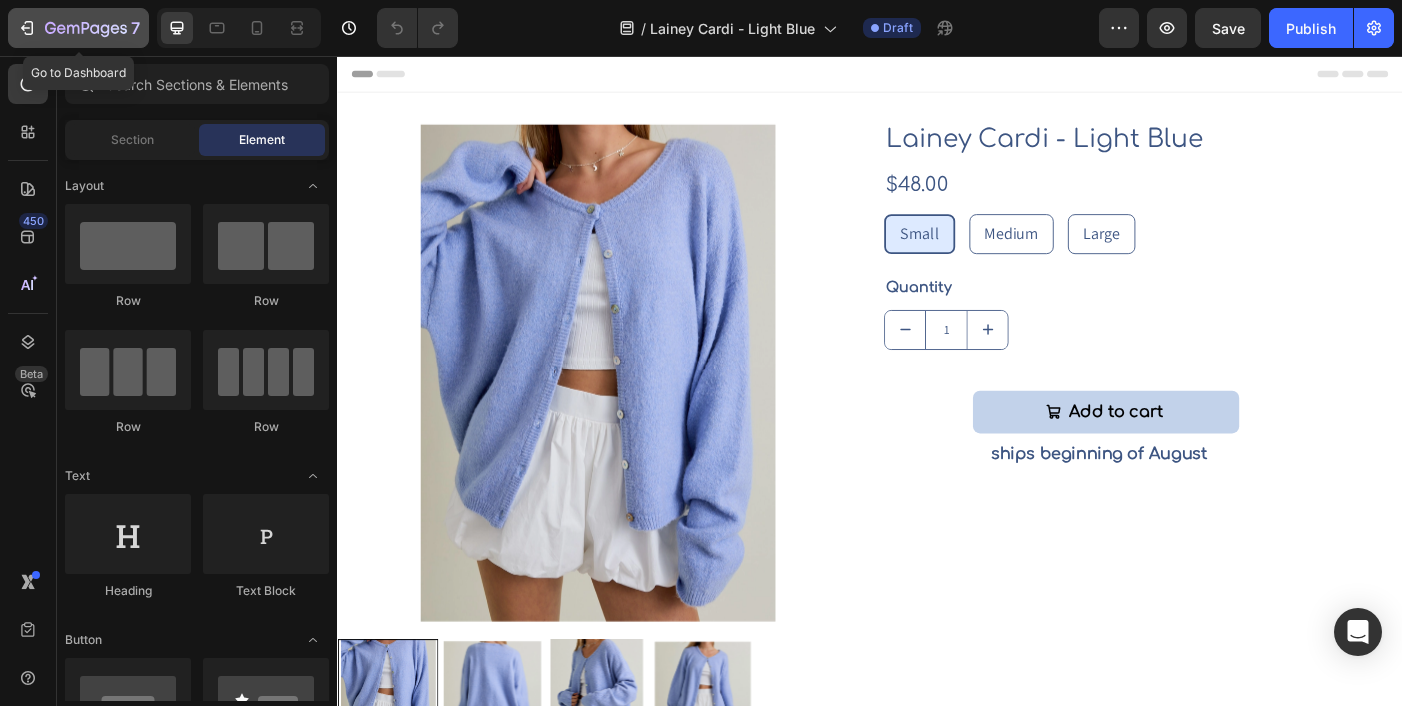 click 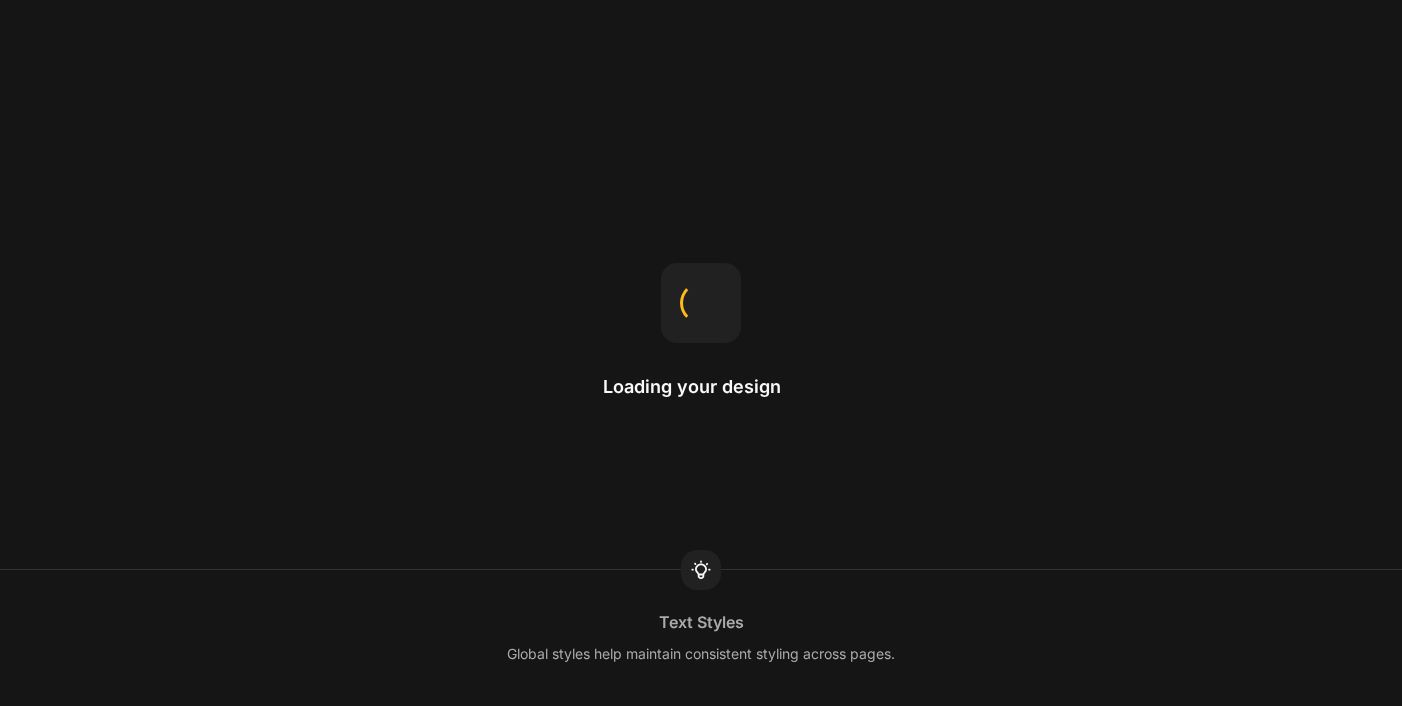 scroll, scrollTop: 0, scrollLeft: 0, axis: both 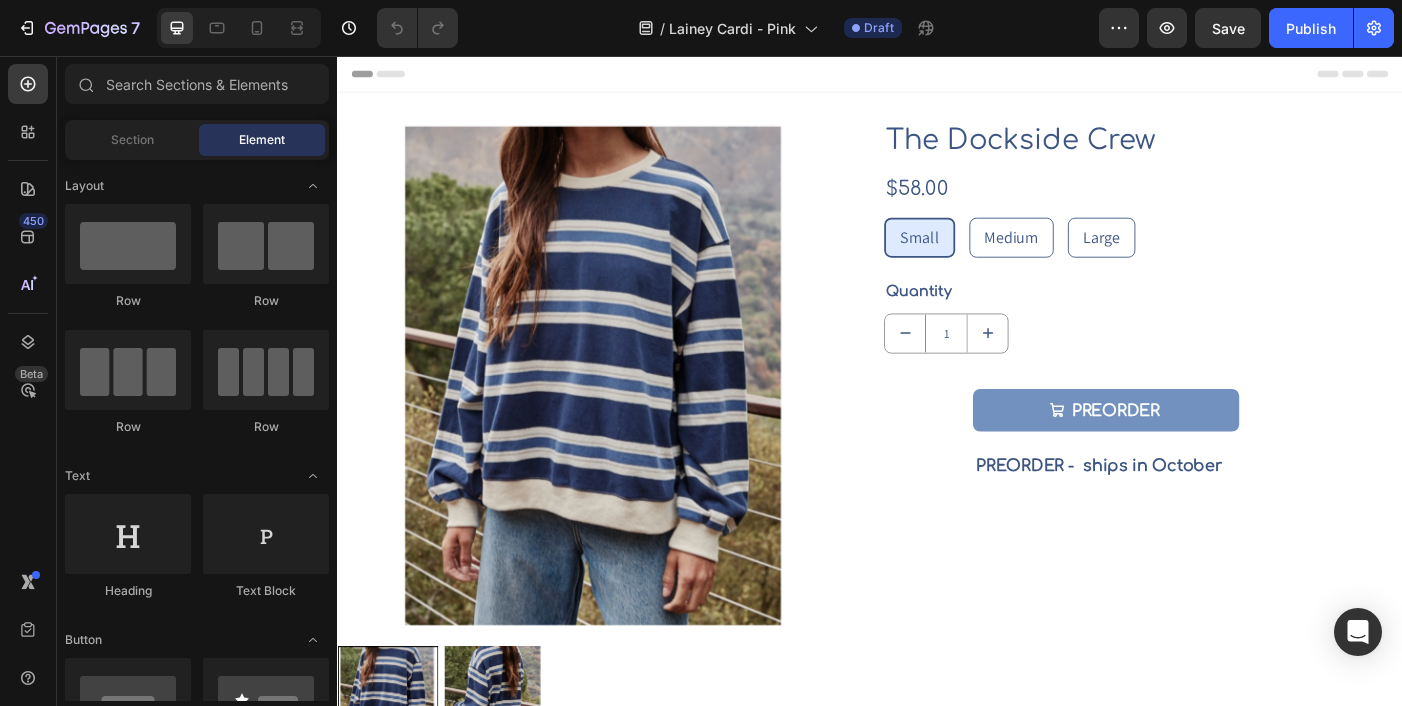 click at bounding box center [629, 421] 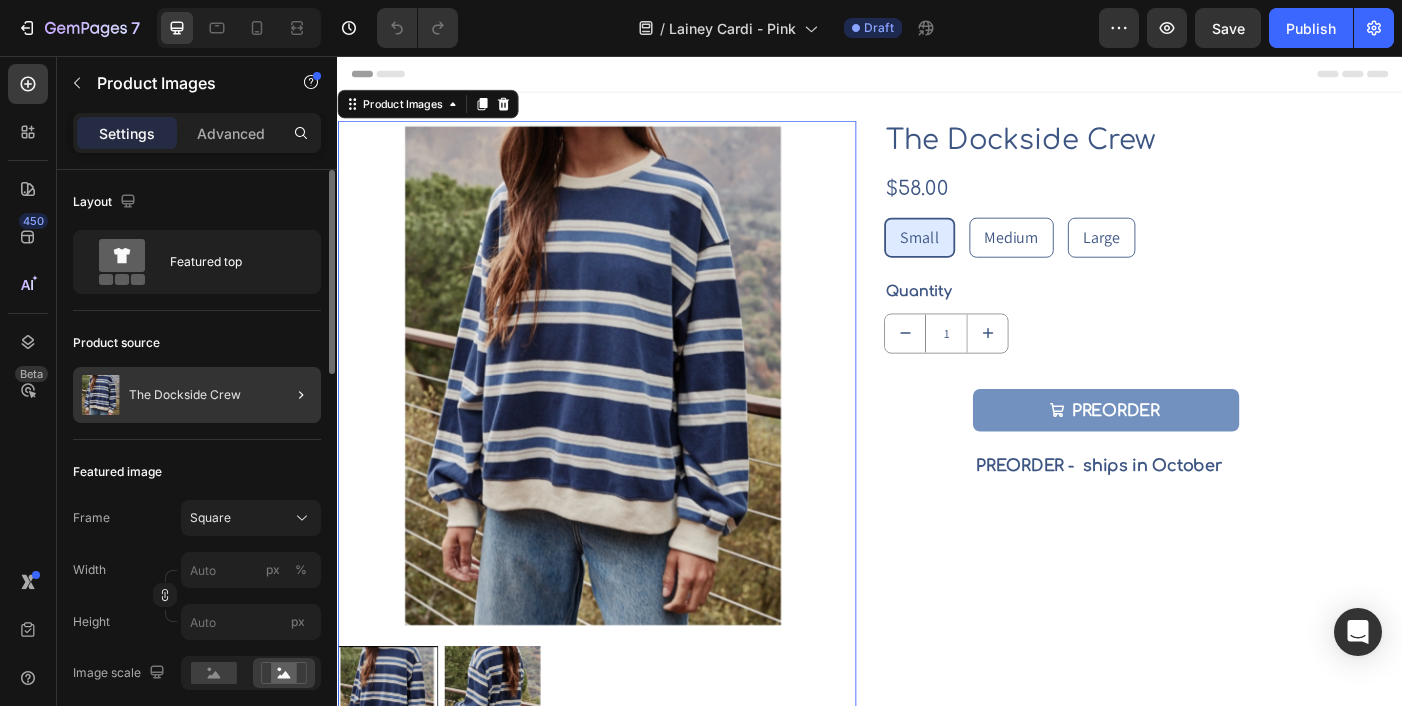 click on "The Dockside Crew" at bounding box center [185, 395] 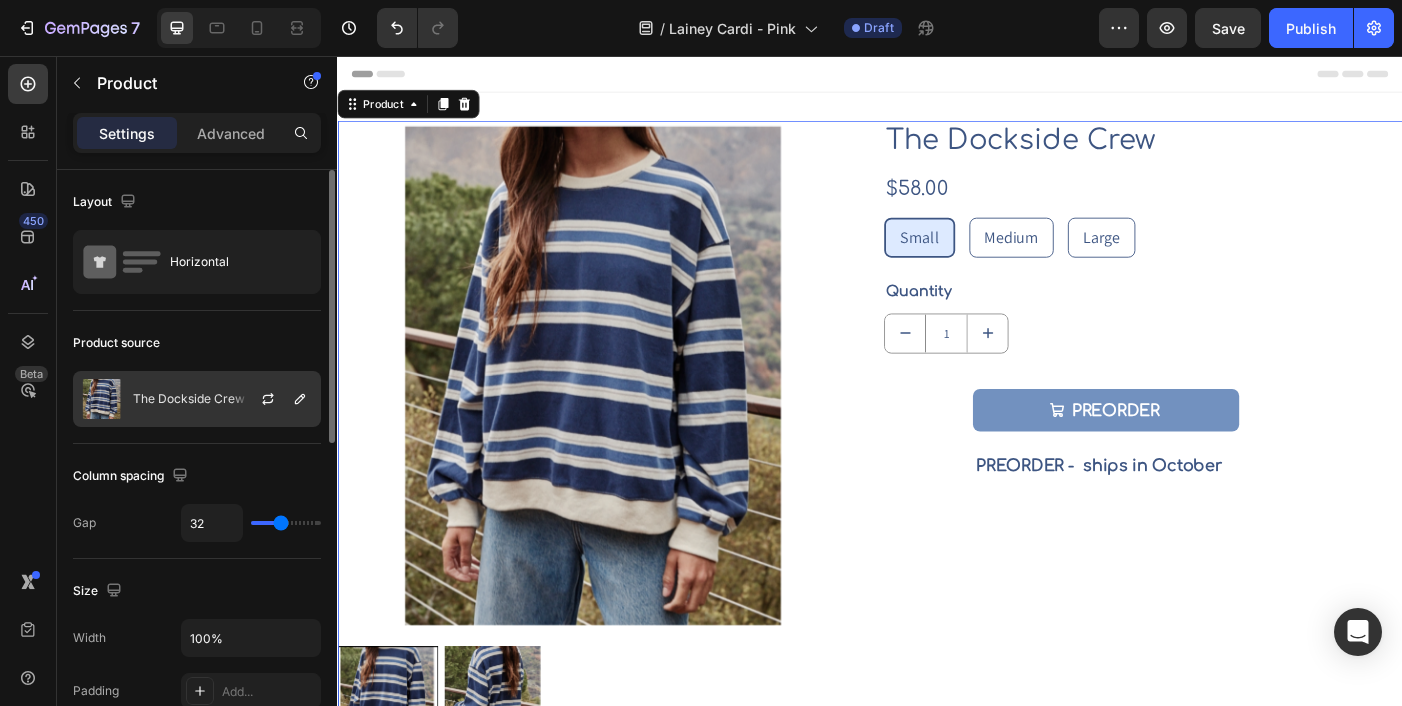 click at bounding box center [276, 399] 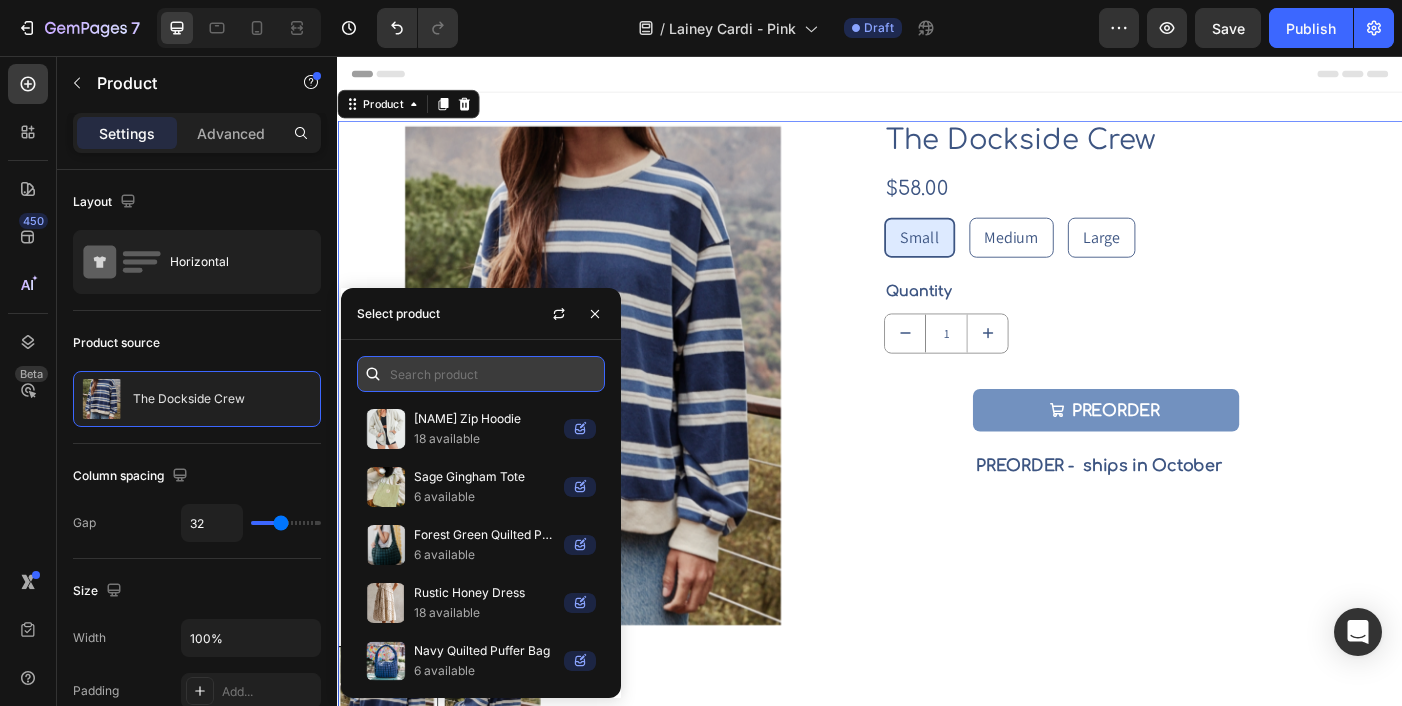 click at bounding box center (481, 374) 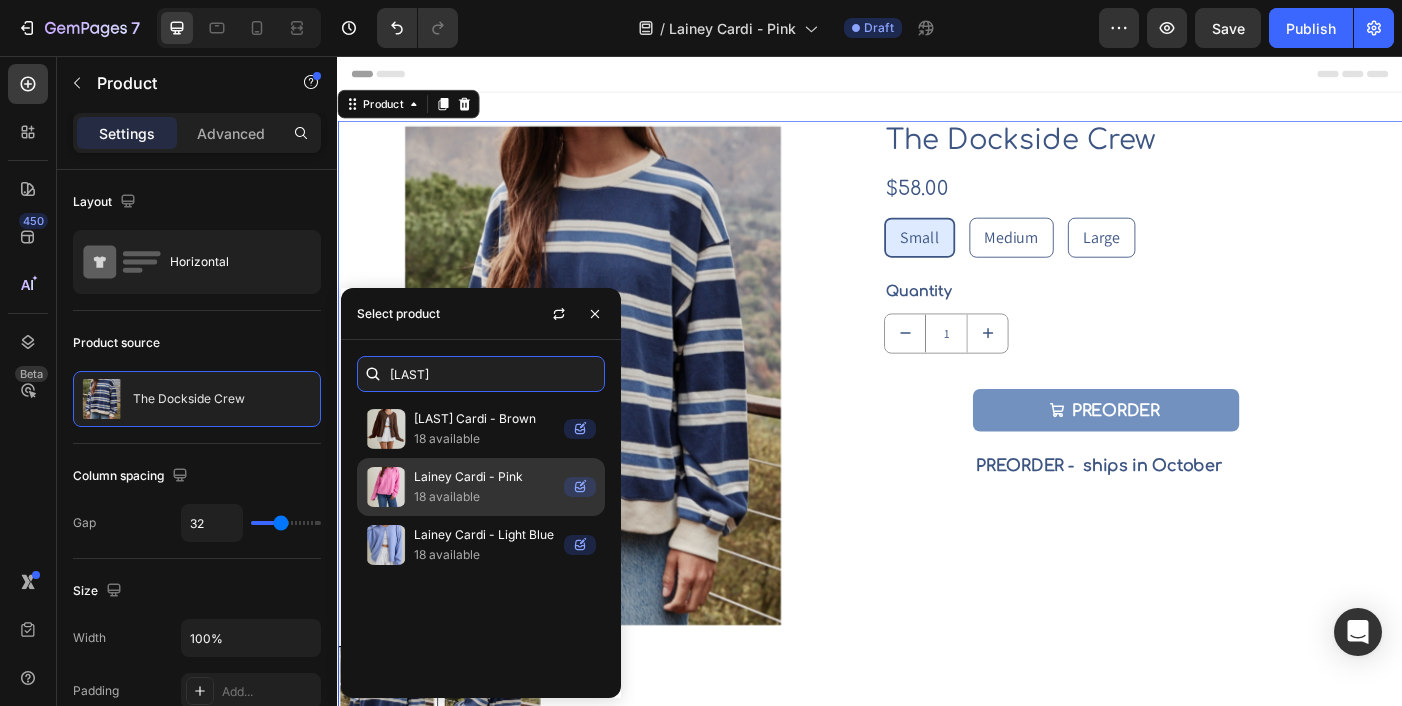 type on "[LAST]" 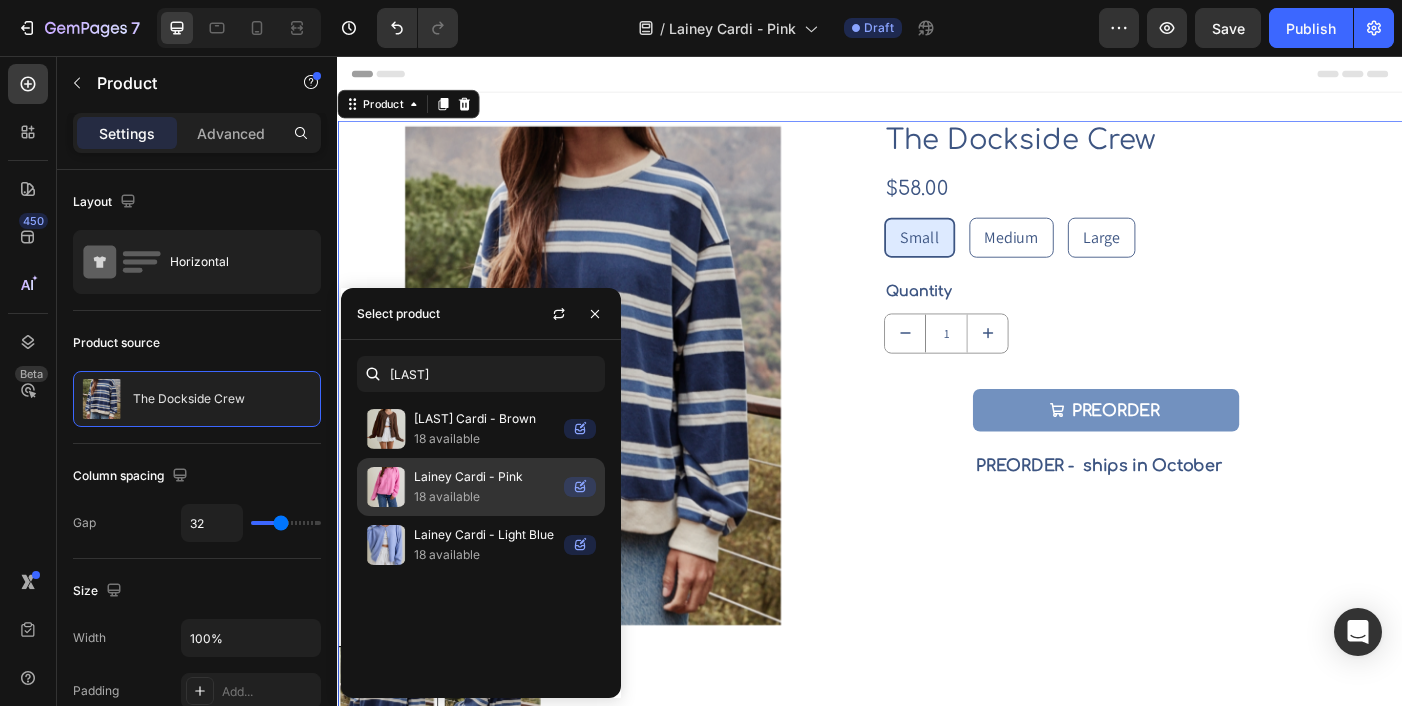 click on "Lainey Cardi - Pink" at bounding box center (485, 477) 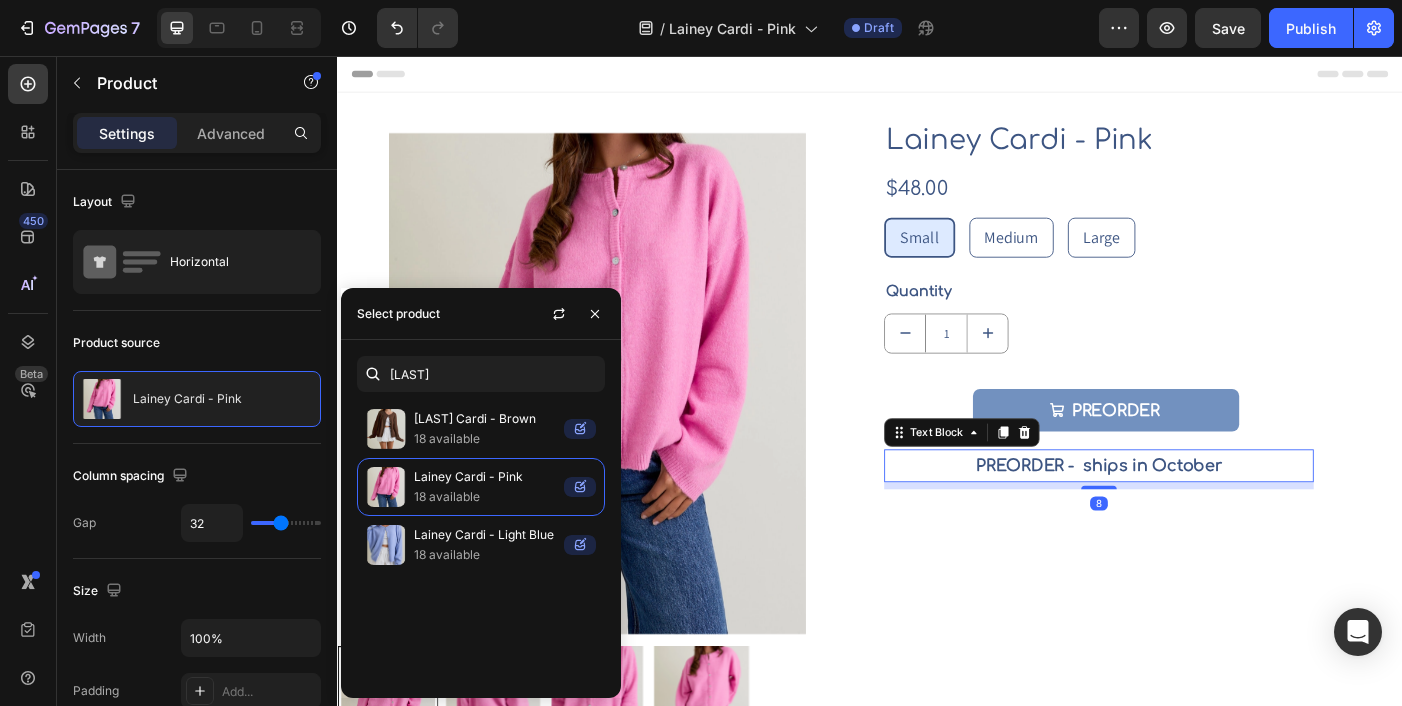 click on "PREORDER -  ships in October" at bounding box center [1195, 517] 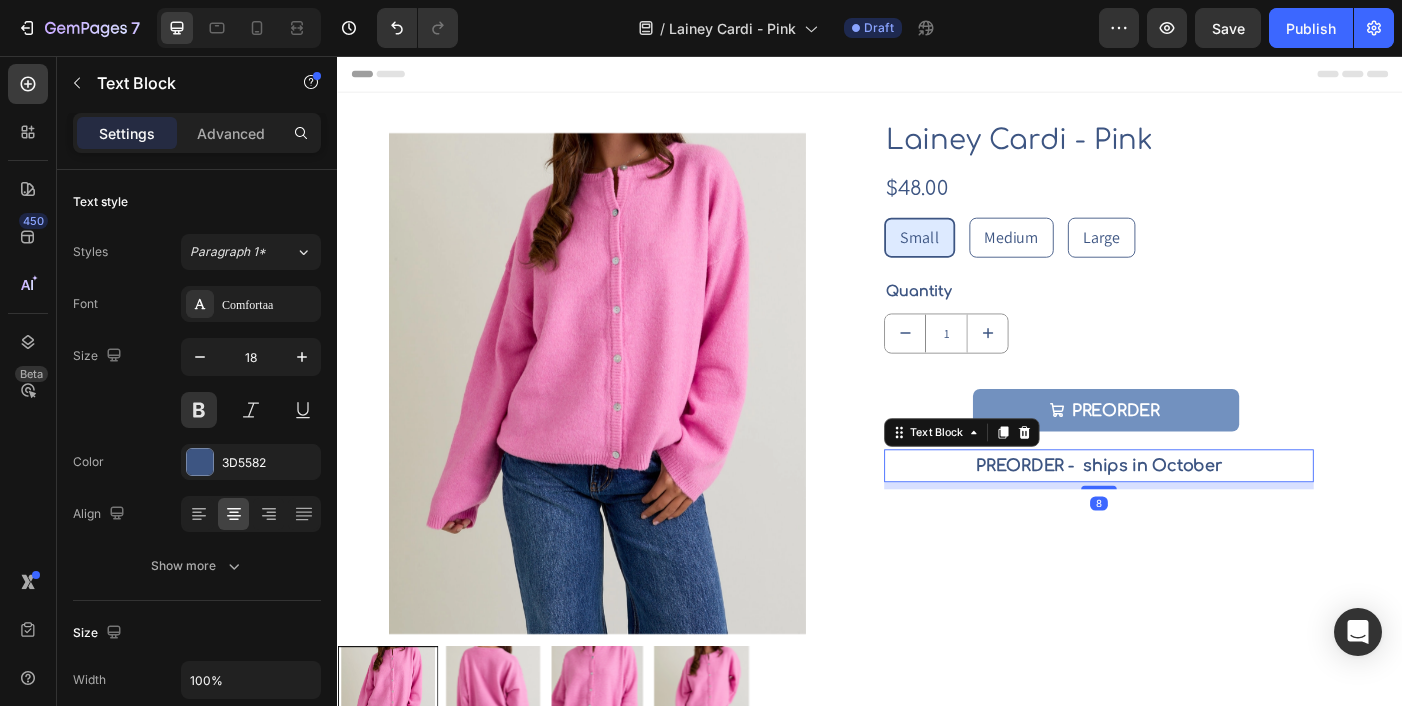 click on "PREORDER -  ships in October" at bounding box center [1195, 517] 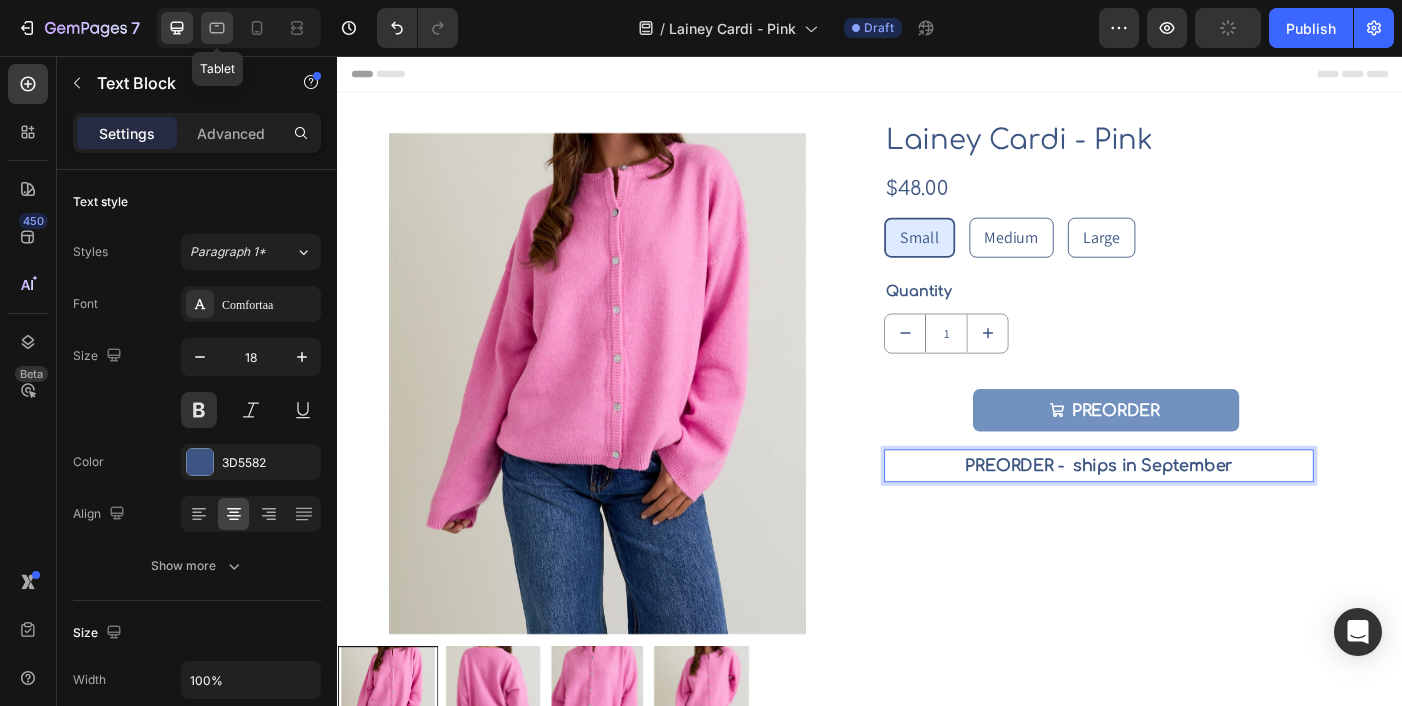 click 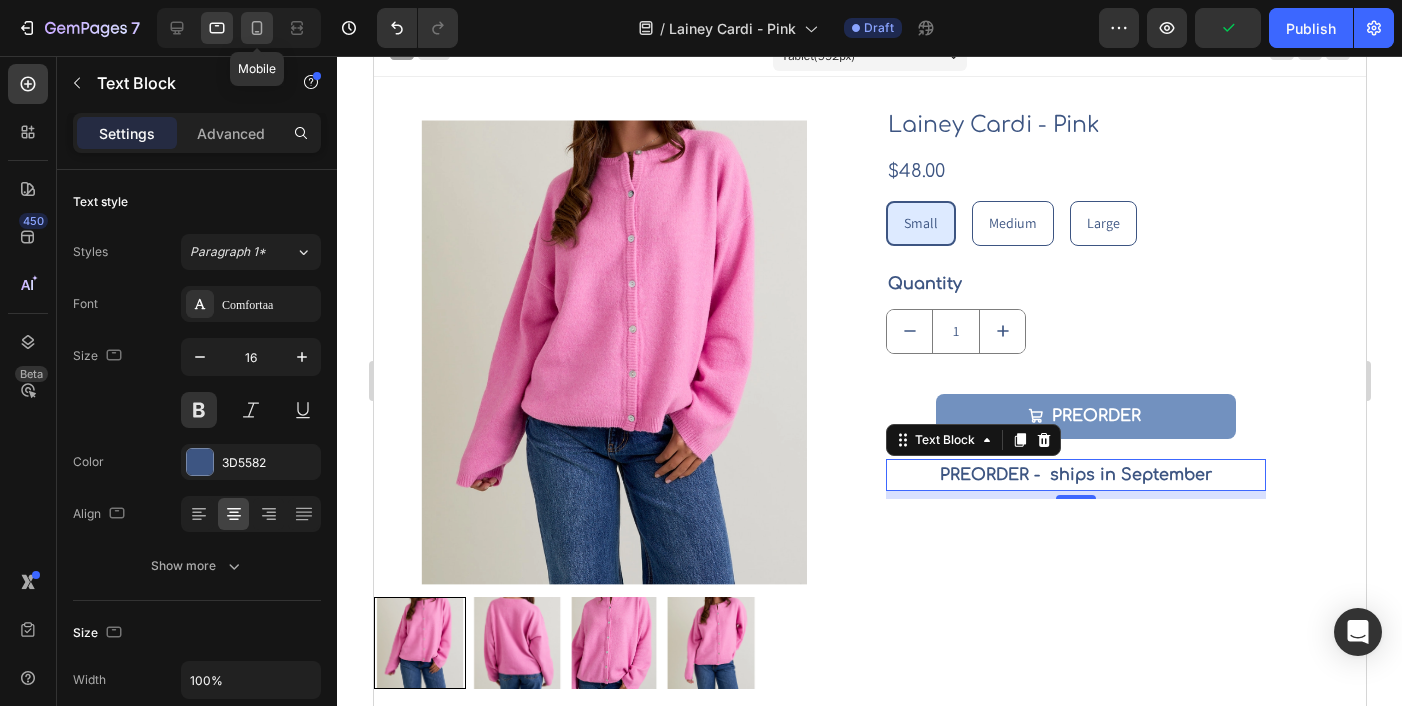 click 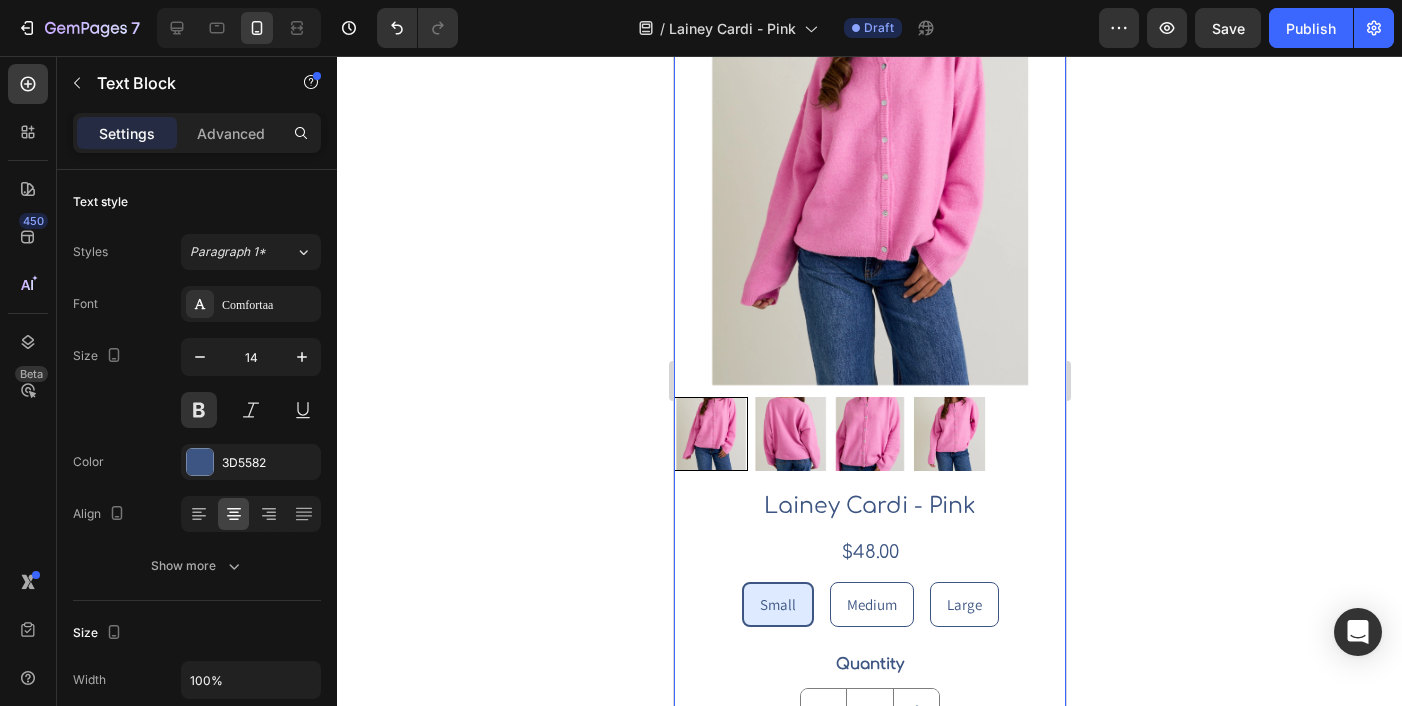 scroll, scrollTop: 0, scrollLeft: 0, axis: both 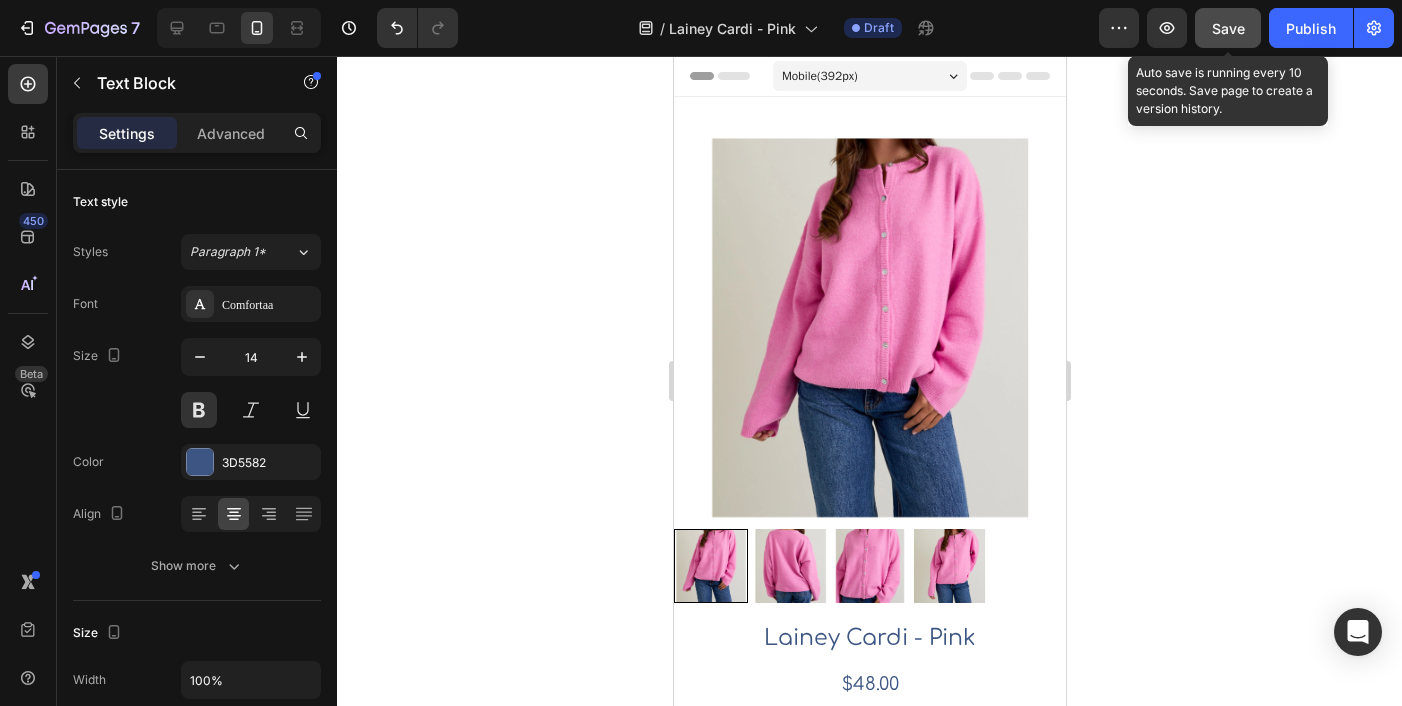 click on "Save" at bounding box center [1228, 28] 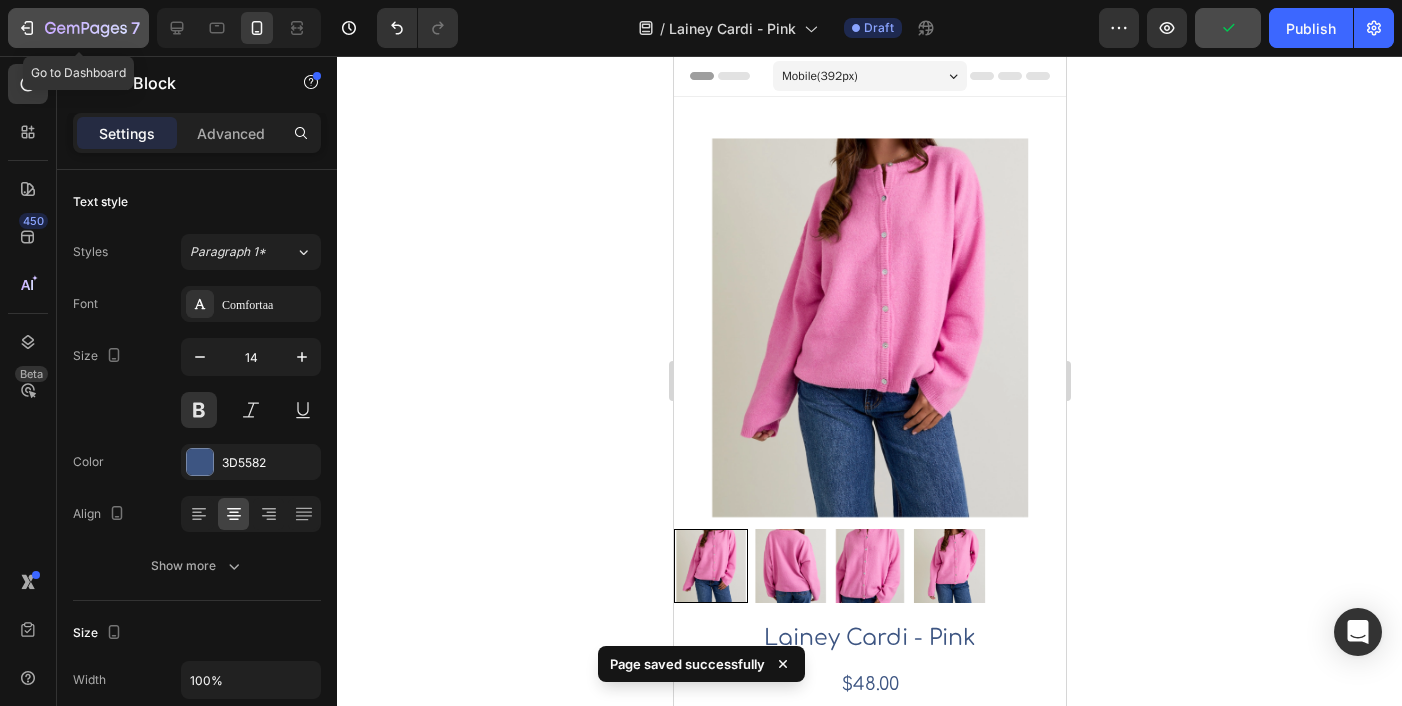 click 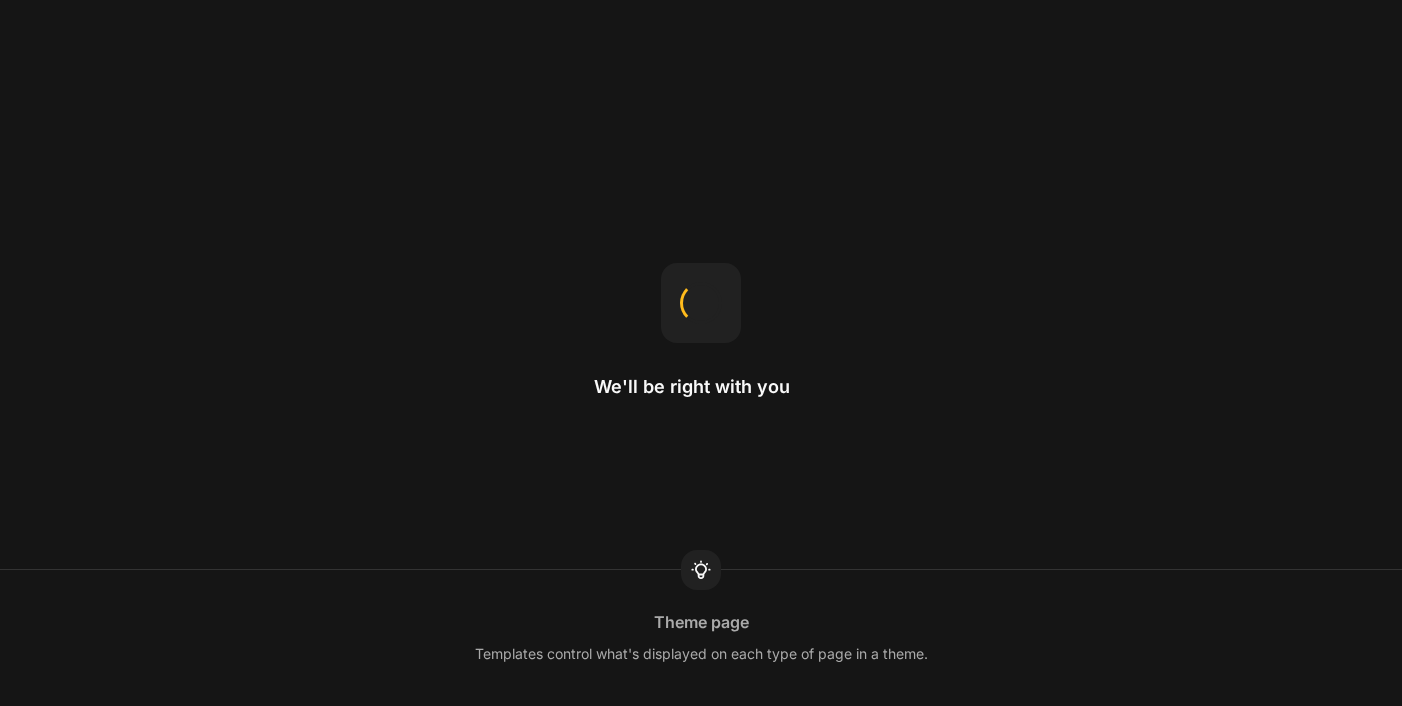 scroll, scrollTop: 0, scrollLeft: 0, axis: both 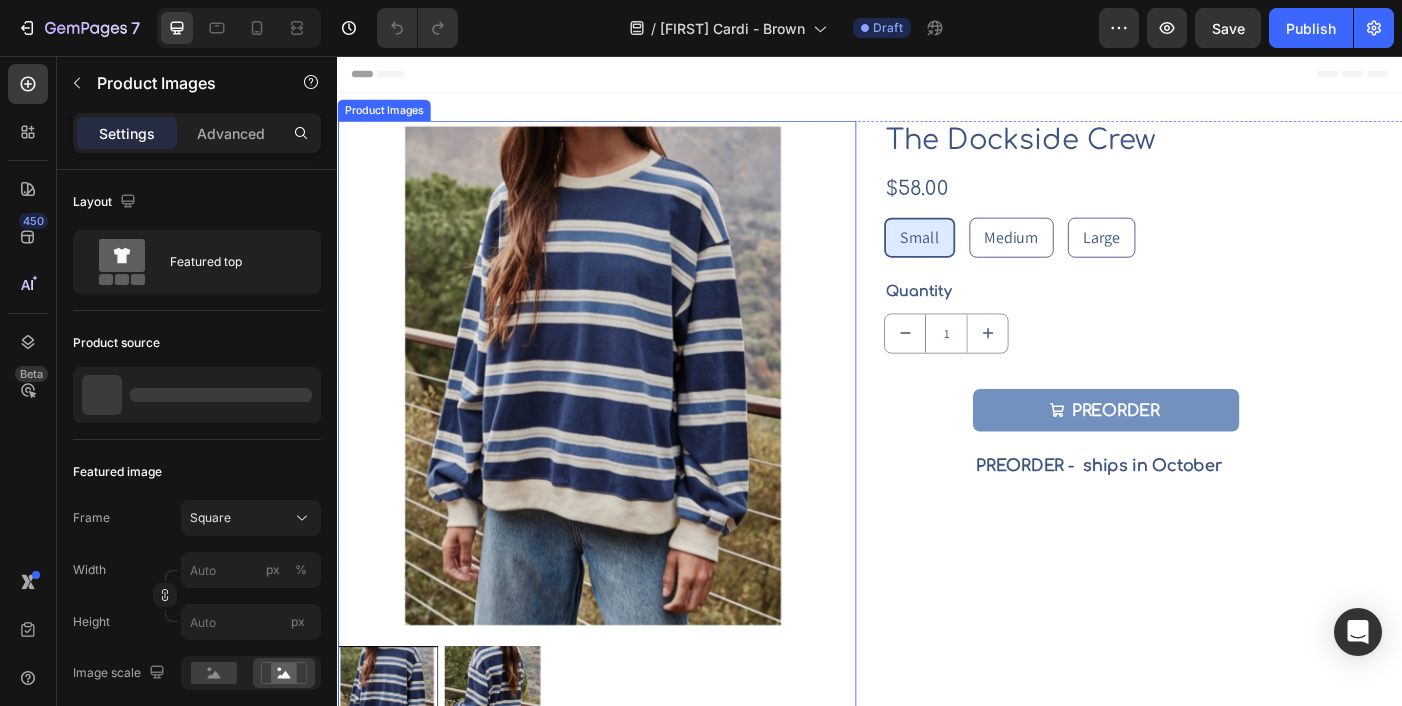 click at bounding box center [629, 421] 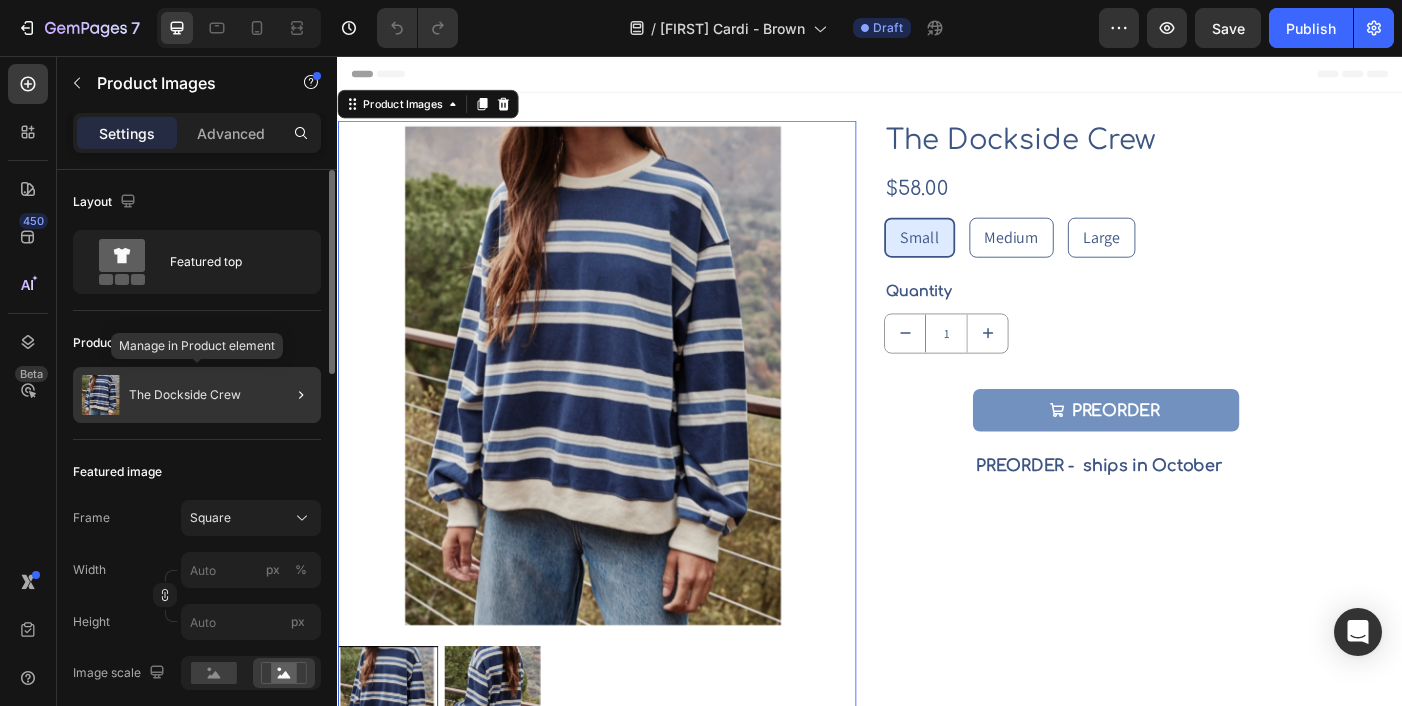 click on "The Dockside Crew" 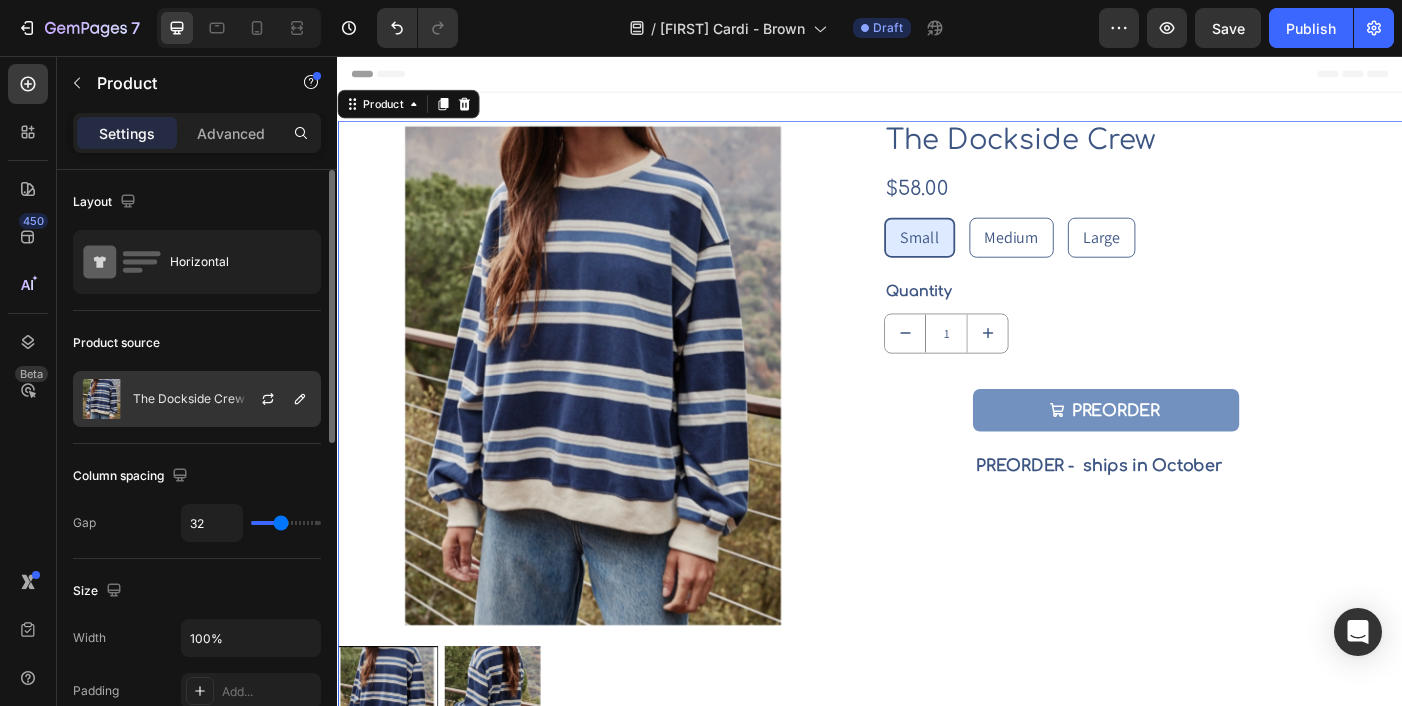 click on "The Dockside Crew" at bounding box center (189, 399) 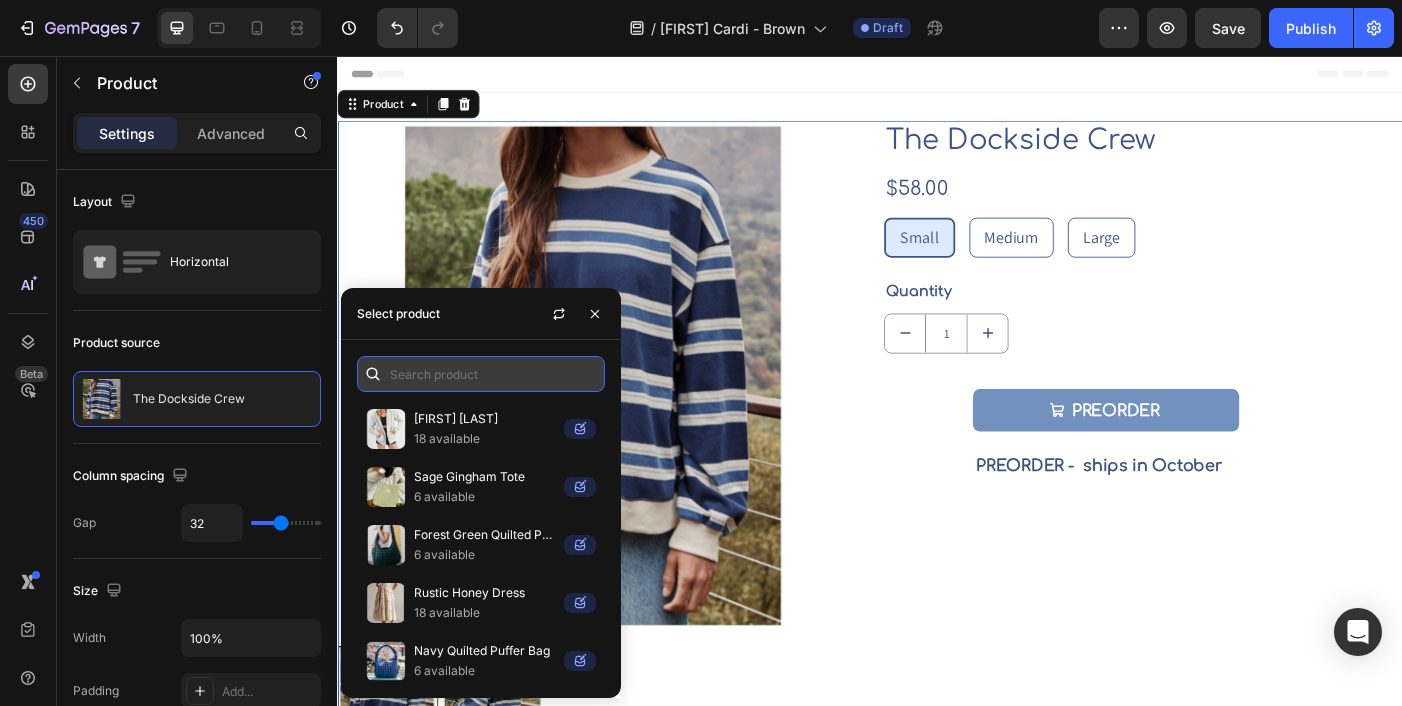 click at bounding box center [481, 374] 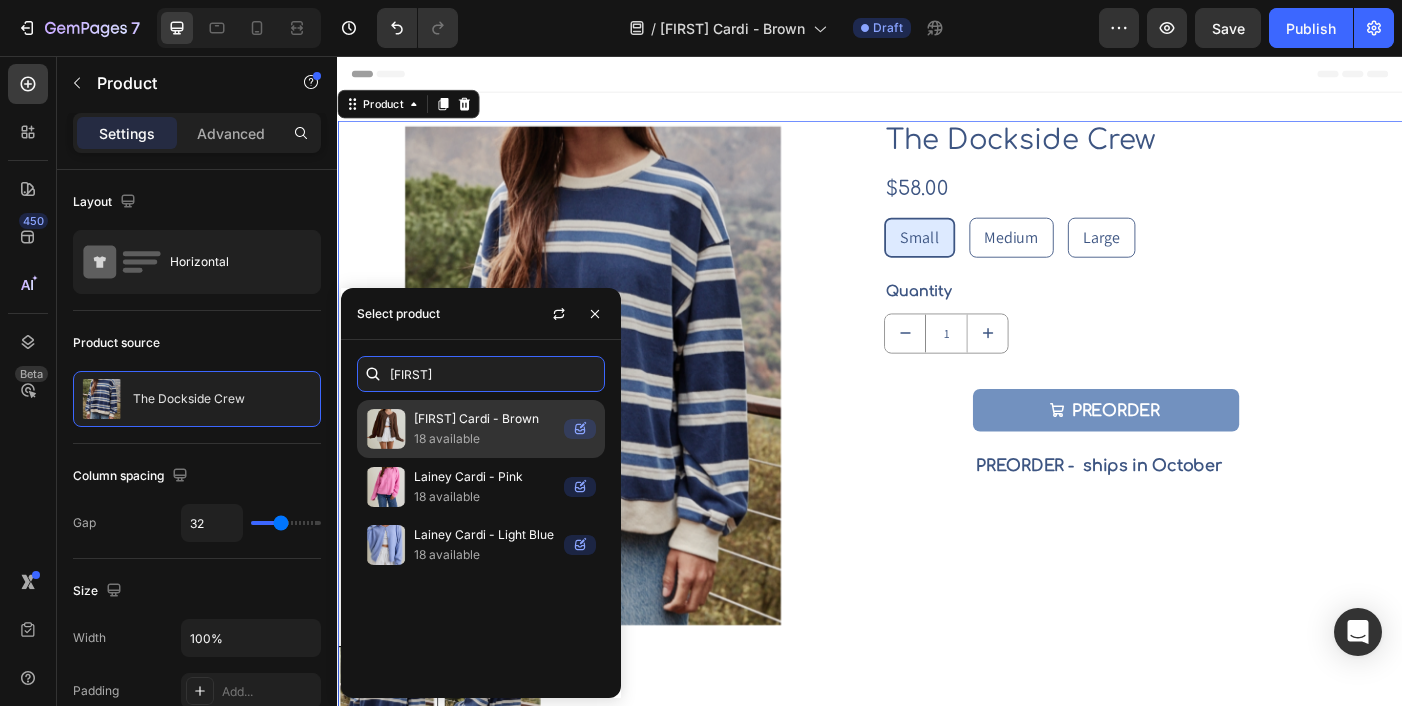 type on "lainey" 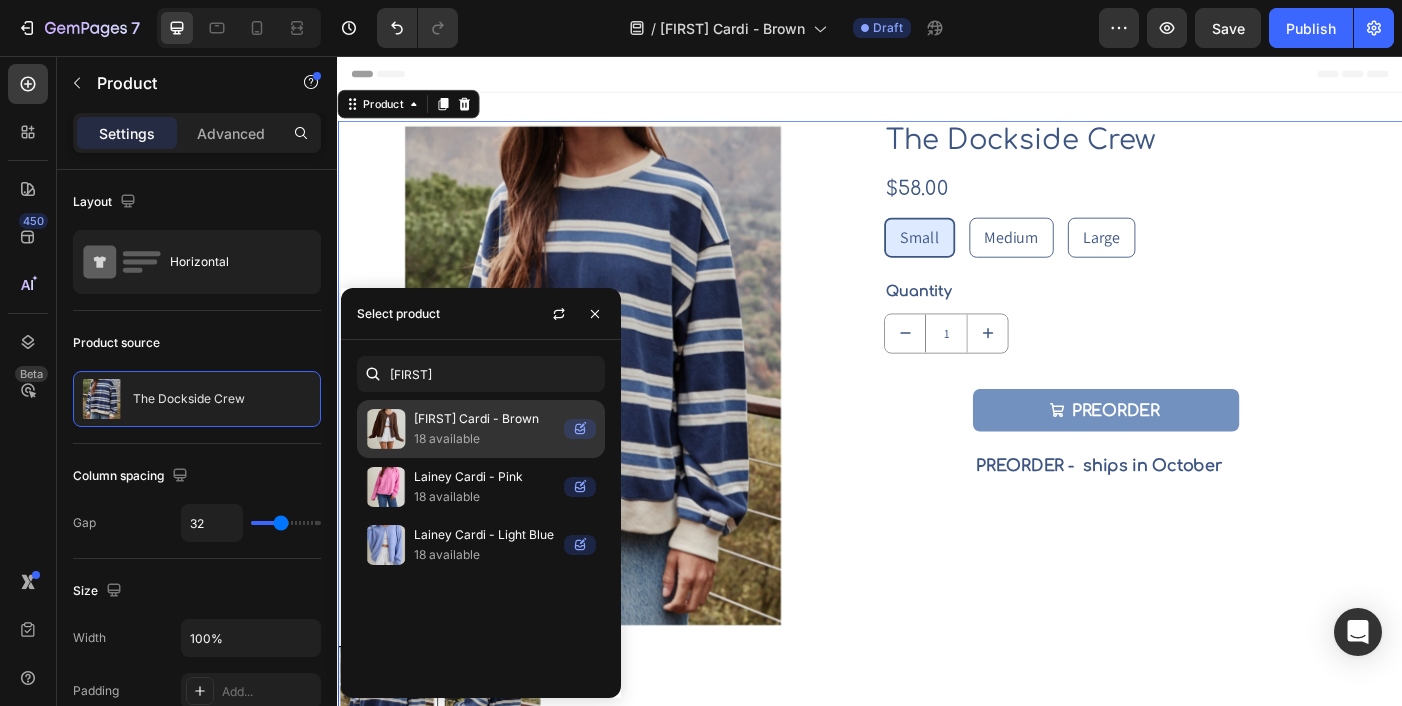 click on "[FIRST] [LAST] - [LAST]" at bounding box center (485, 419) 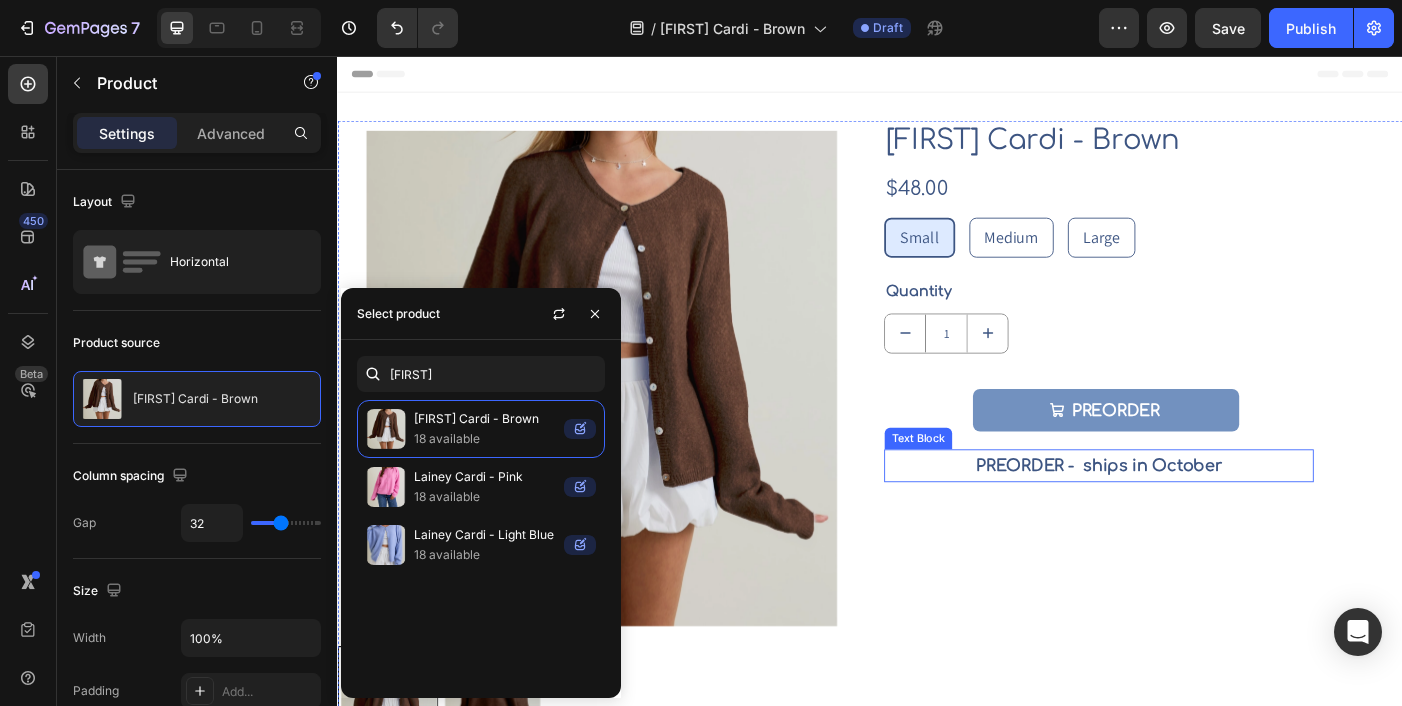 click on "PREORDER -  ships in October" at bounding box center (1195, 517) 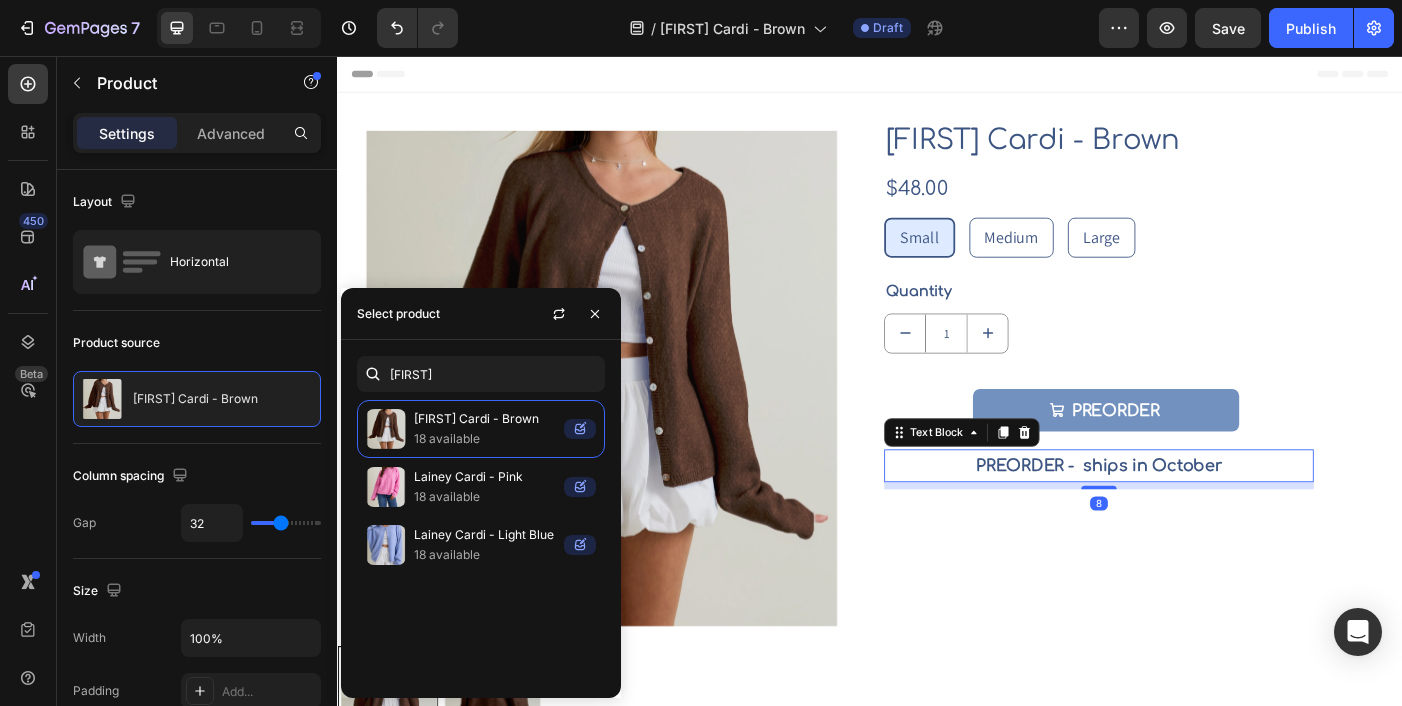 click on "PREORDER -  ships in October" at bounding box center [1195, 517] 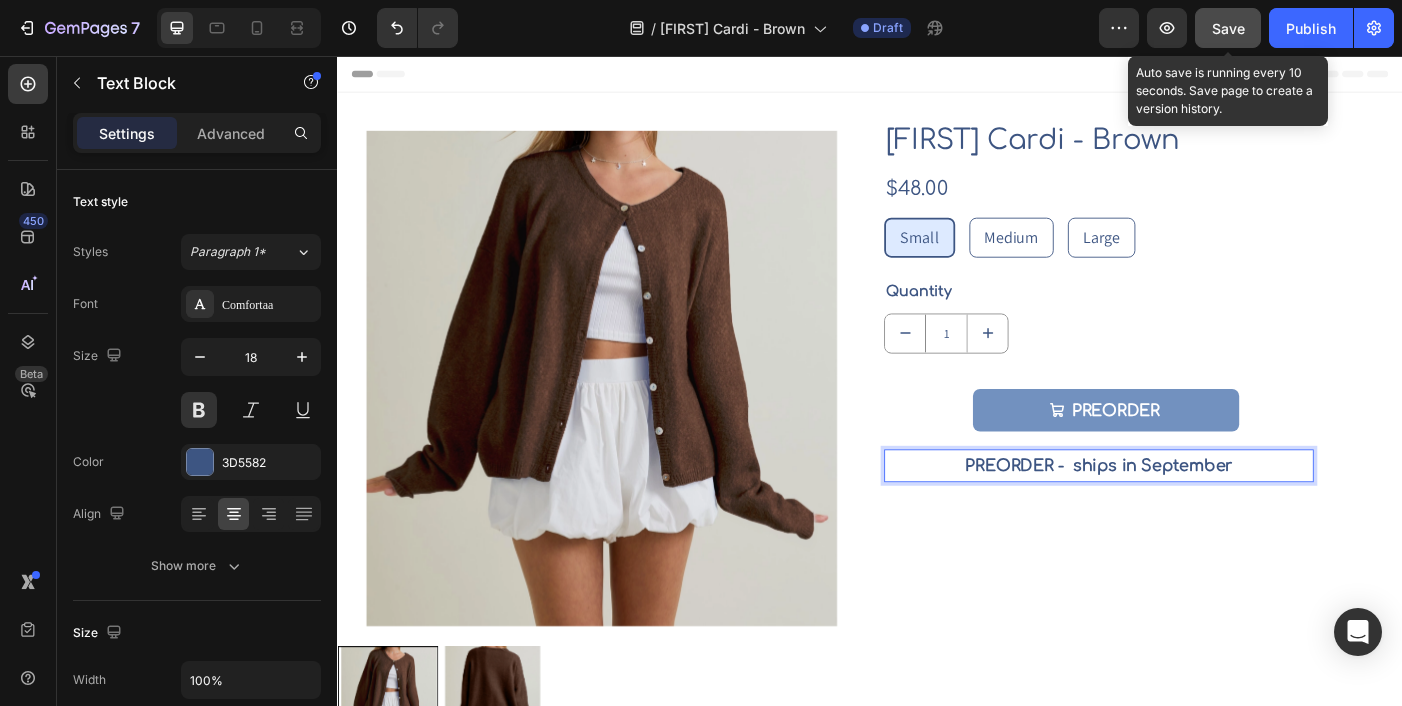 click on "Save" 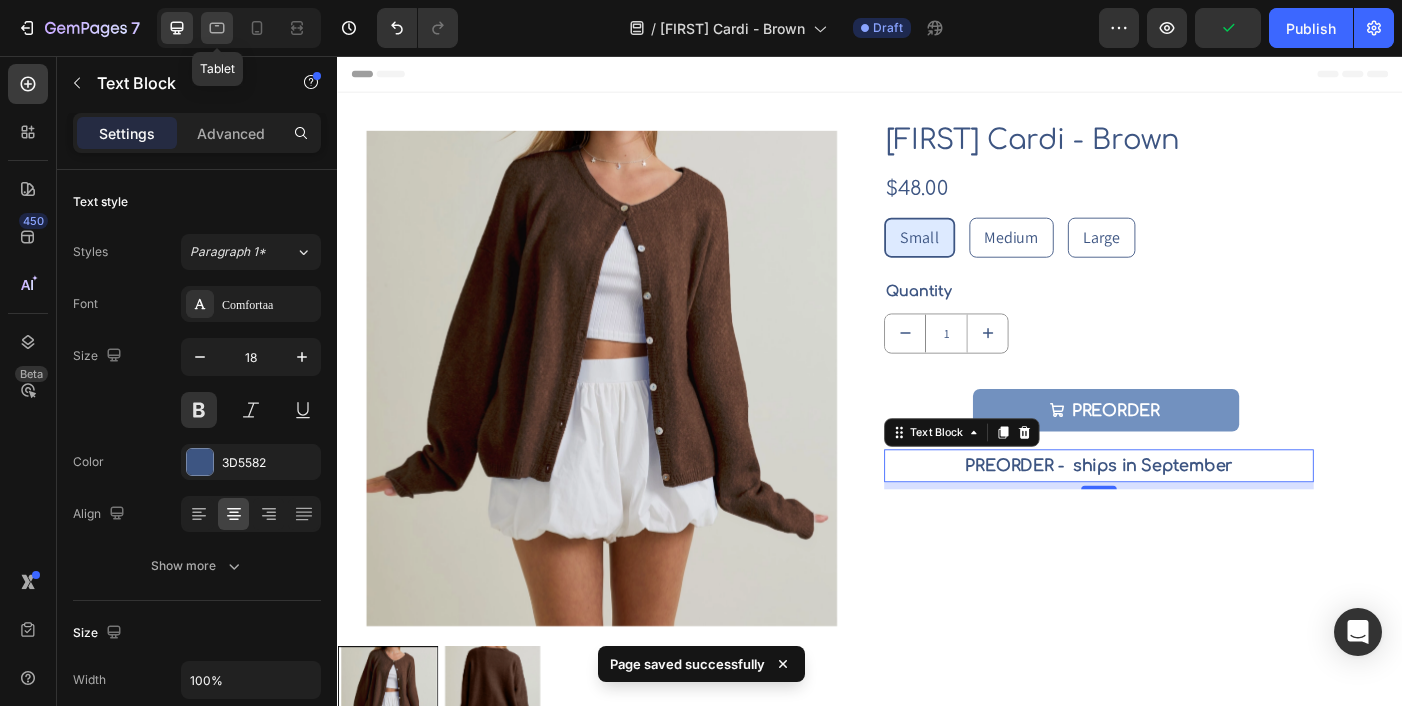 click 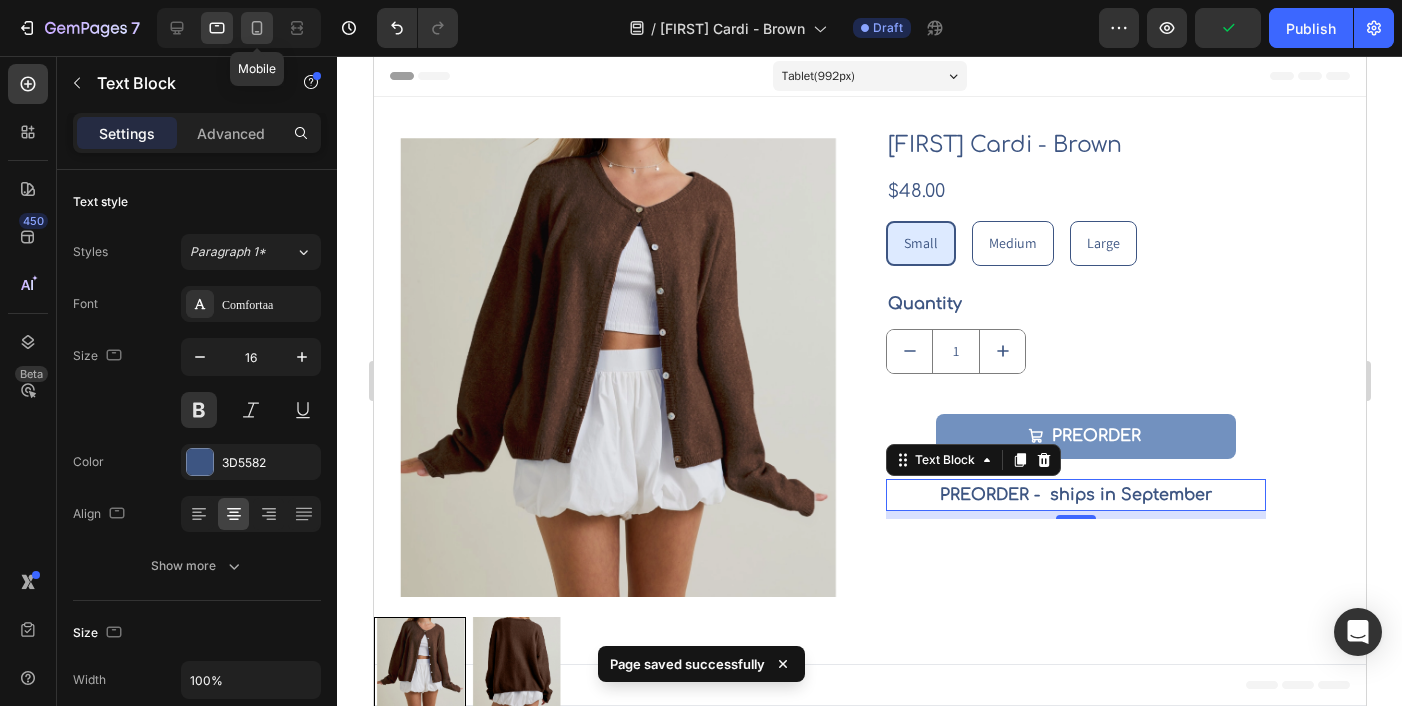 click 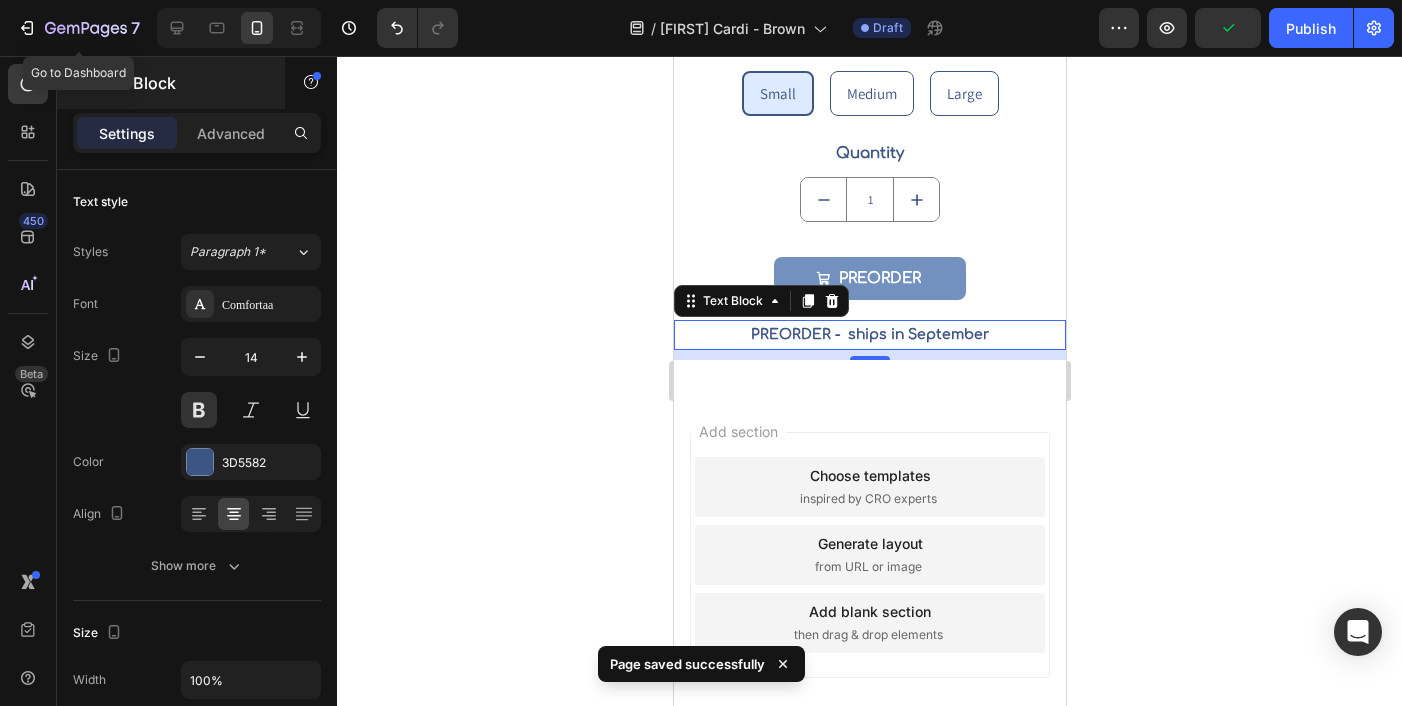 scroll, scrollTop: 704, scrollLeft: 0, axis: vertical 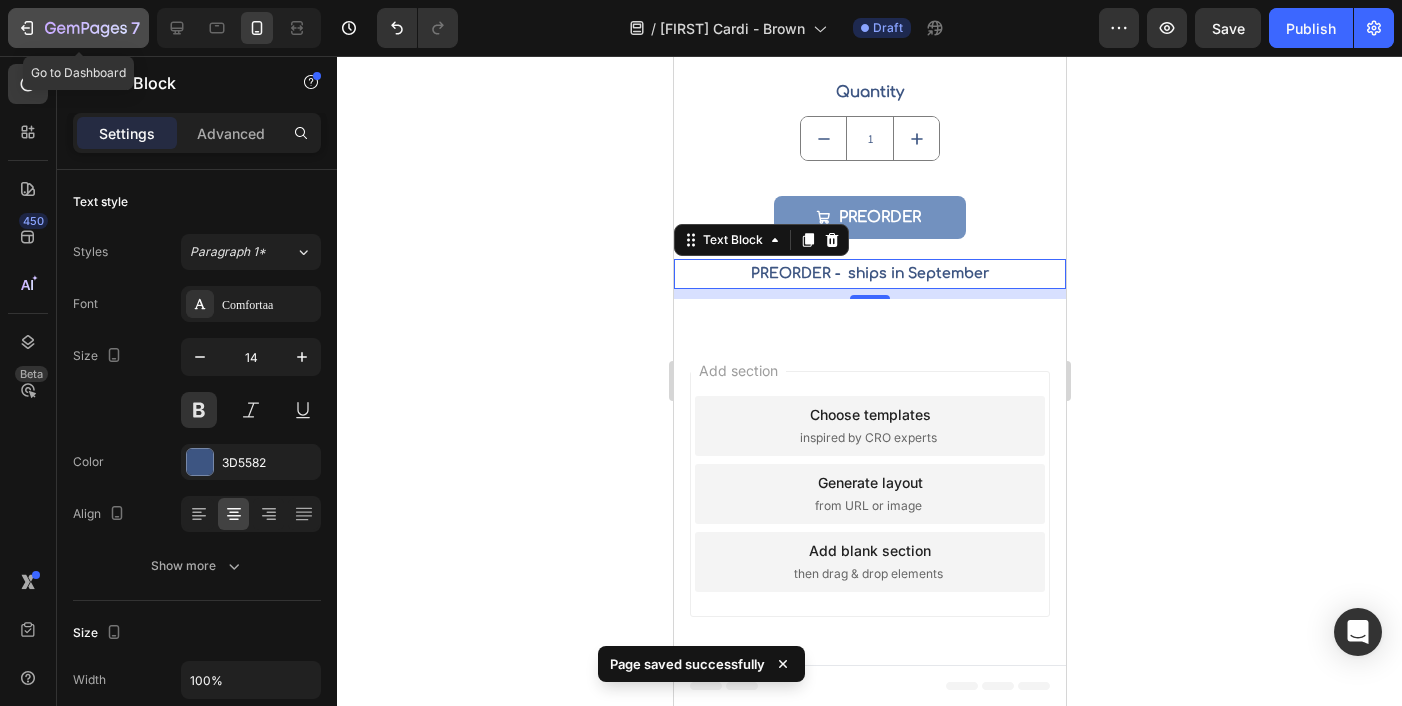 click on "7" 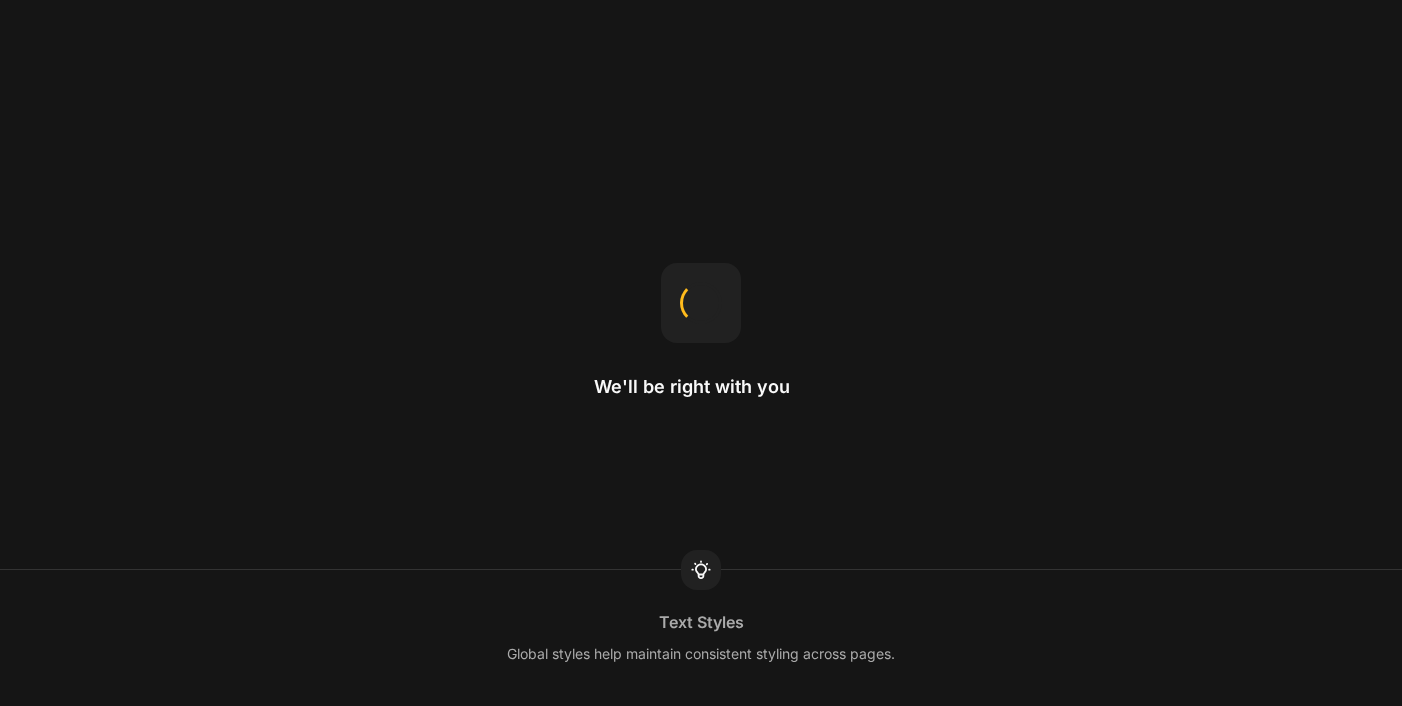 scroll, scrollTop: 0, scrollLeft: 0, axis: both 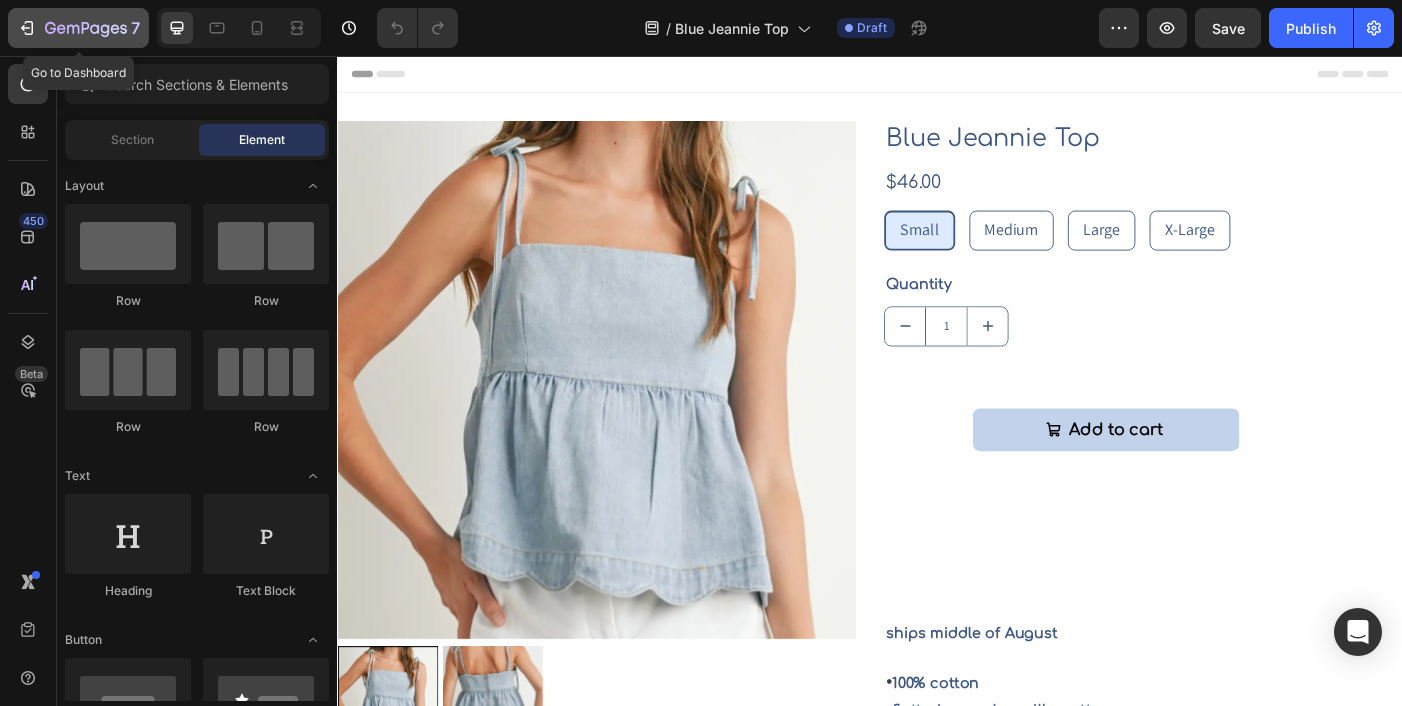 click on "7" at bounding box center (78, 28) 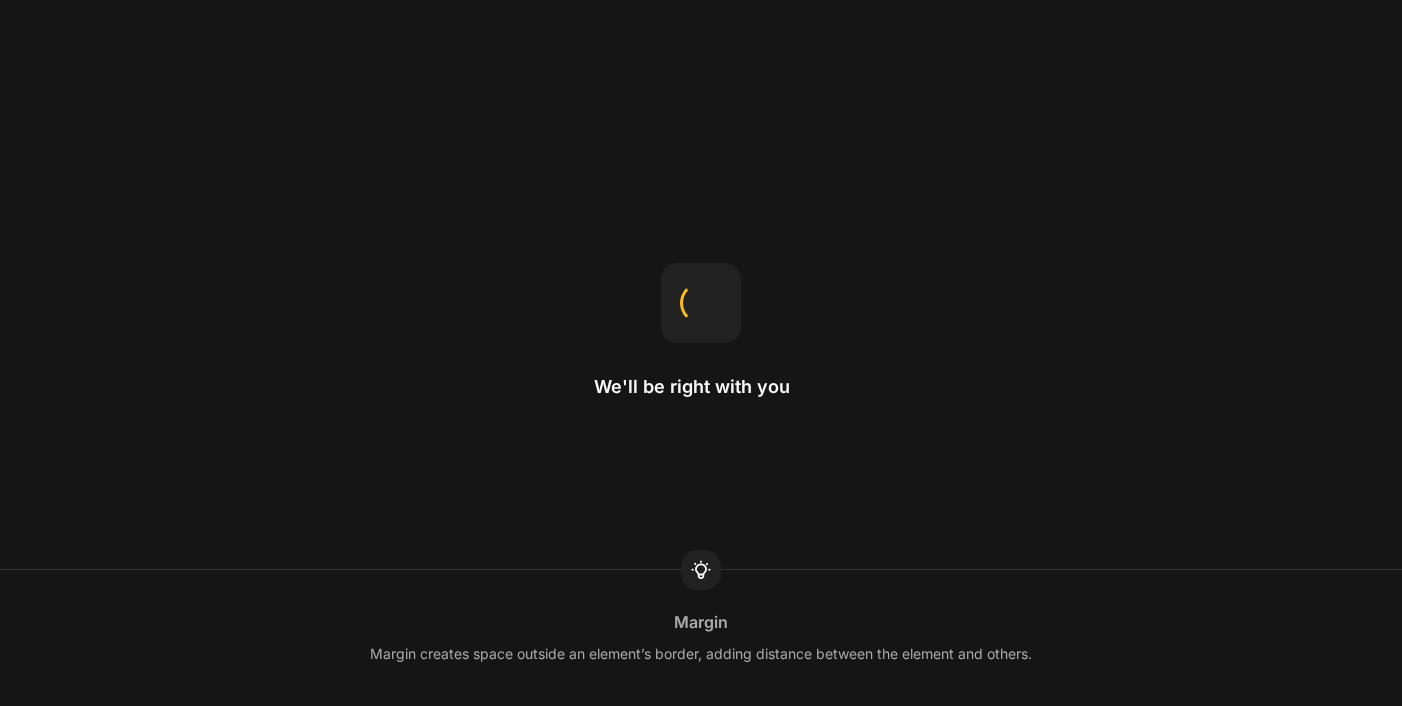 scroll, scrollTop: 0, scrollLeft: 0, axis: both 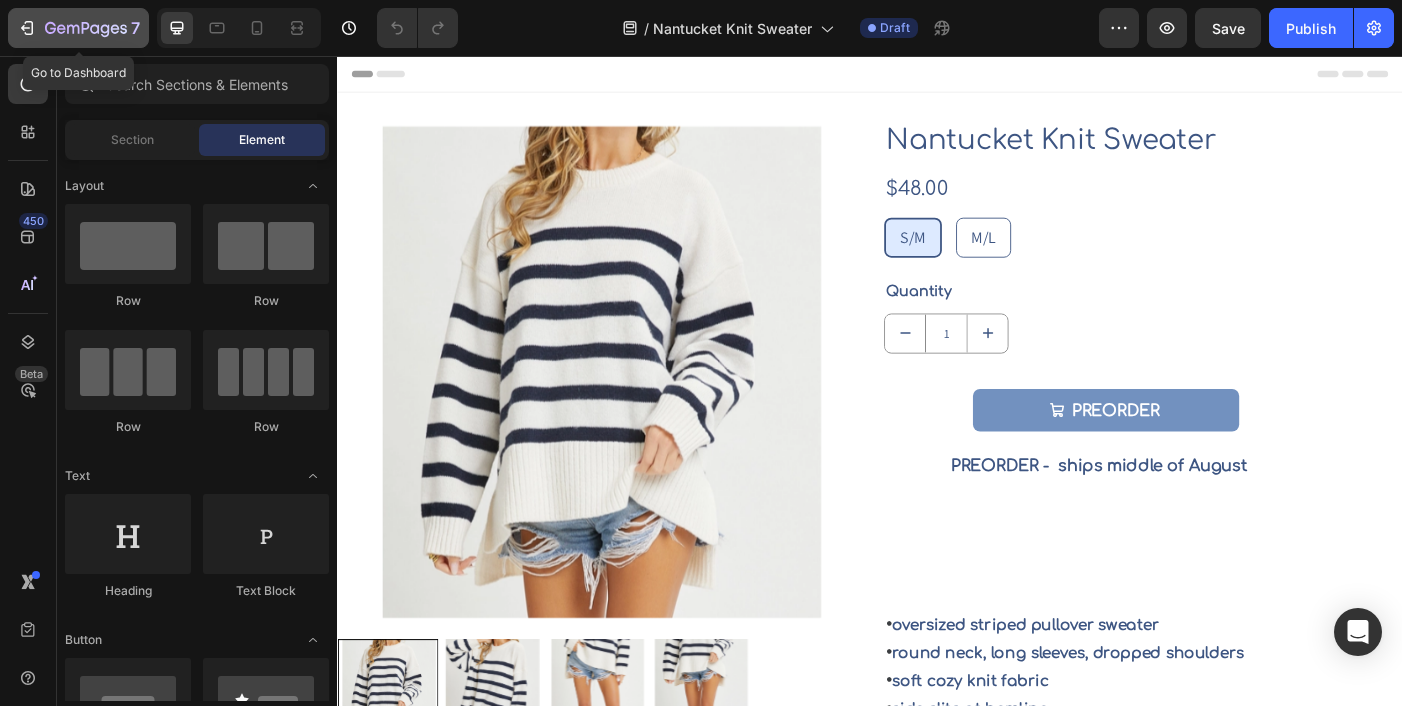 click 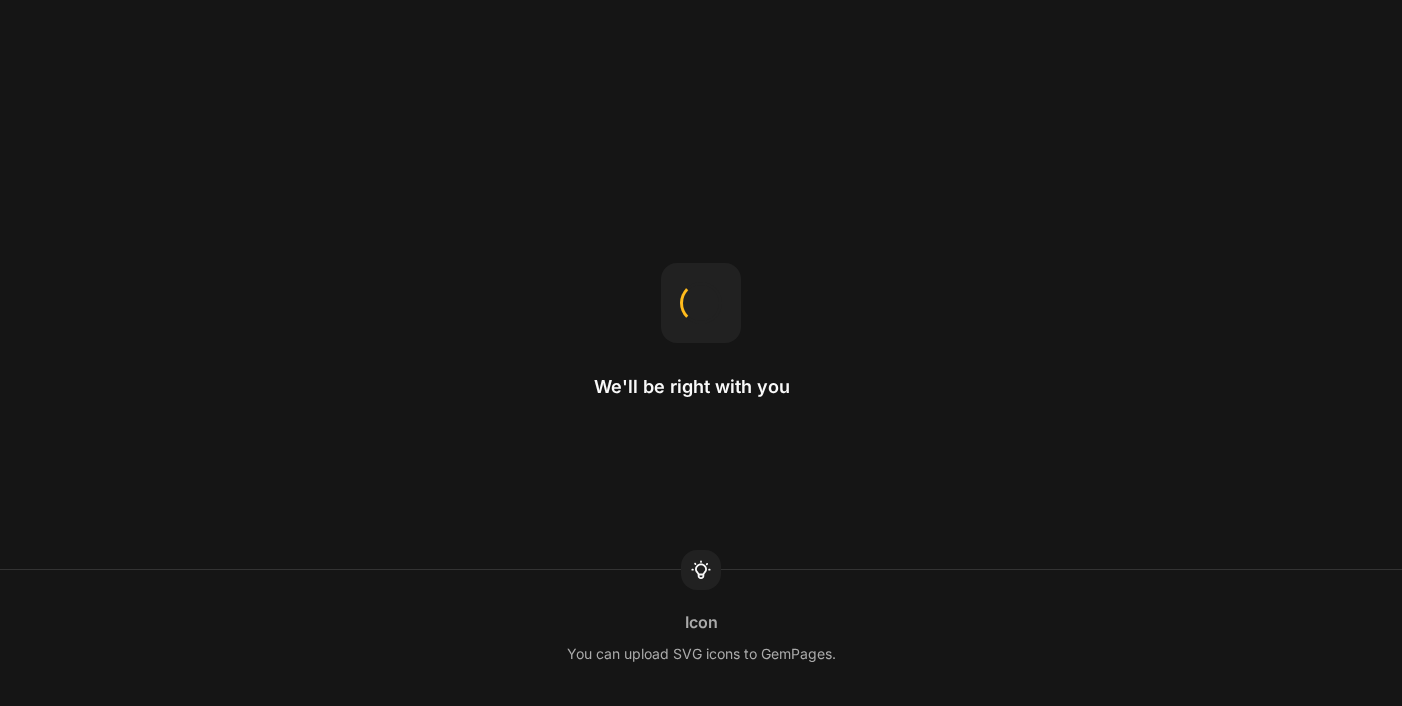 scroll, scrollTop: 0, scrollLeft: 0, axis: both 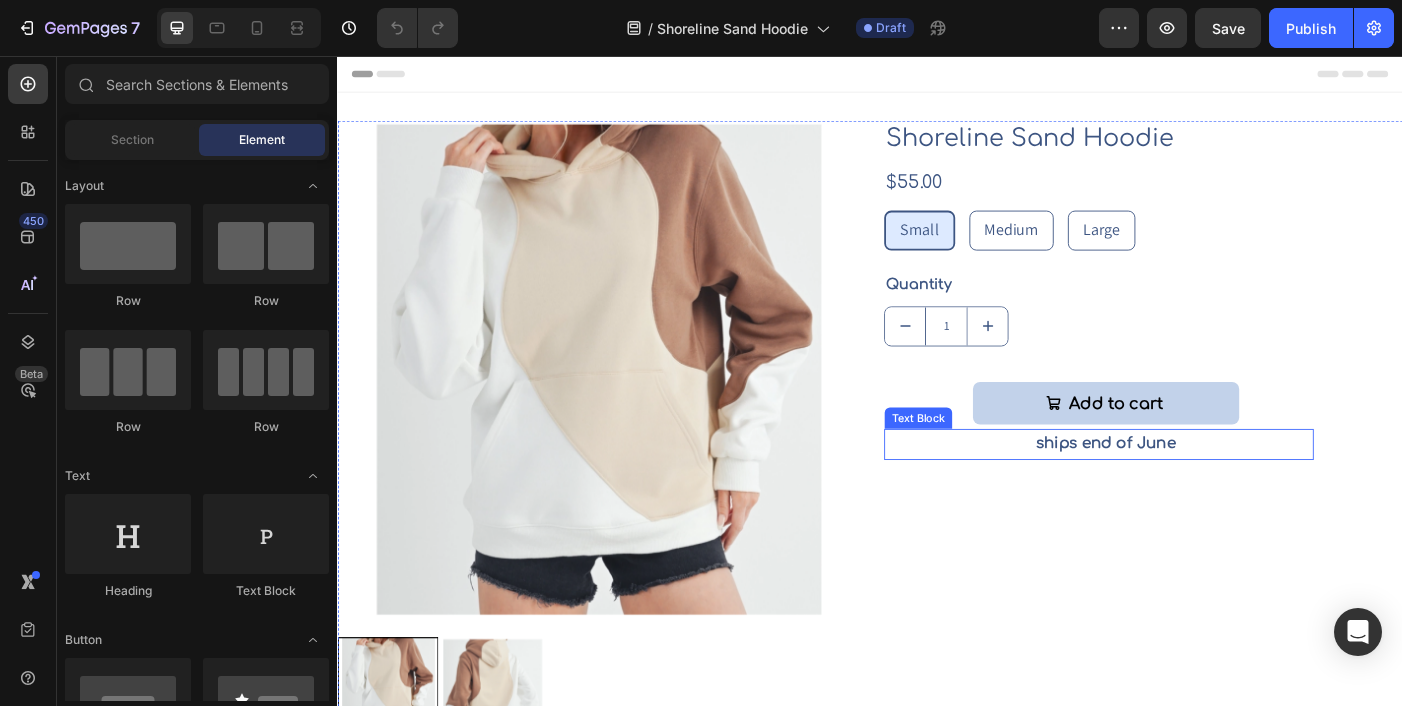 click on "ships end of June" at bounding box center [1202, 493] 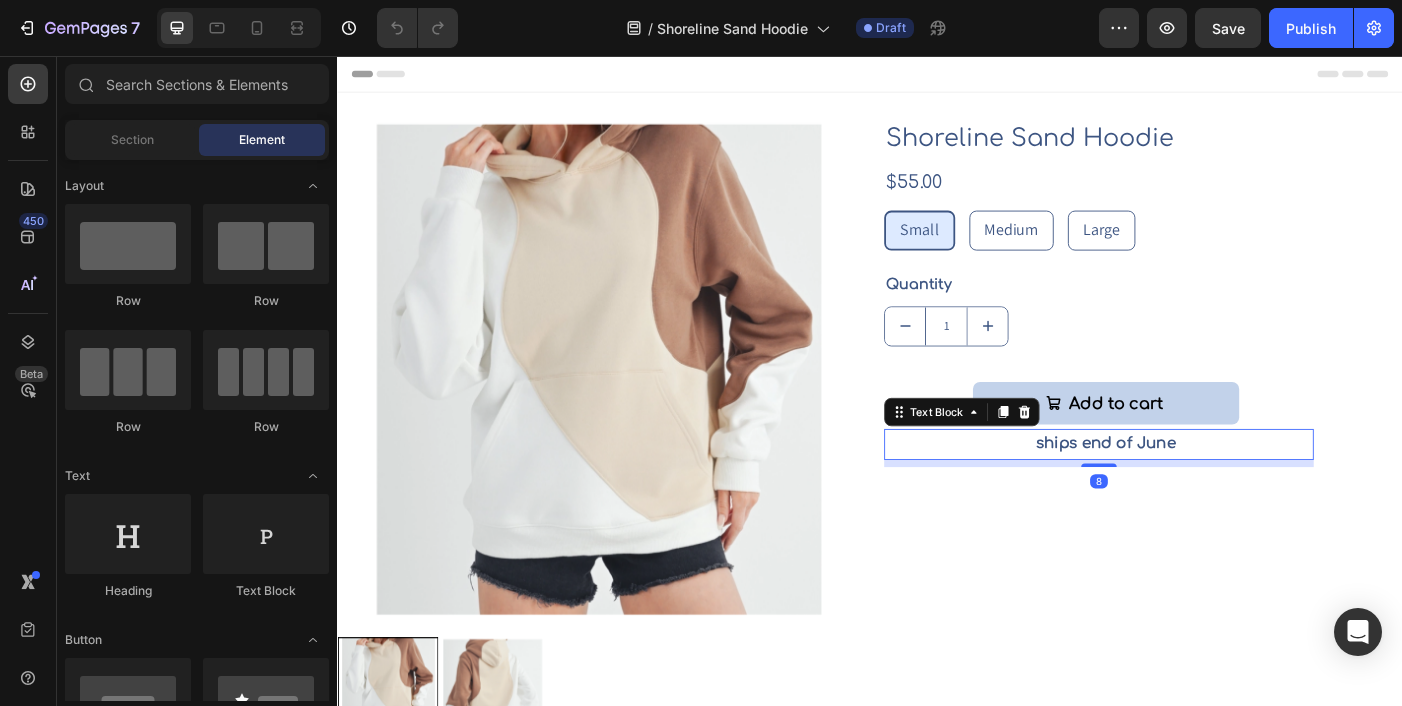 click on "ships end of June" at bounding box center [1202, 493] 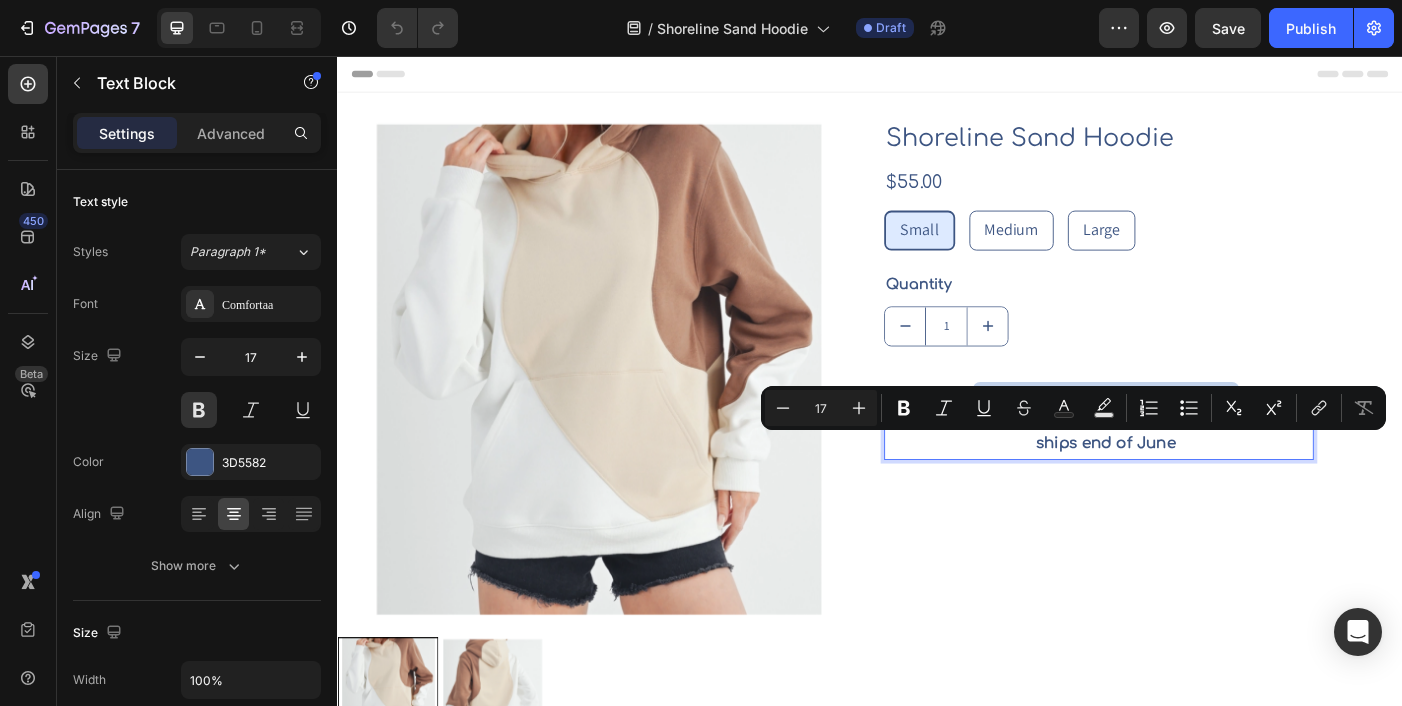 click on "ships end of June" at bounding box center [1202, 493] 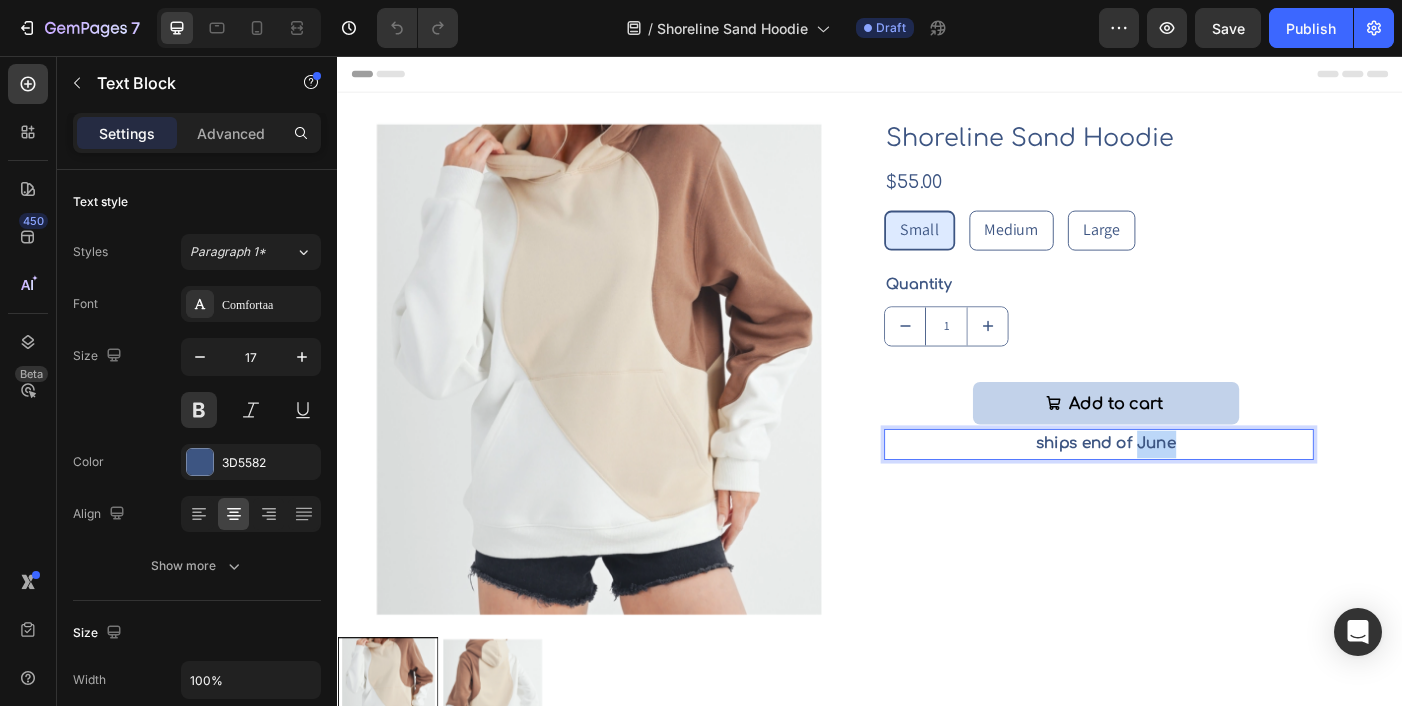 click on "ships end of June" at bounding box center [1202, 493] 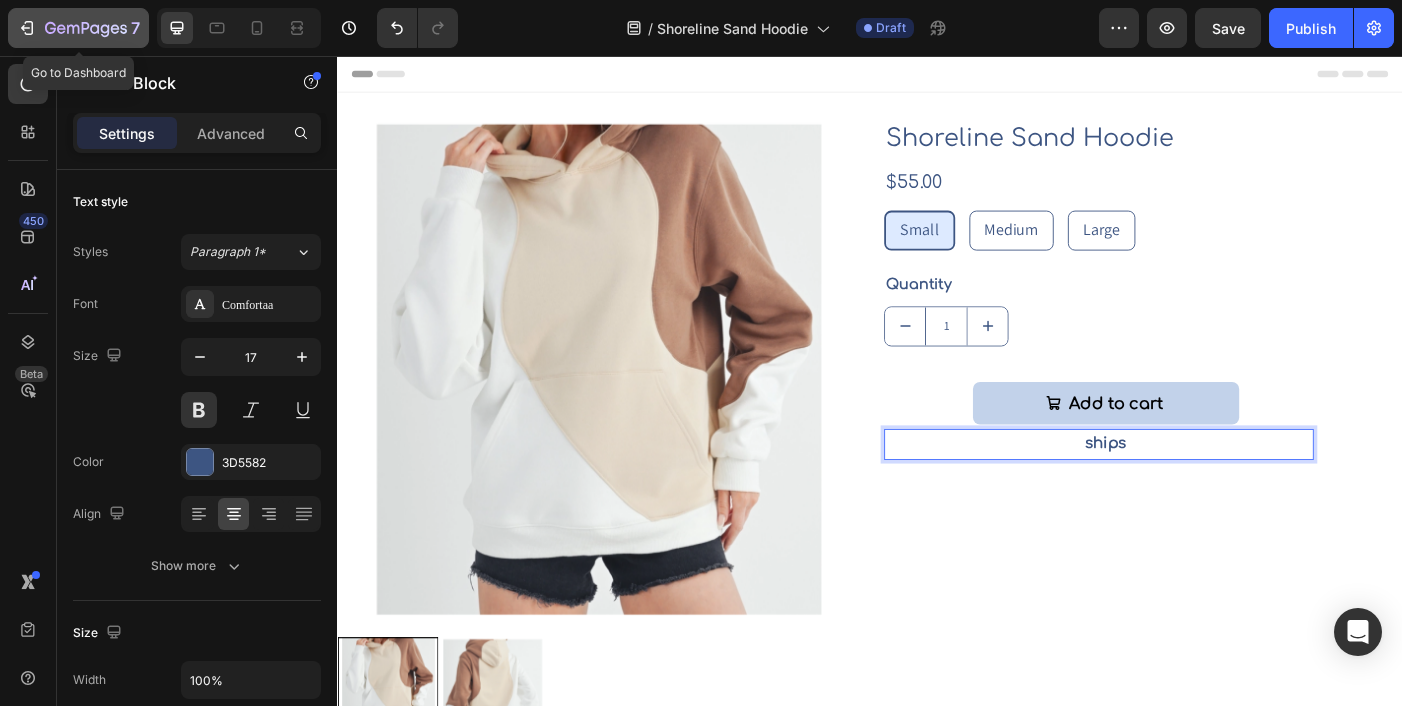 click on "7" 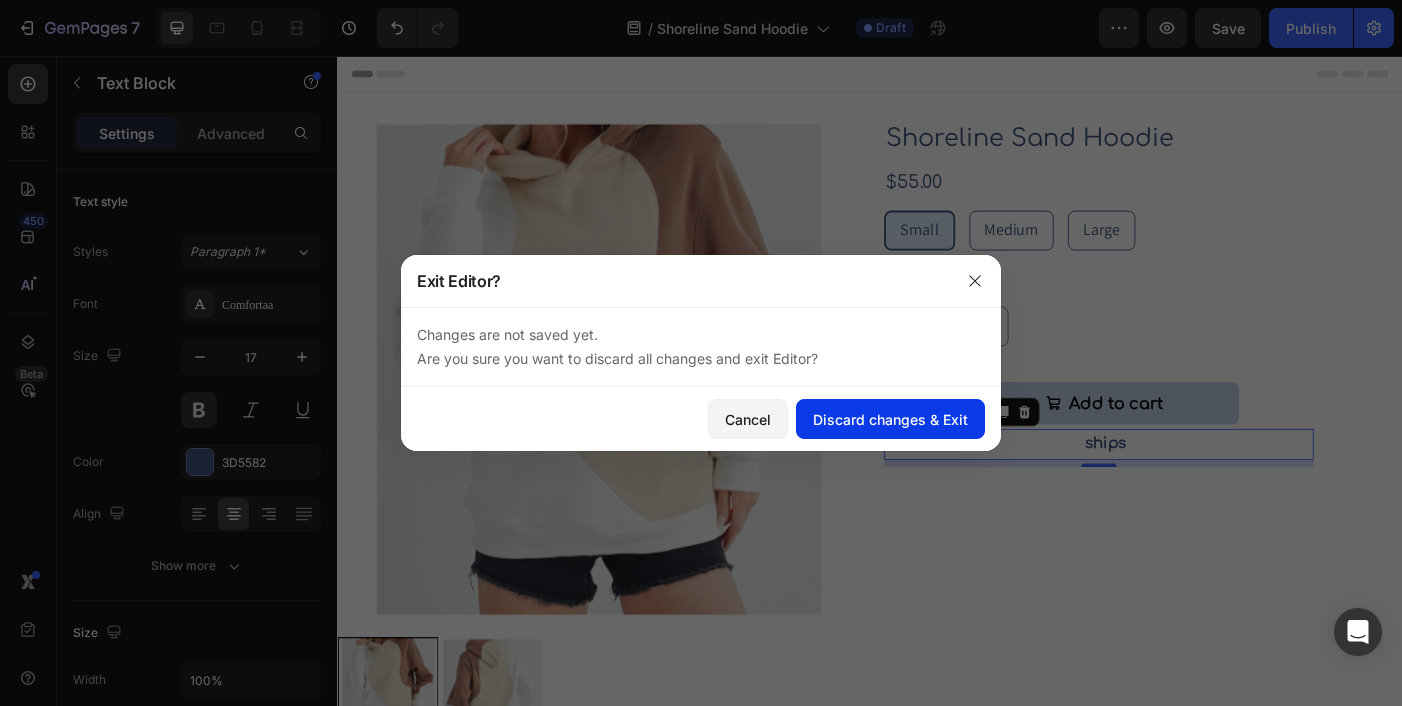 click on "Discard changes & Exit" at bounding box center [890, 419] 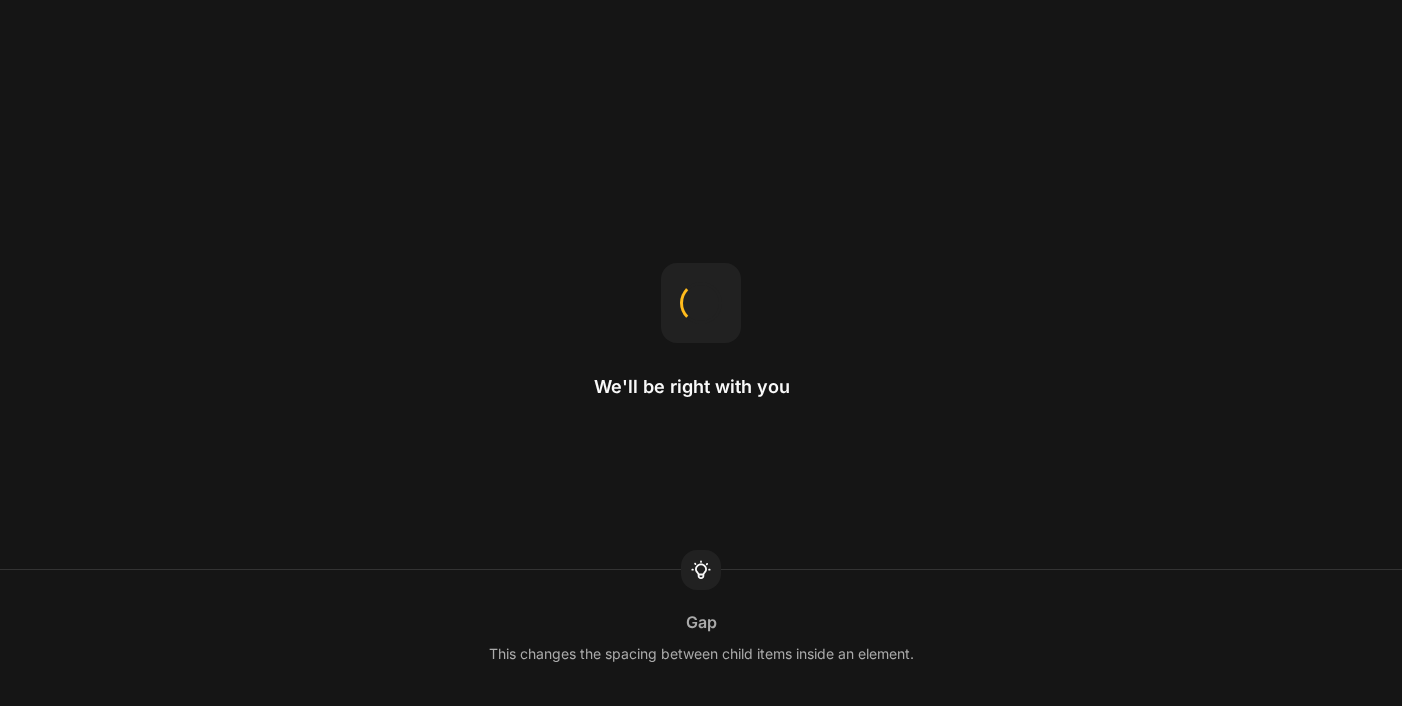 scroll, scrollTop: 0, scrollLeft: 0, axis: both 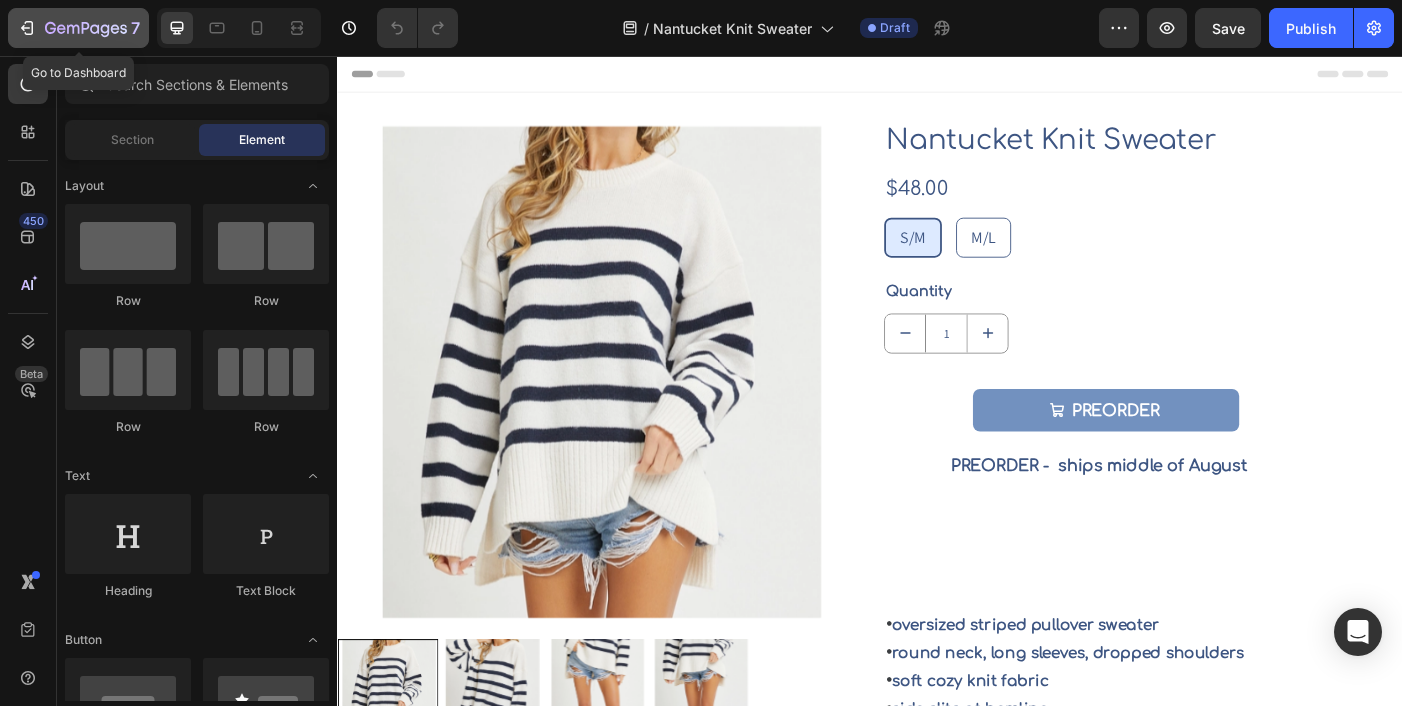click 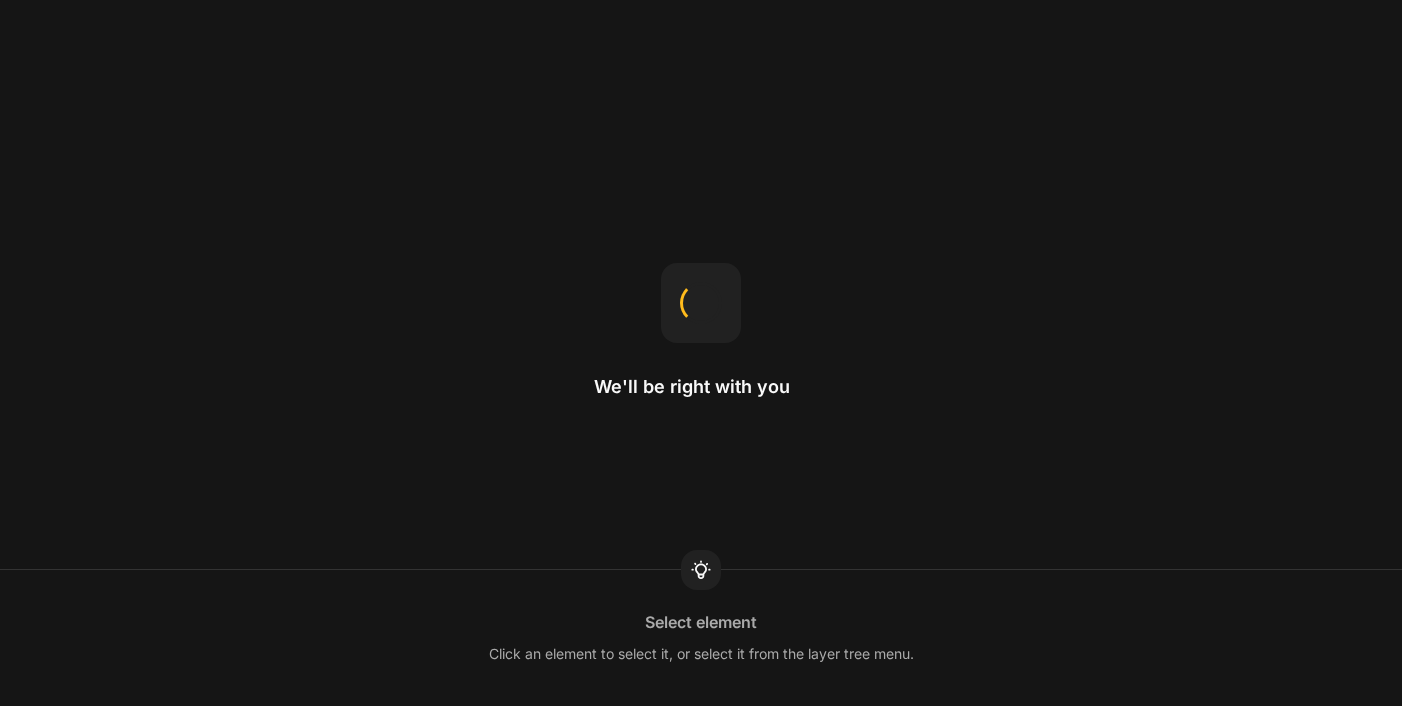 scroll, scrollTop: 0, scrollLeft: 0, axis: both 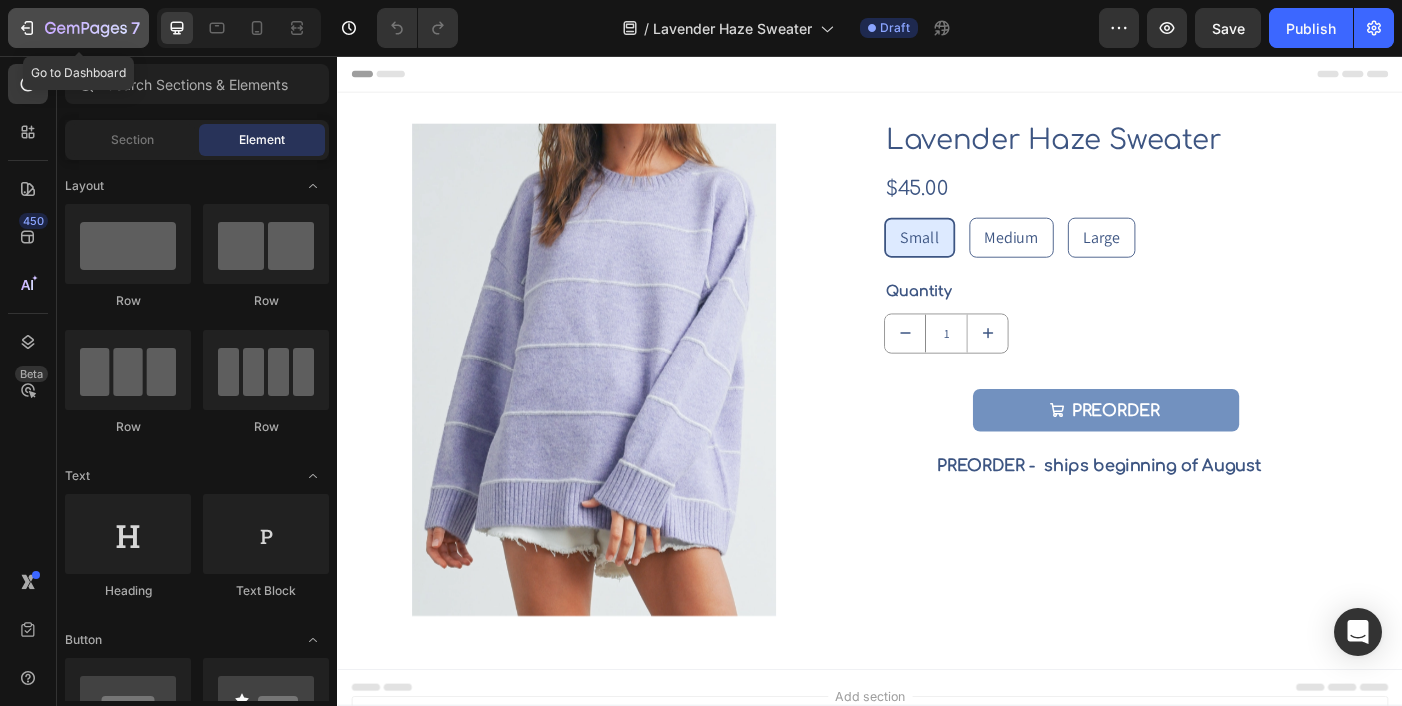 click 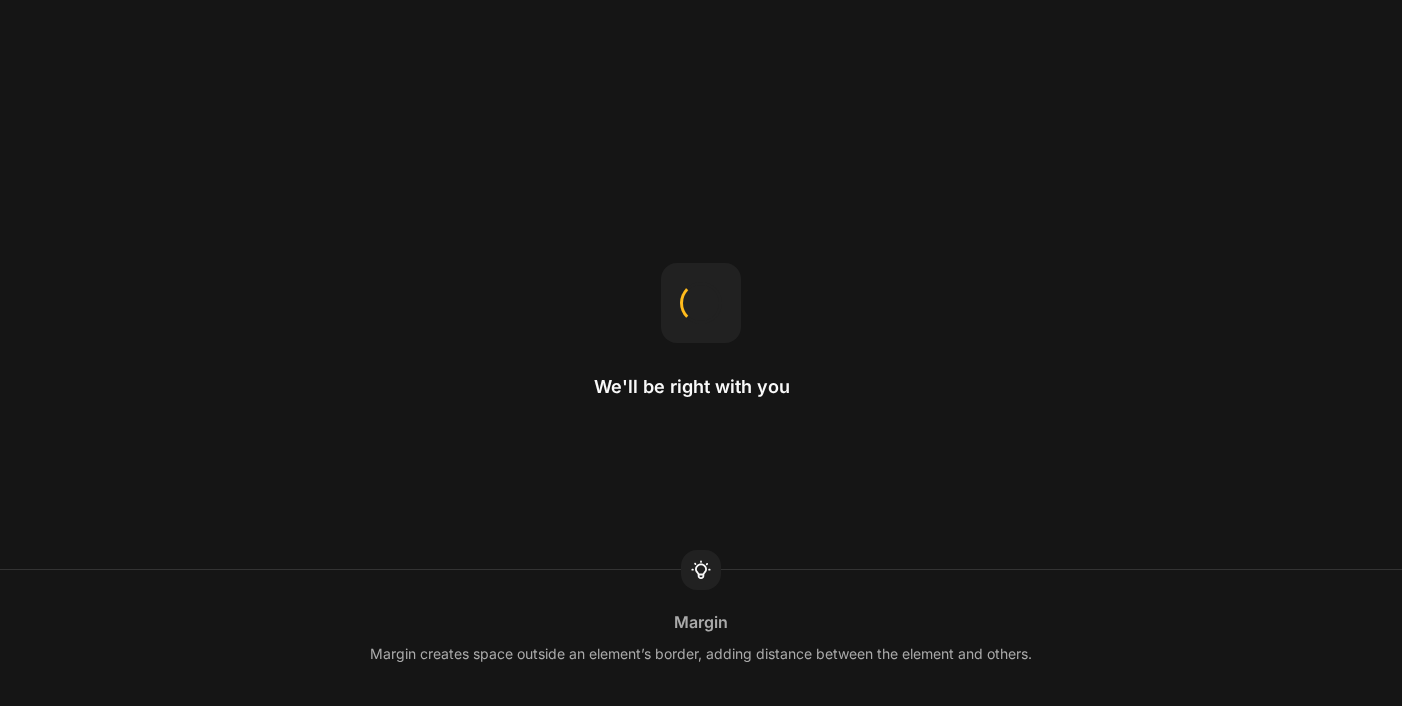 scroll, scrollTop: 0, scrollLeft: 0, axis: both 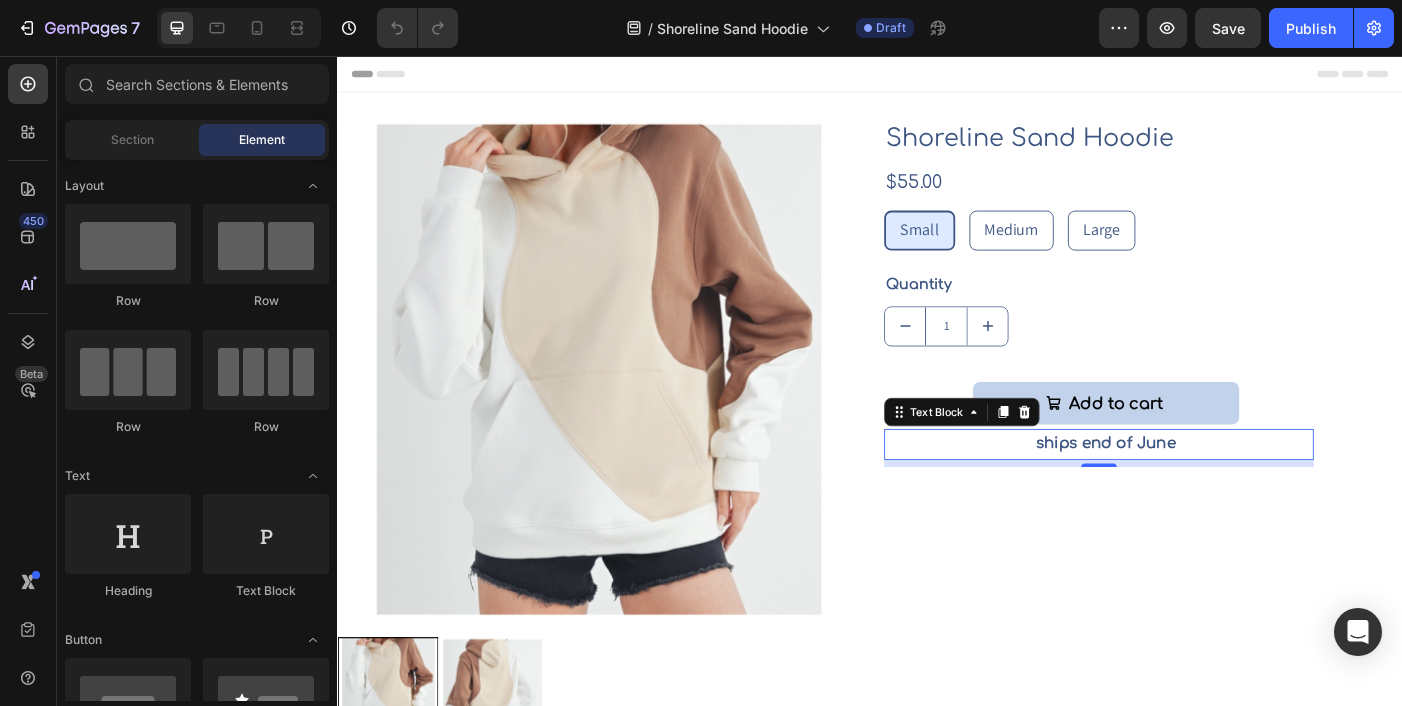 click on "ships end of June" at bounding box center [1202, 493] 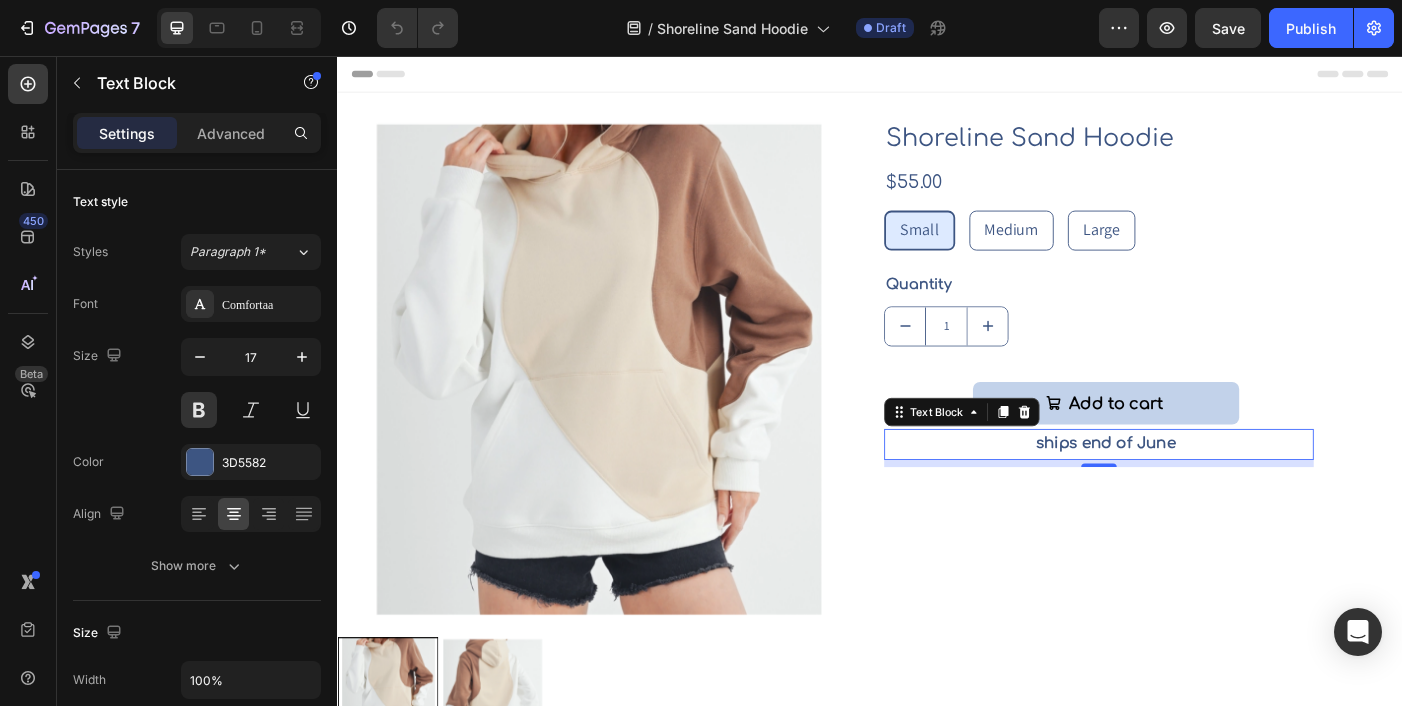 click on "ships end of June" at bounding box center [1202, 493] 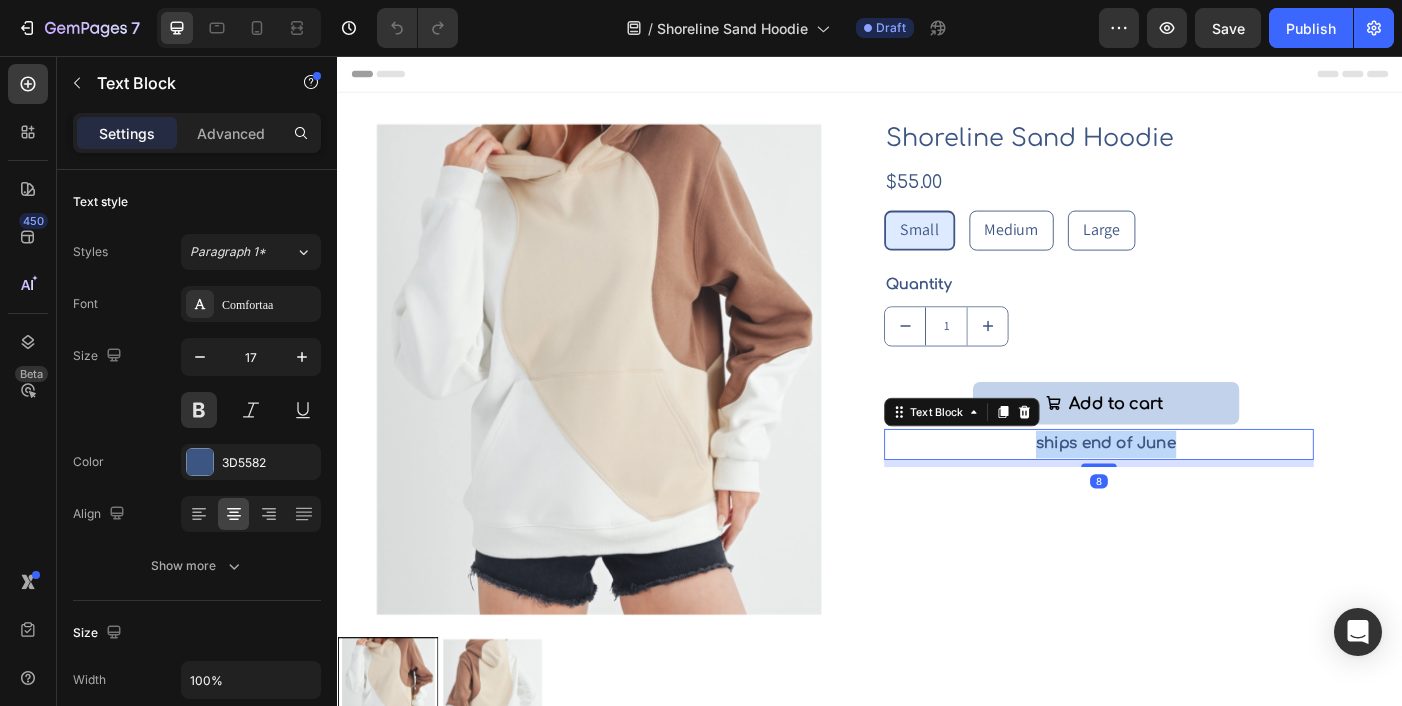 click on "ships end of June" at bounding box center [1202, 493] 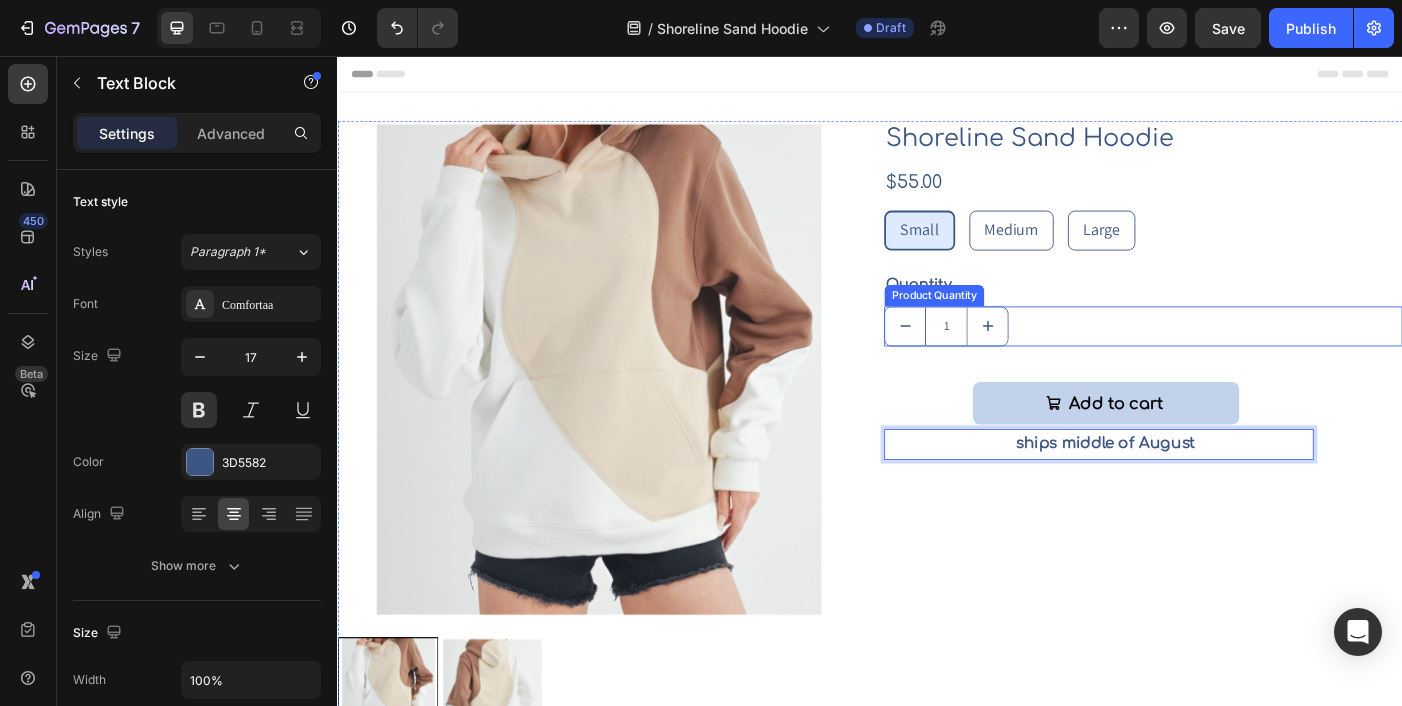 click on "1" at bounding box center [1245, 360] 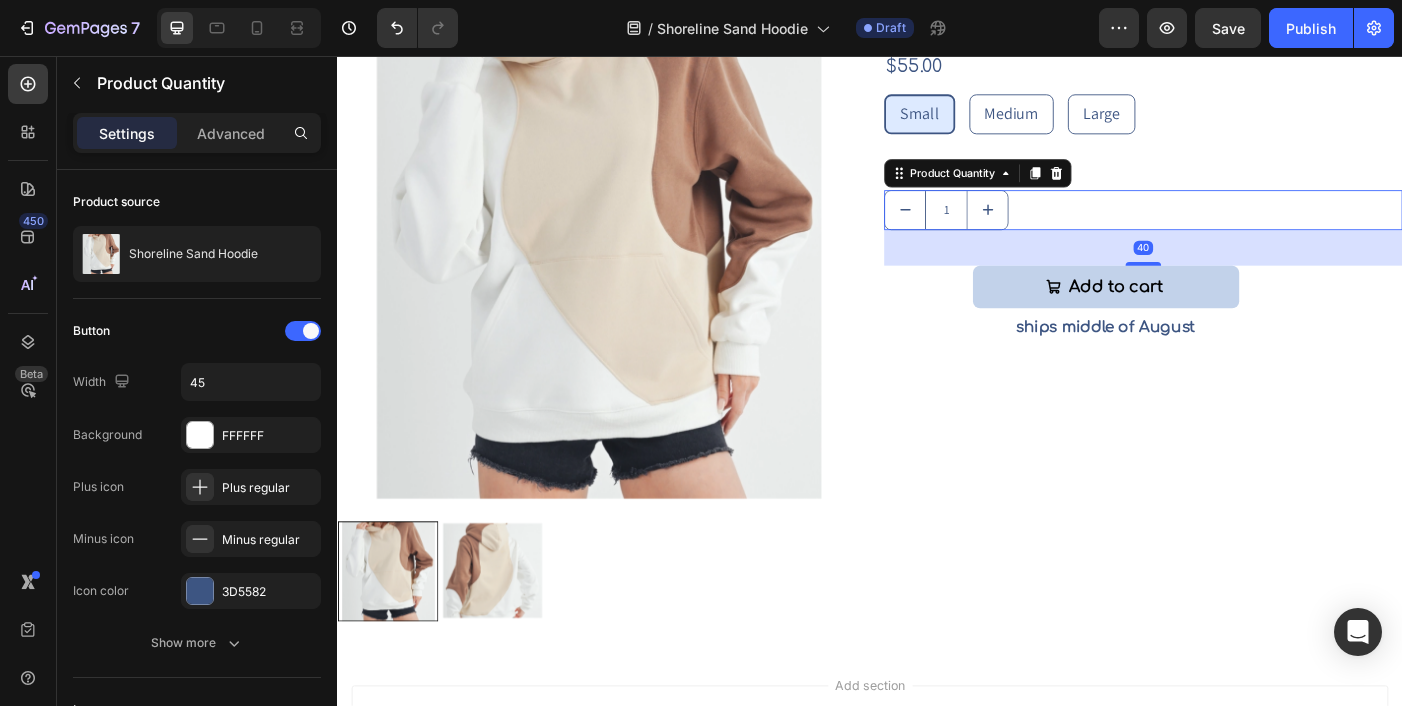 scroll, scrollTop: 0, scrollLeft: 0, axis: both 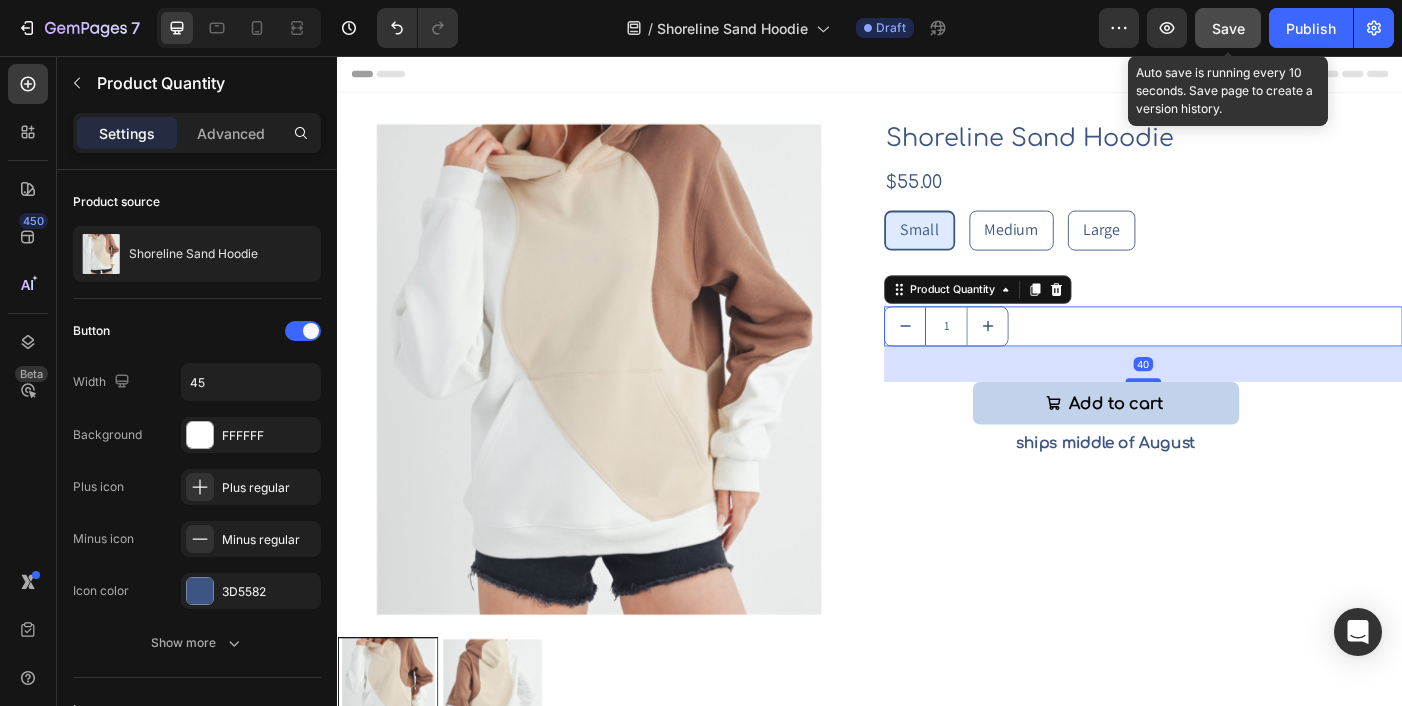 click on "Save" 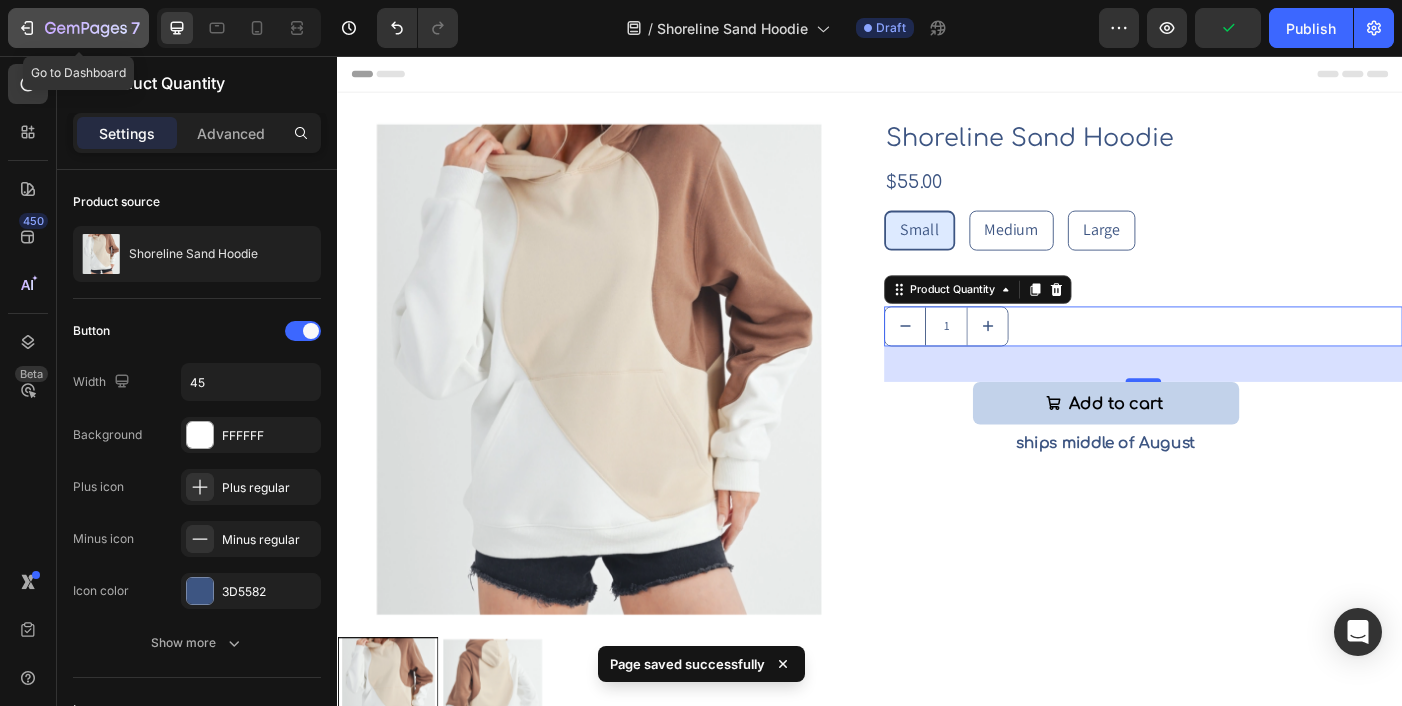 click on "7" 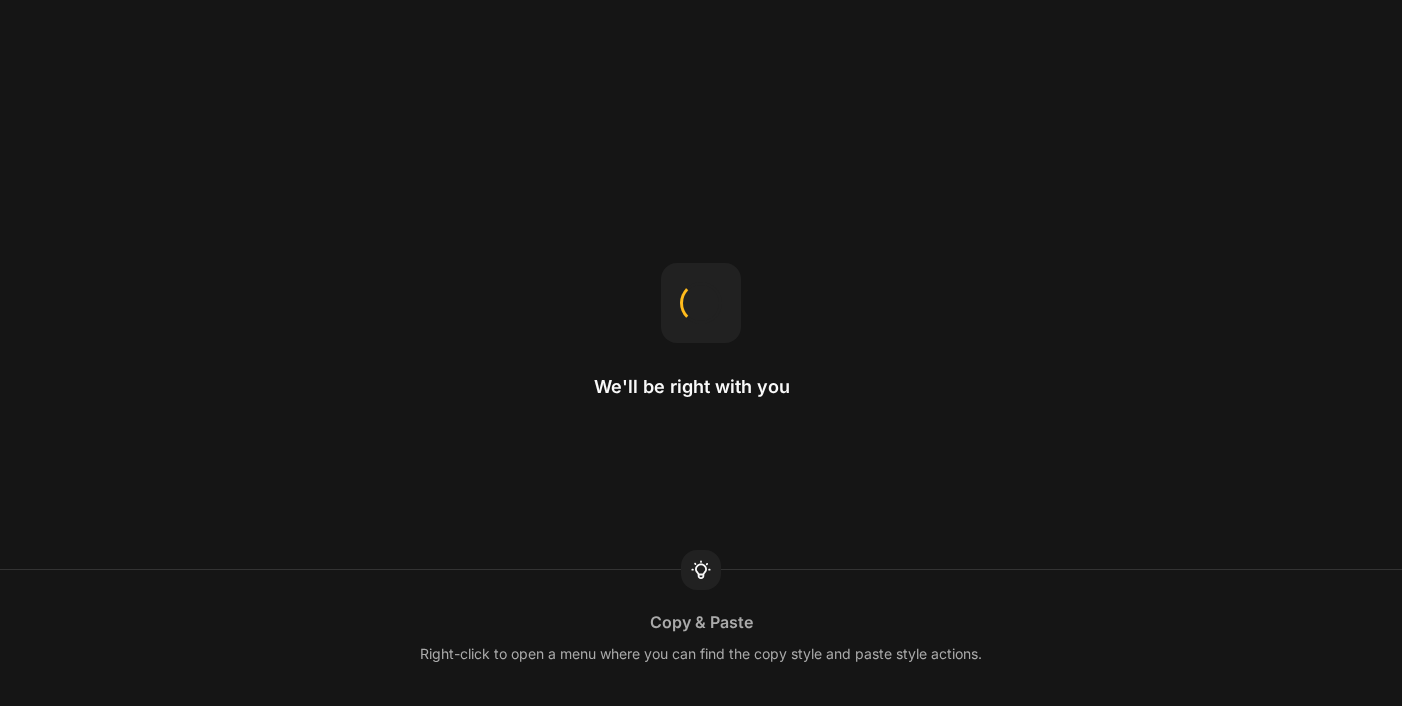 scroll, scrollTop: 0, scrollLeft: 0, axis: both 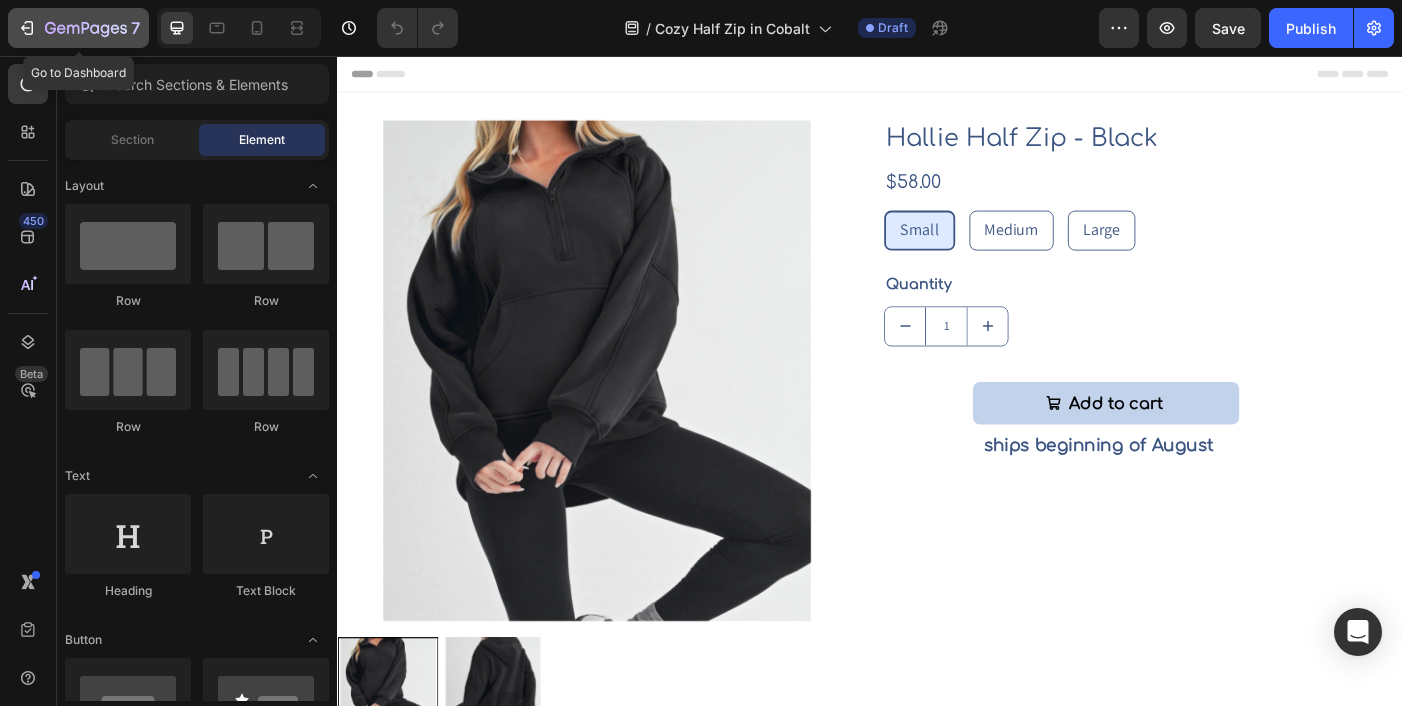 click on "7" 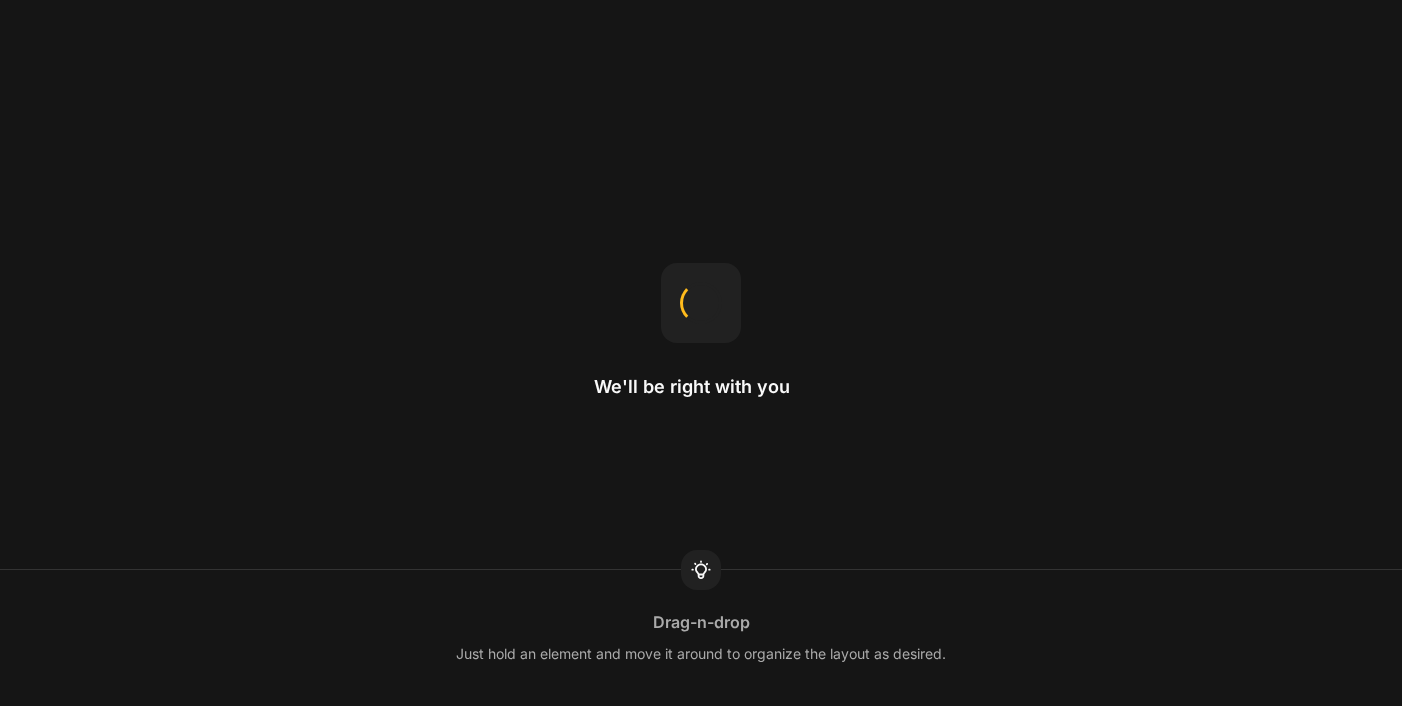 scroll, scrollTop: 0, scrollLeft: 0, axis: both 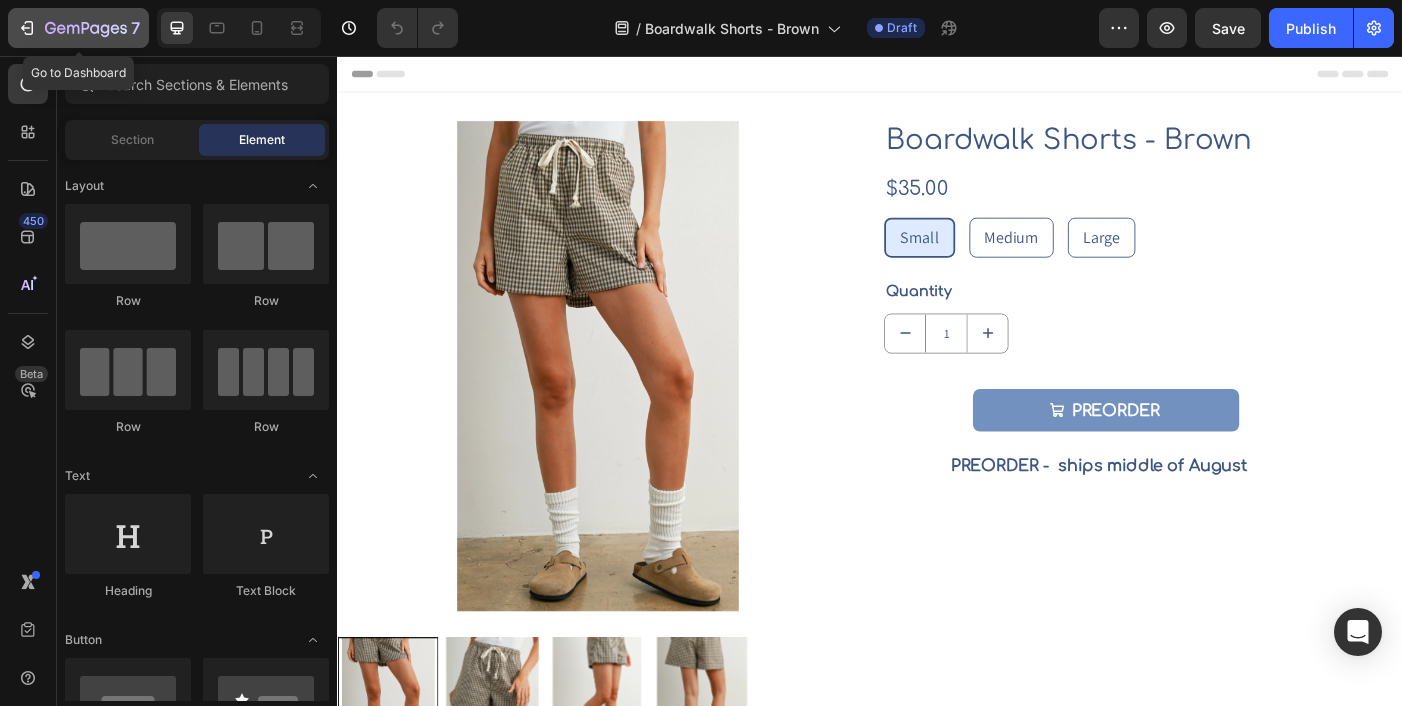 click 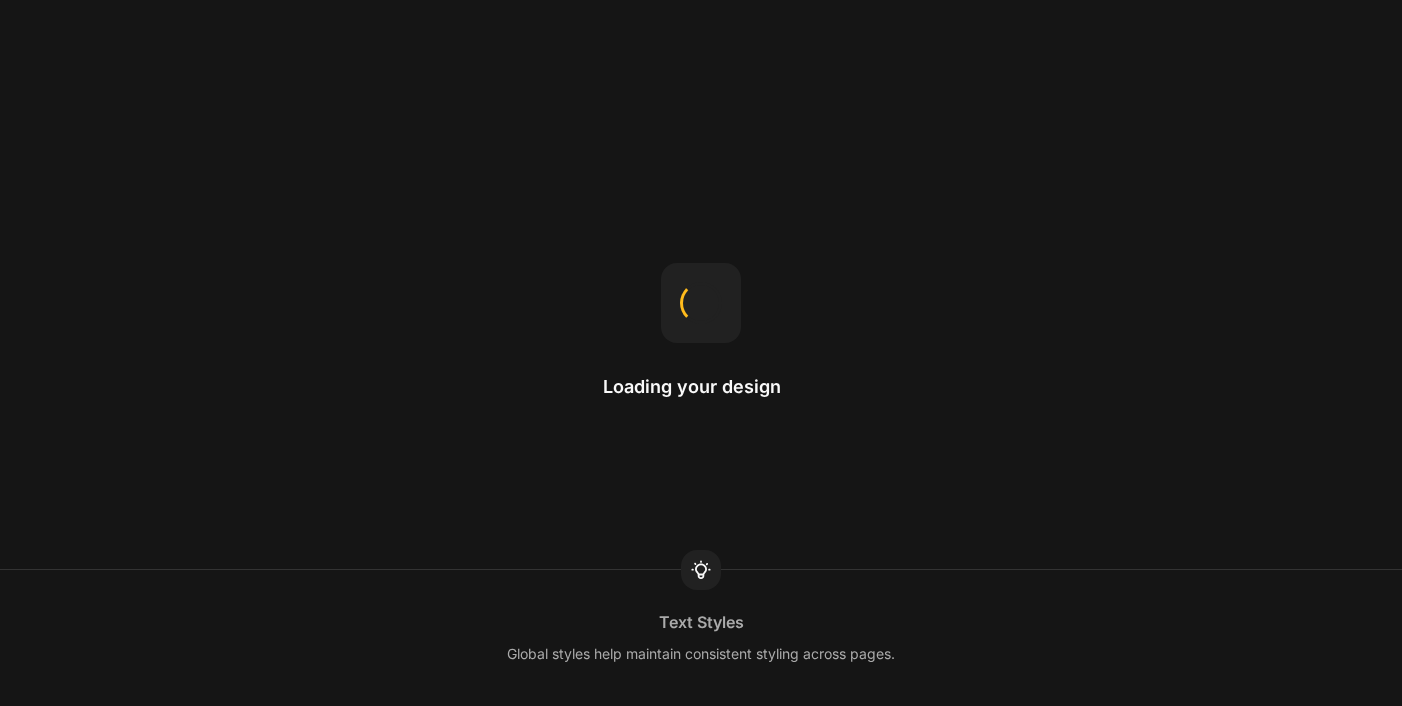 scroll, scrollTop: 0, scrollLeft: 0, axis: both 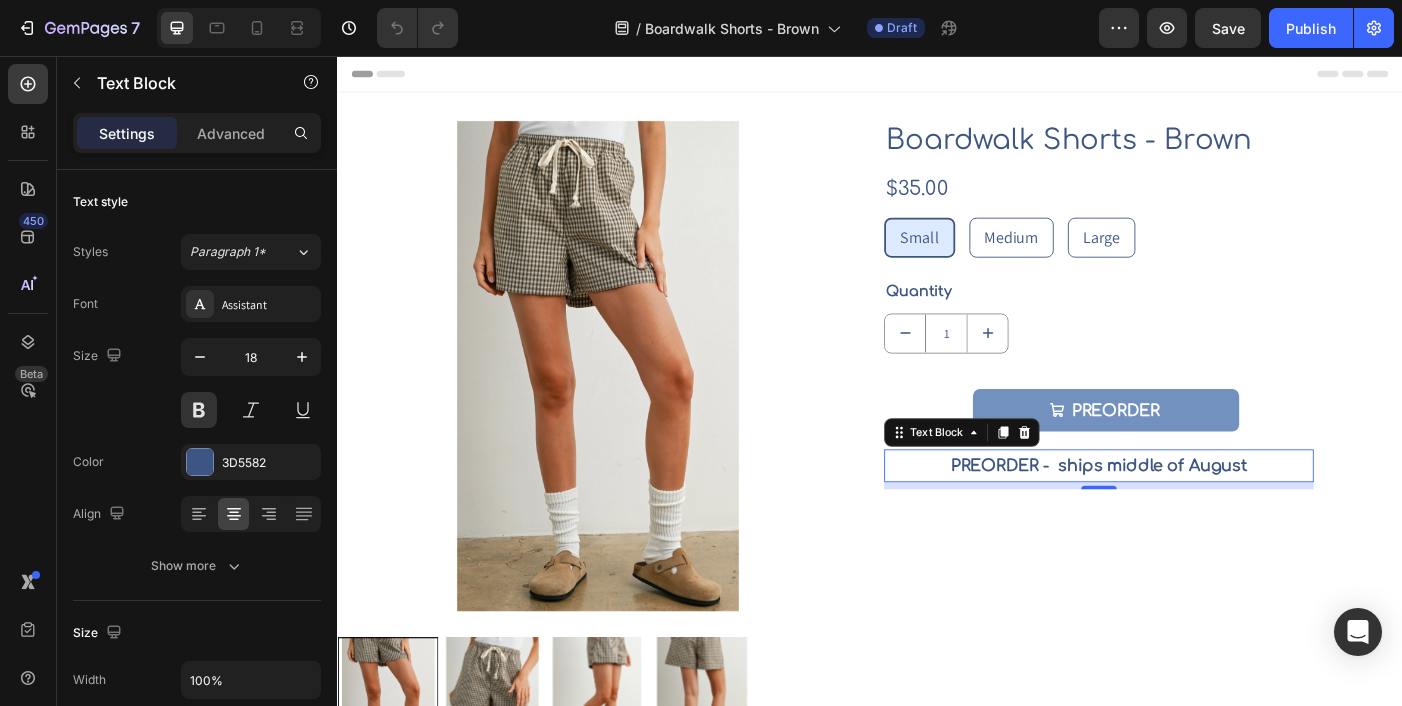 click on "PREORDER -  ships middle of August" at bounding box center (1195, 517) 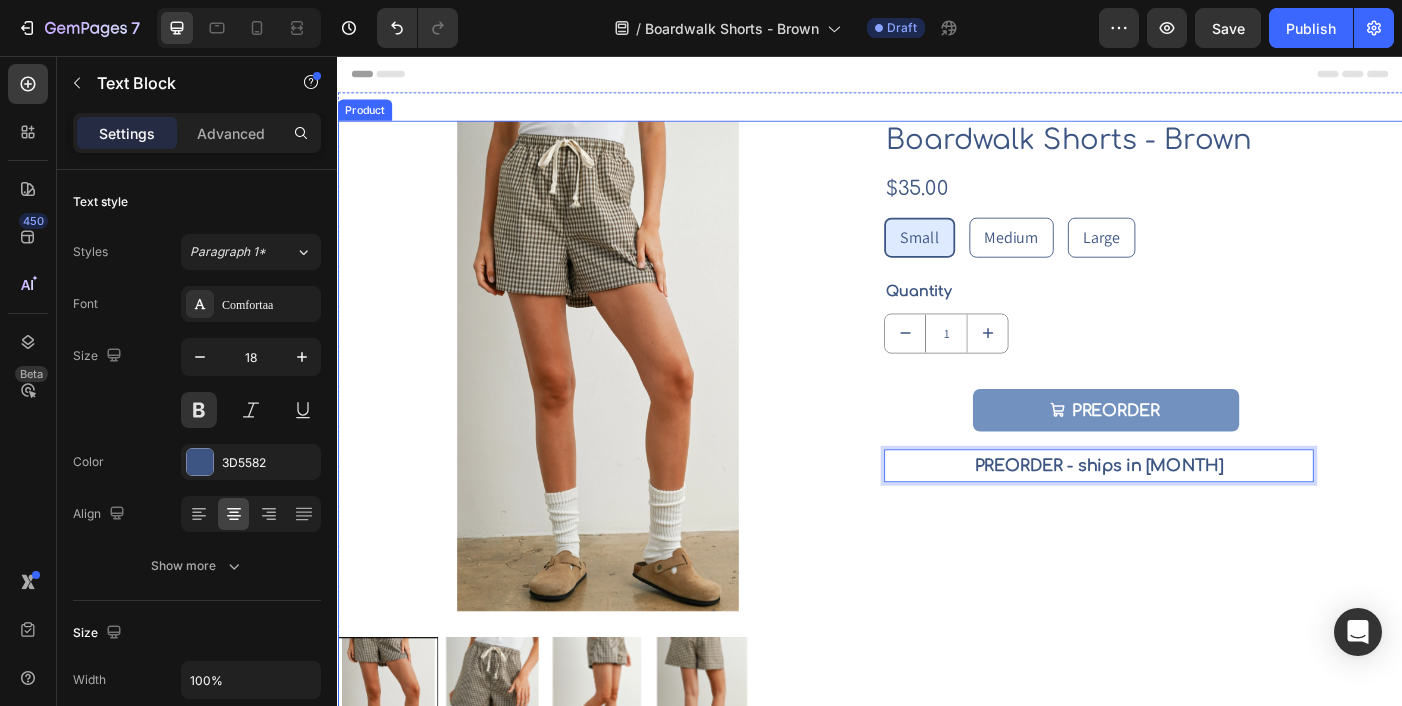 click on "Boardwalk Shorts - Brown Product Title $35.00 Product Price Product Price Row Small Small Small Medium Medium Medium Large Large Large Product Variants & Swatches Quantity Text Block
1
Product Quantity
PREORDER Add to Cart PREORDER -  ships in August Text Block   8" at bounding box center (1245, 476) 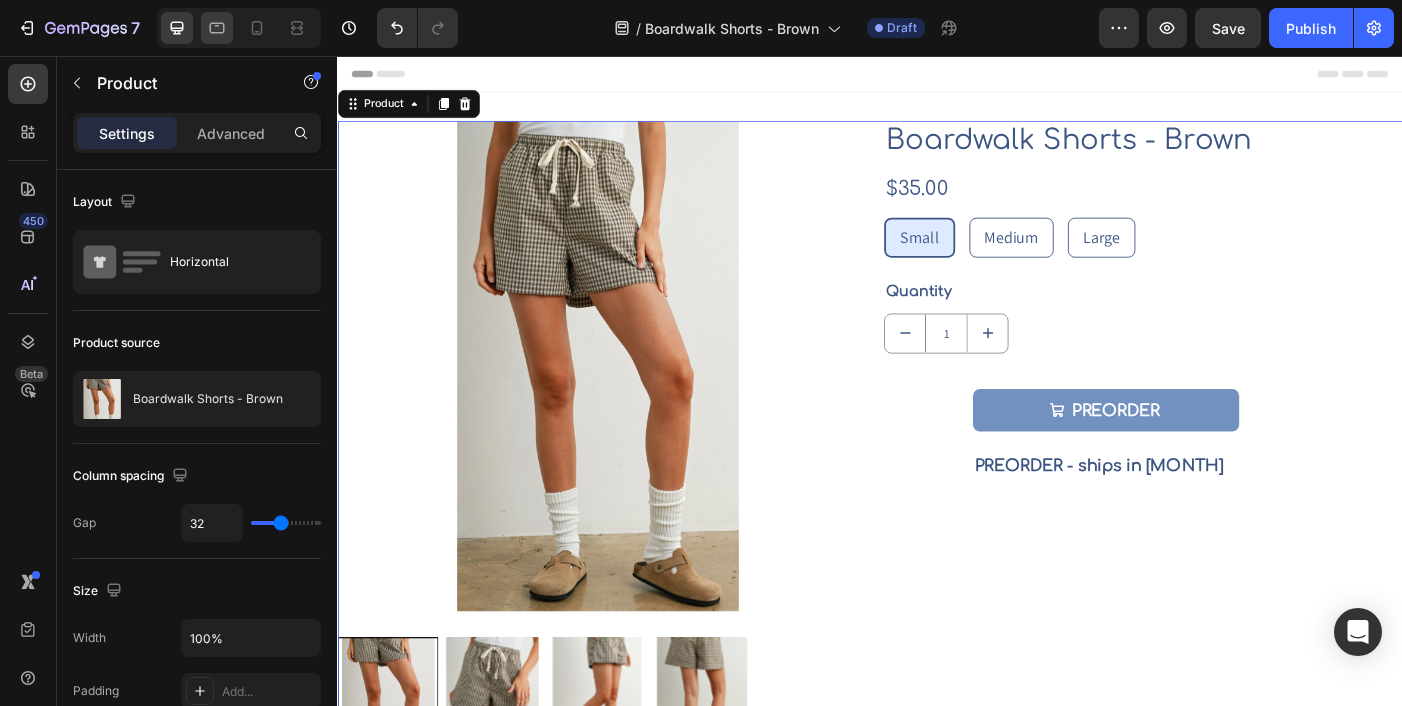 click 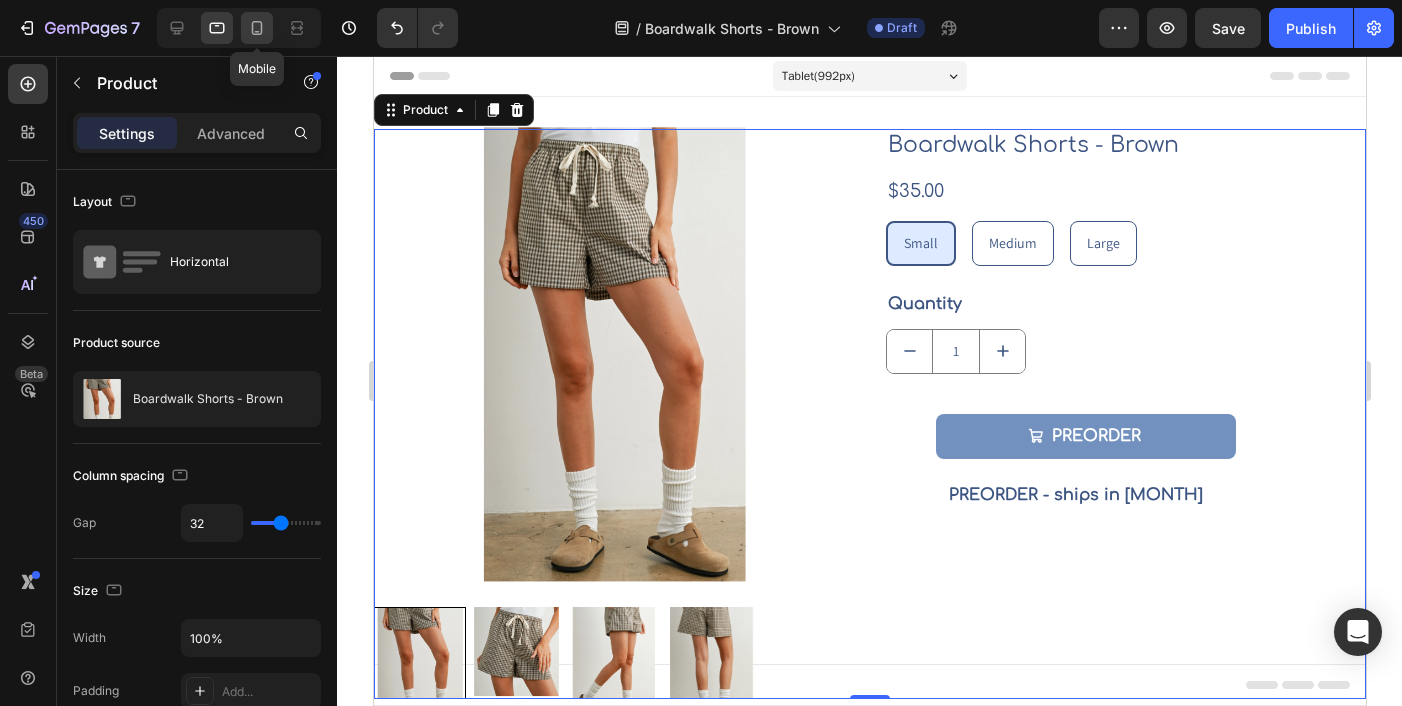 scroll, scrollTop: 3, scrollLeft: 0, axis: vertical 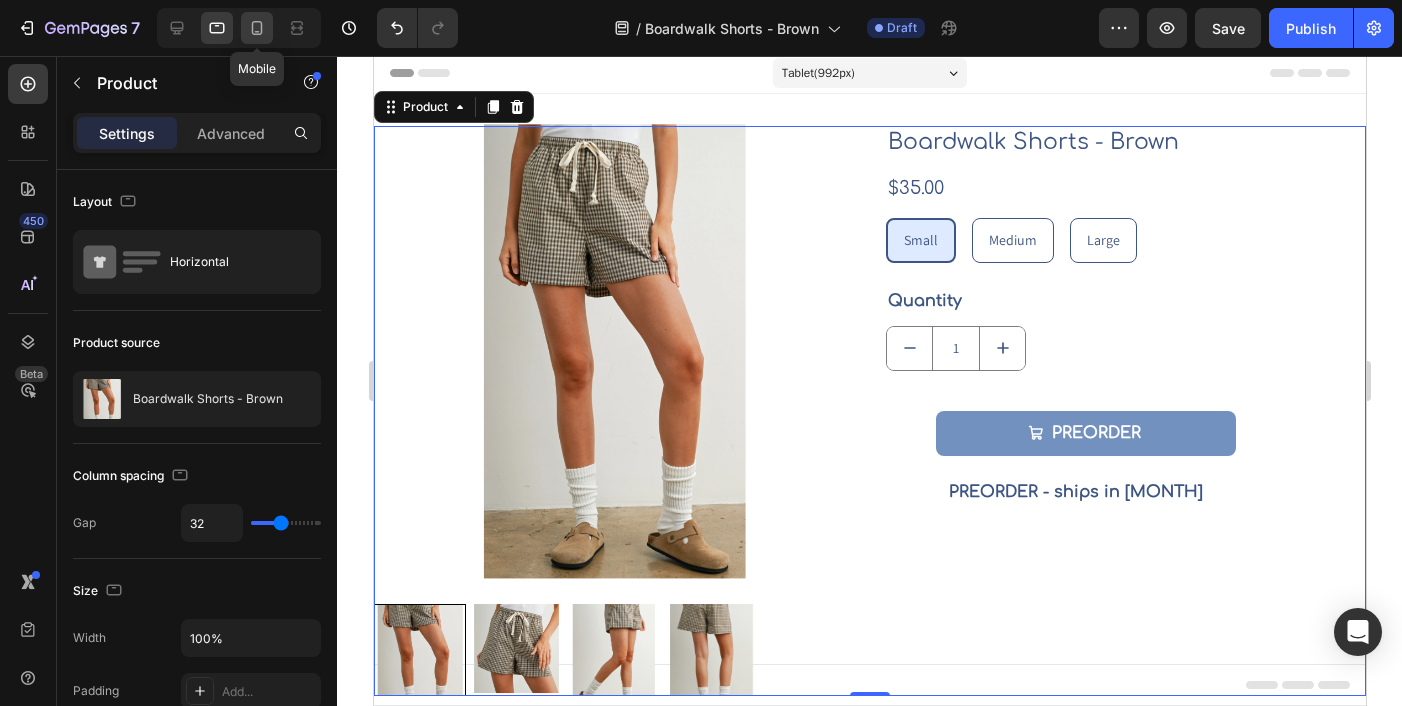 click 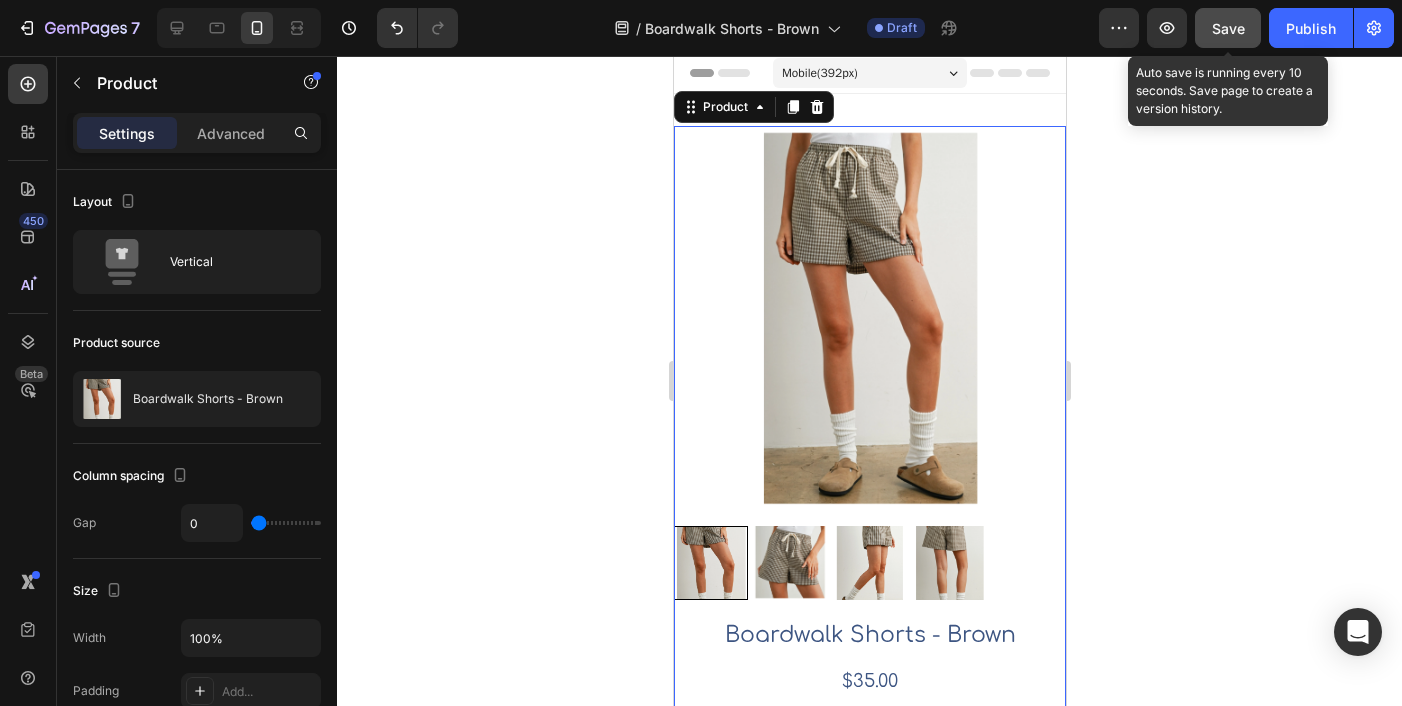 click on "Save" at bounding box center [1228, 28] 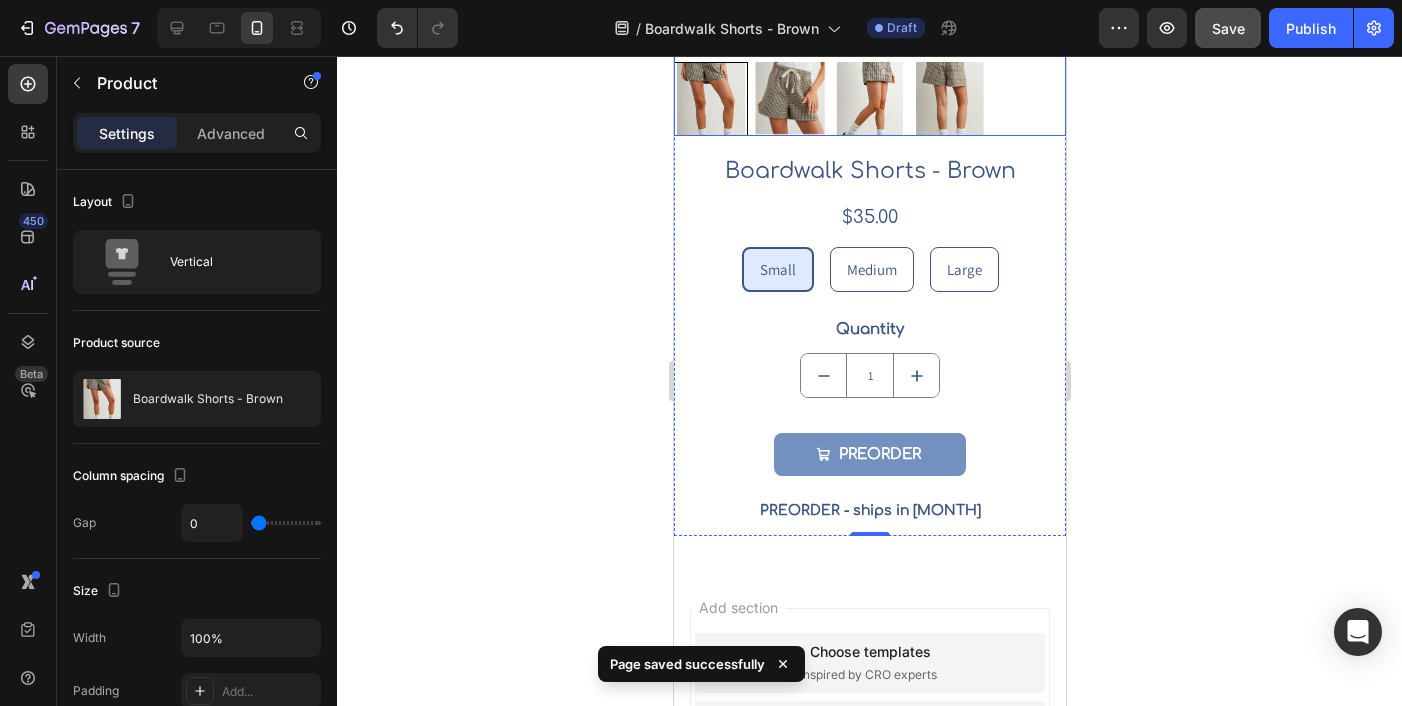 scroll, scrollTop: 600, scrollLeft: 0, axis: vertical 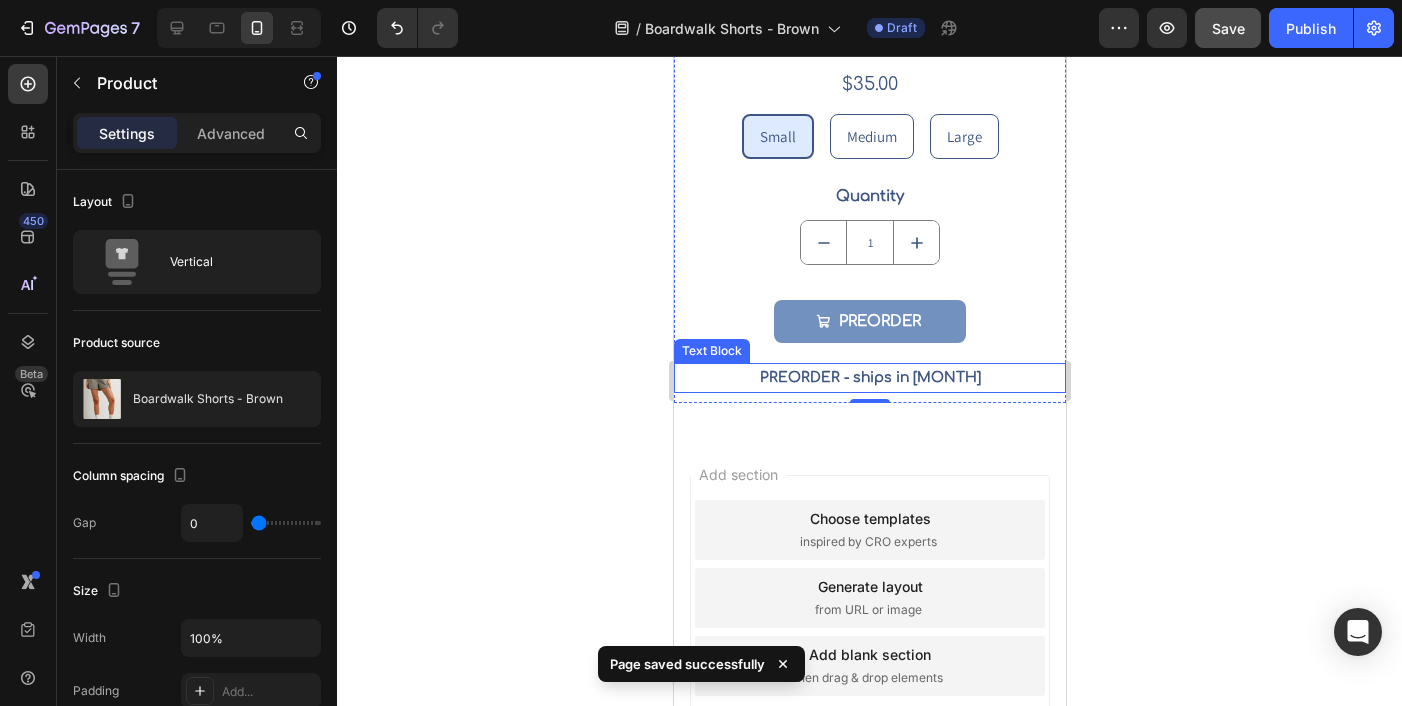 click on "PREORDER -  ships in August" at bounding box center [869, 377] 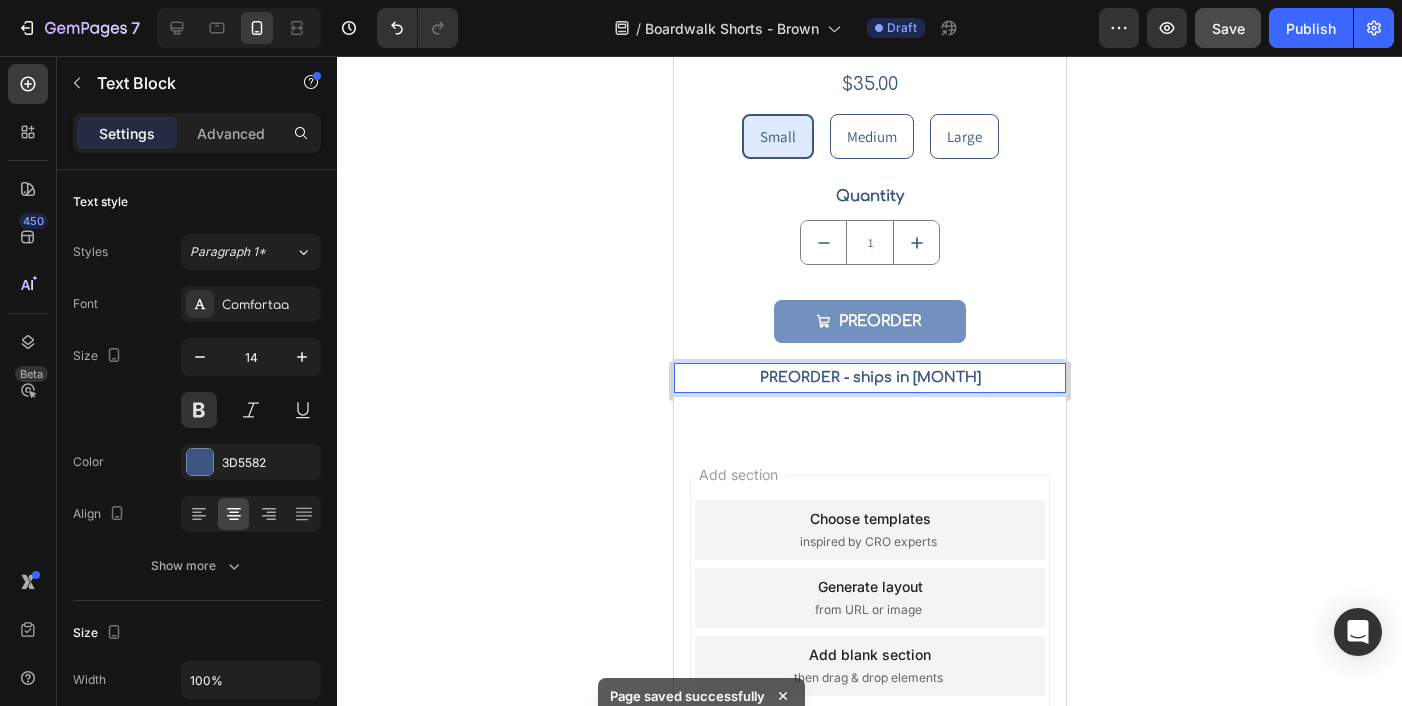 click on "PREORDER -  ships in August" at bounding box center (869, 377) 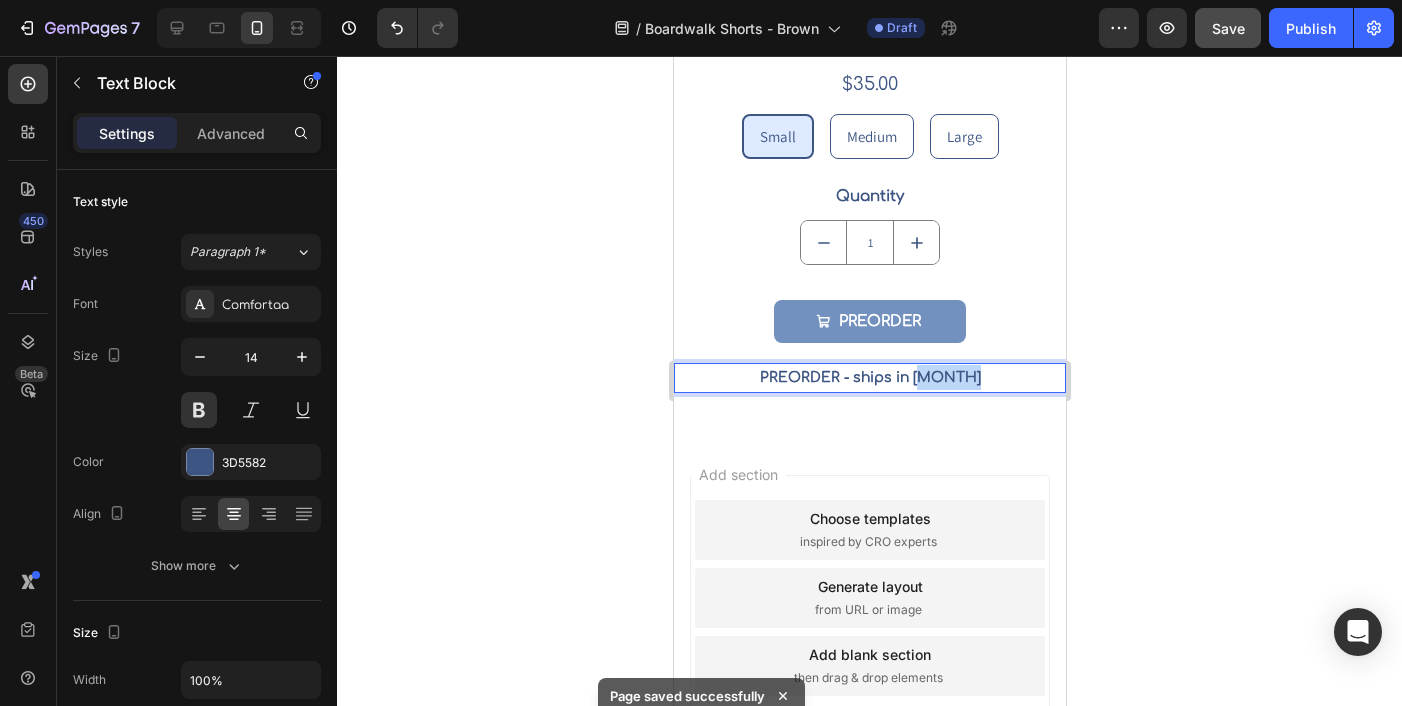click on "PREORDER -  ships in August" at bounding box center [869, 377] 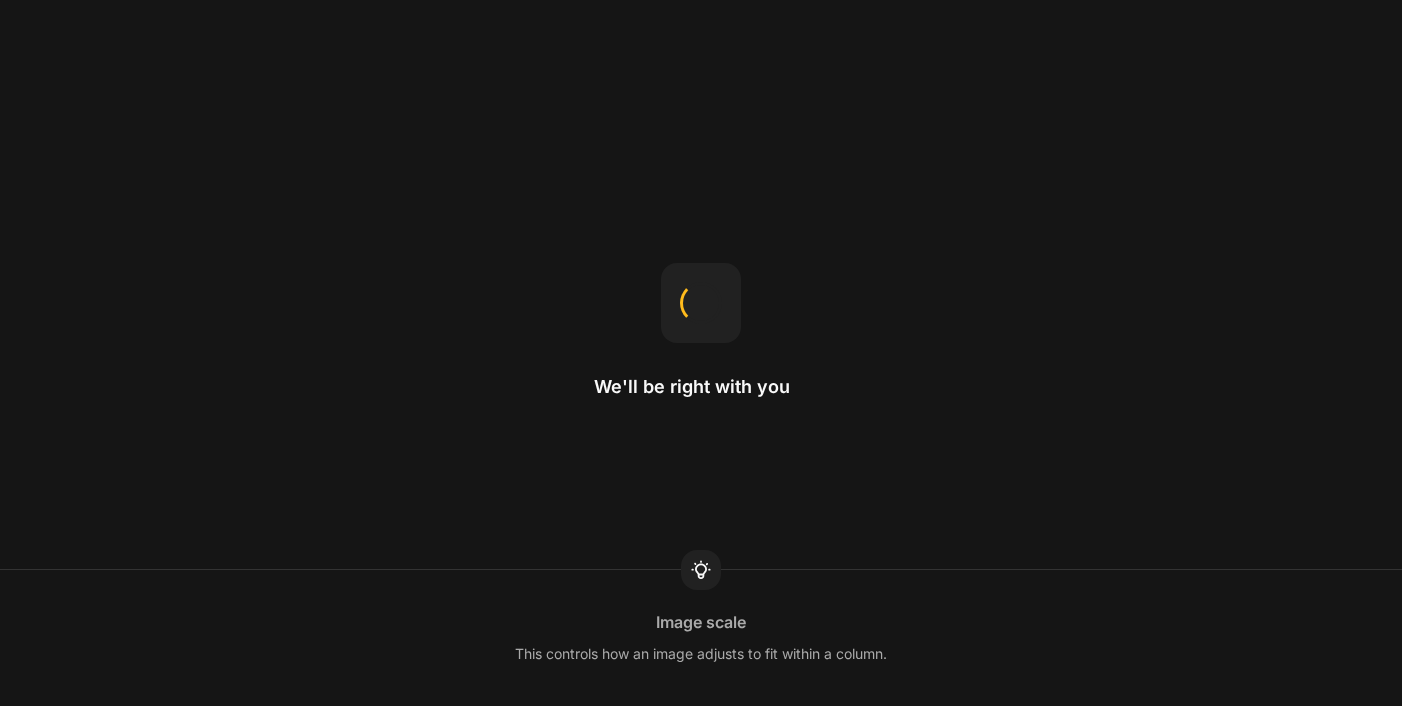 scroll, scrollTop: 0, scrollLeft: 0, axis: both 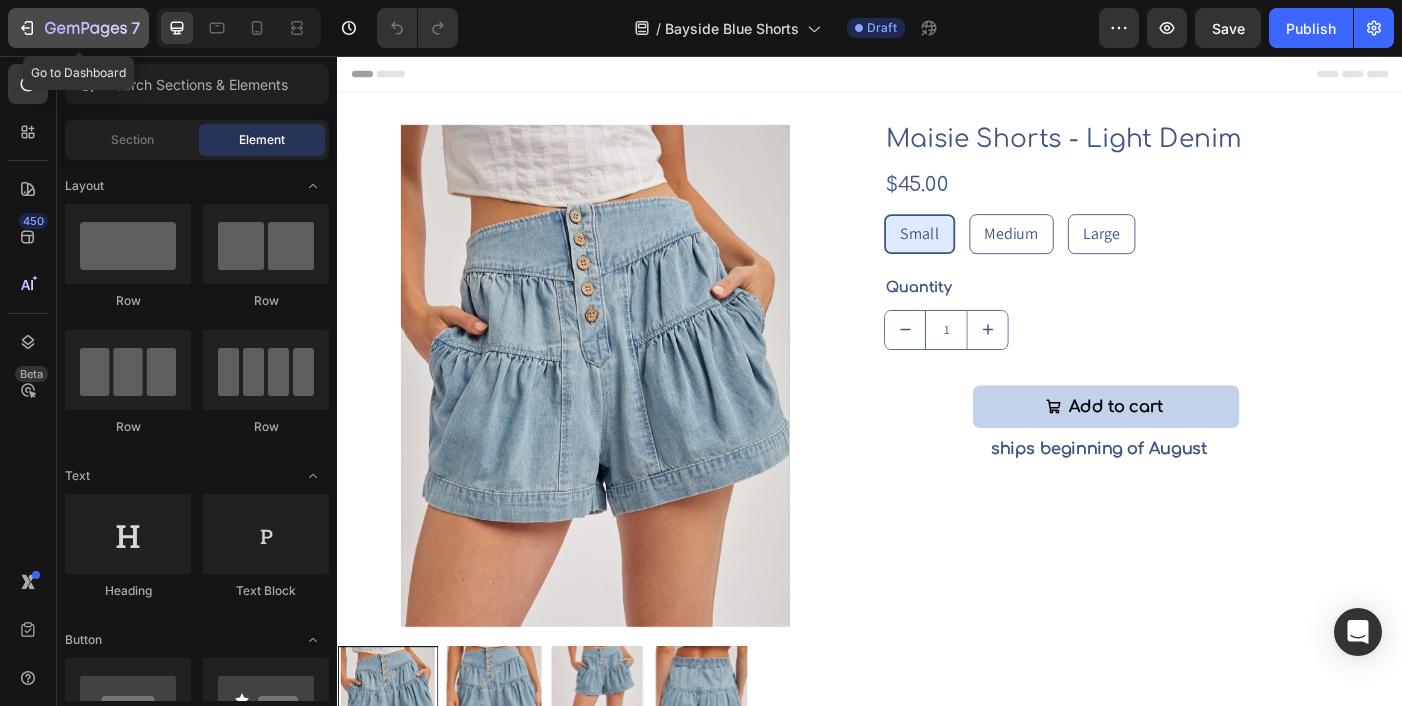 click 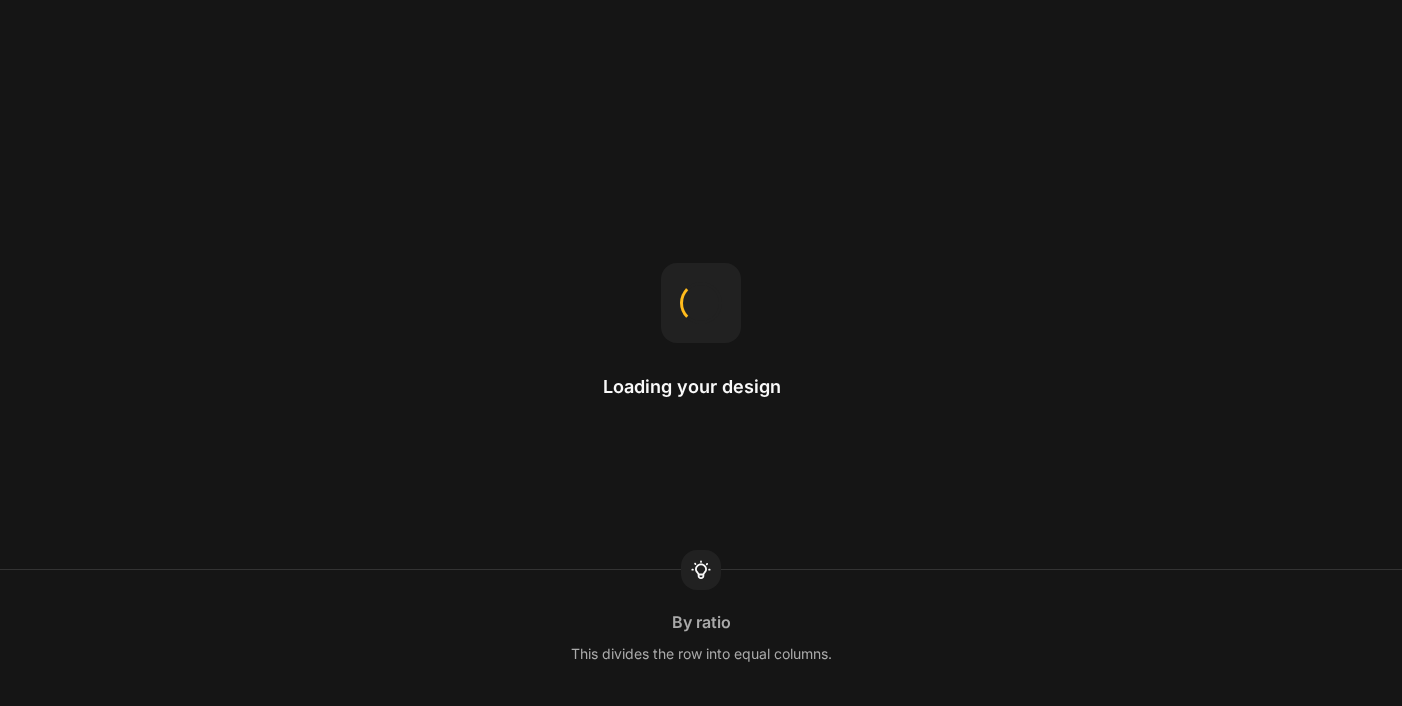 scroll, scrollTop: 0, scrollLeft: 0, axis: both 